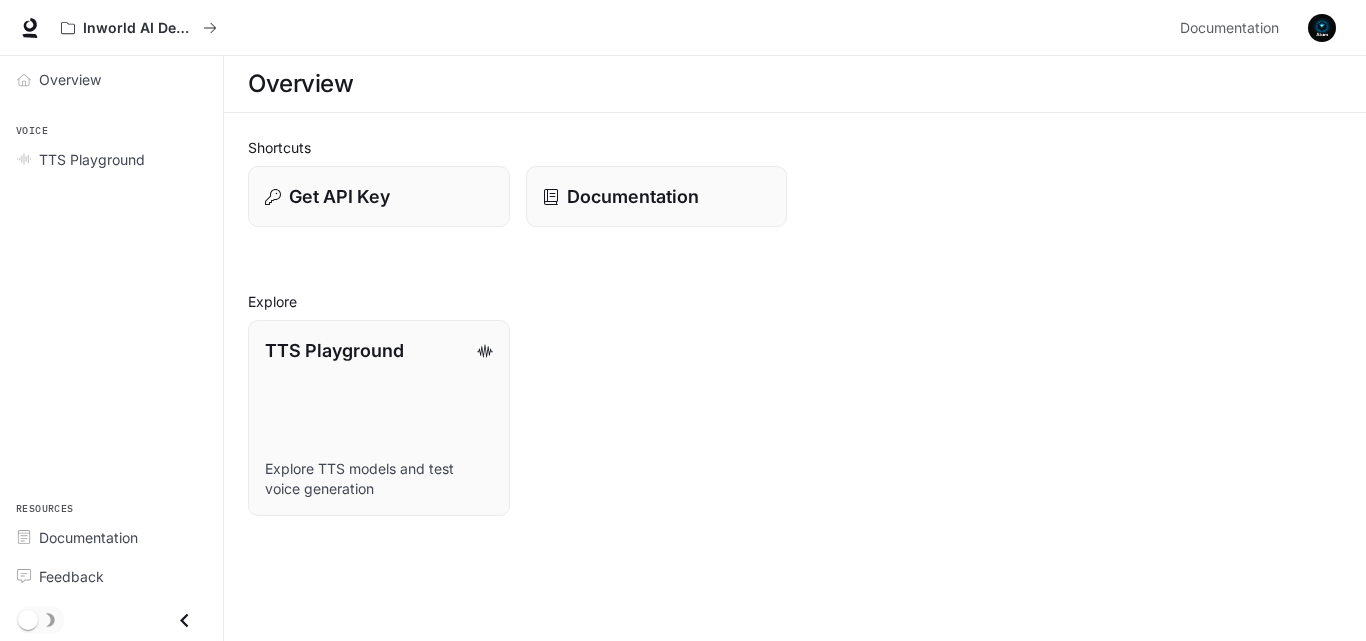 scroll, scrollTop: 0, scrollLeft: 0, axis: both 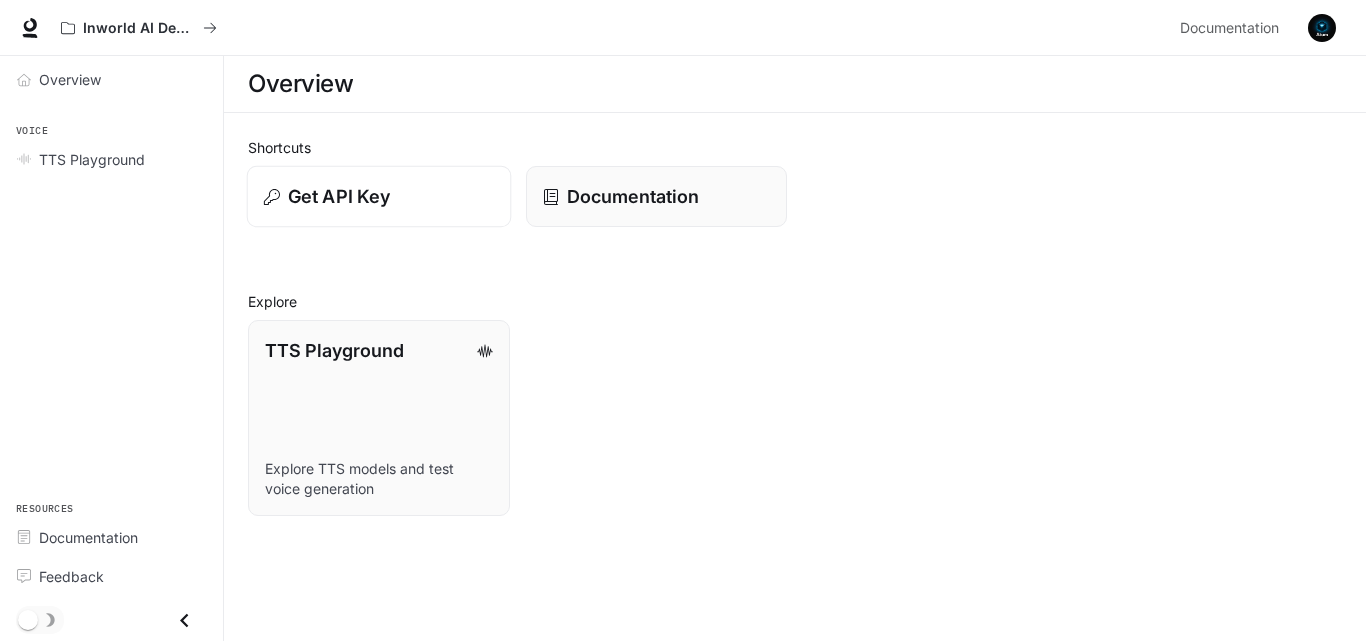 click on "Get API Key" at bounding box center (379, 197) 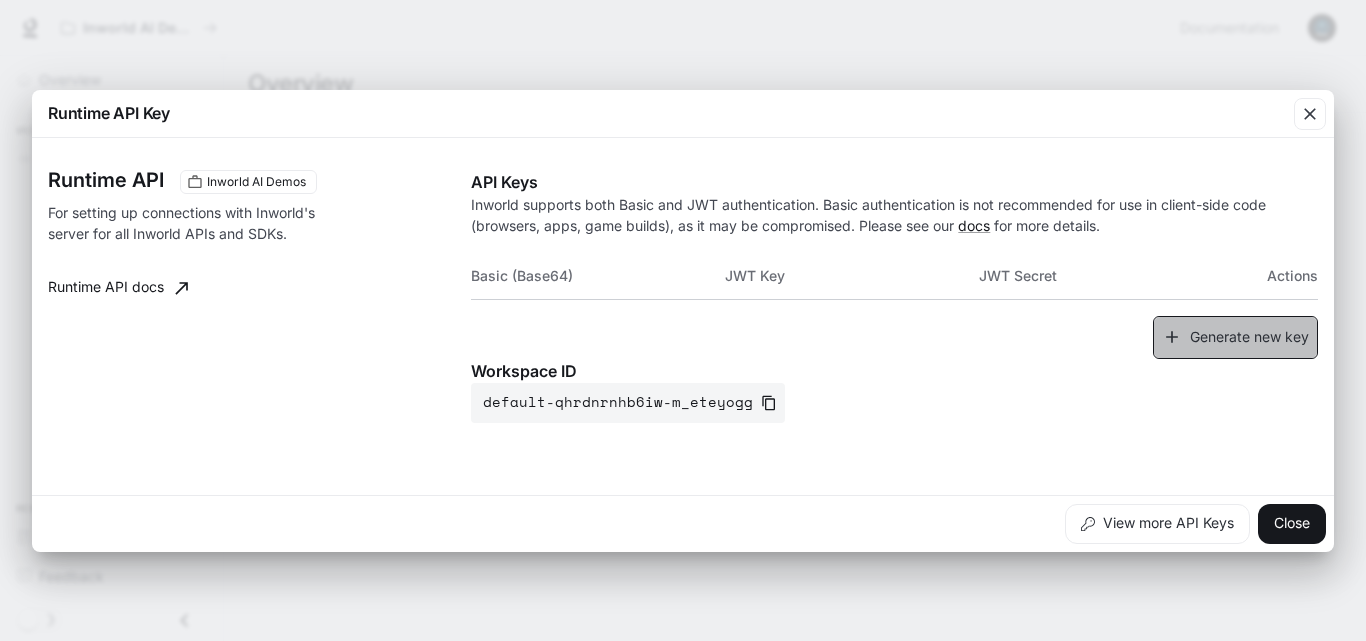 click on "Generate new key" at bounding box center [1235, 337] 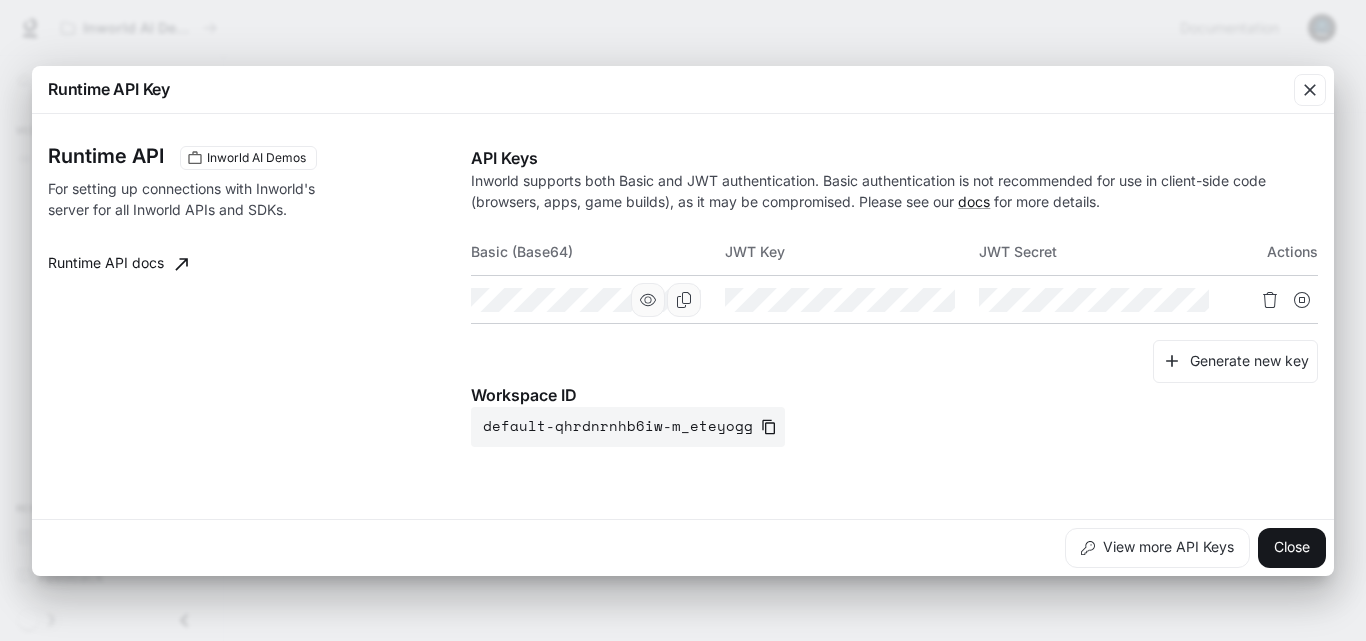 click 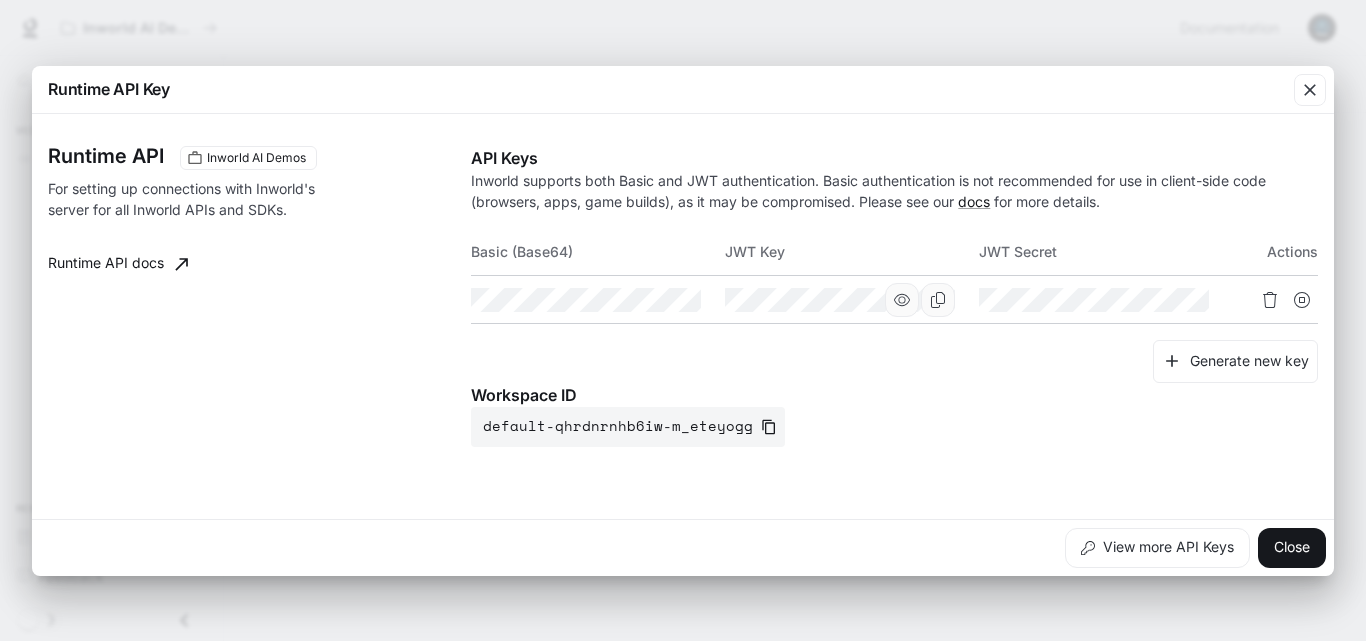 click 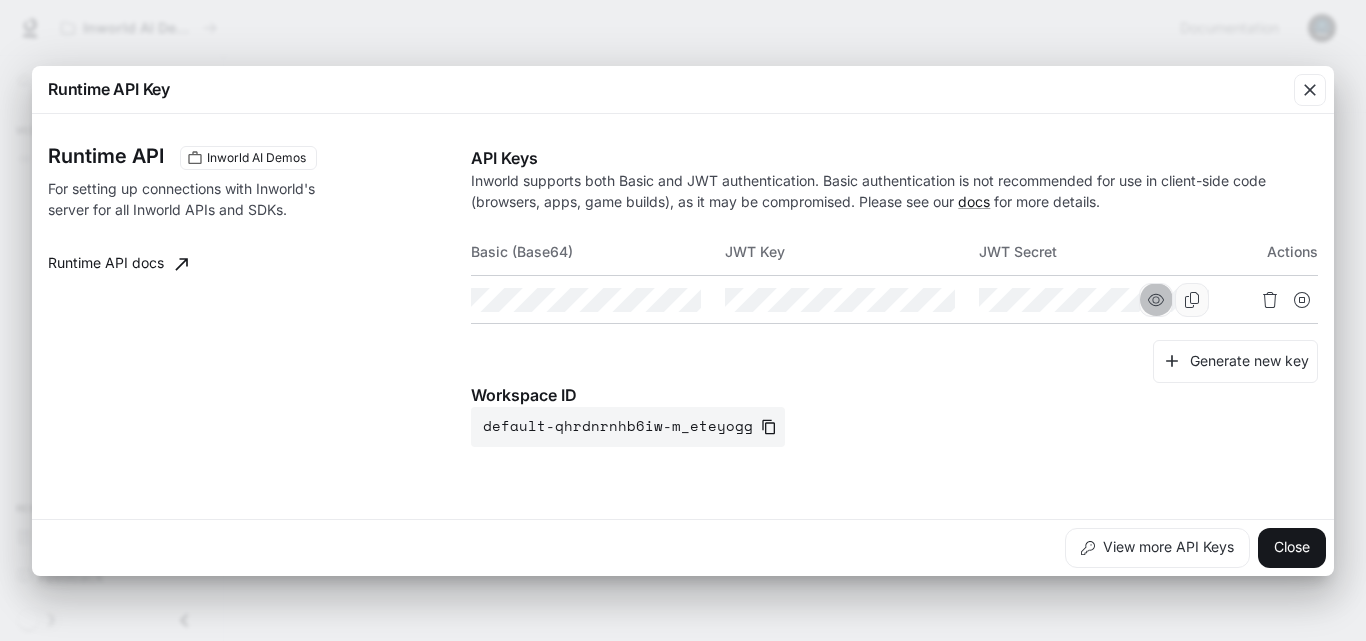 click 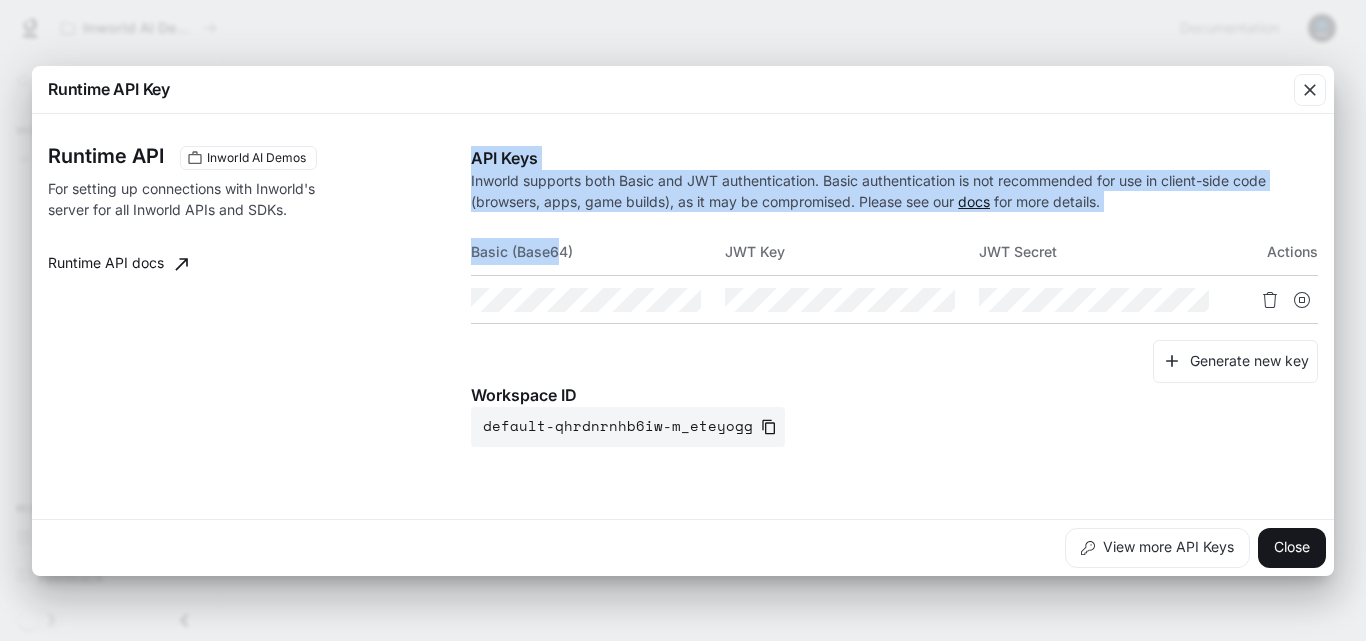 drag, startPoint x: 487, startPoint y: 251, endPoint x: 562, endPoint y: 253, distance: 75.026665 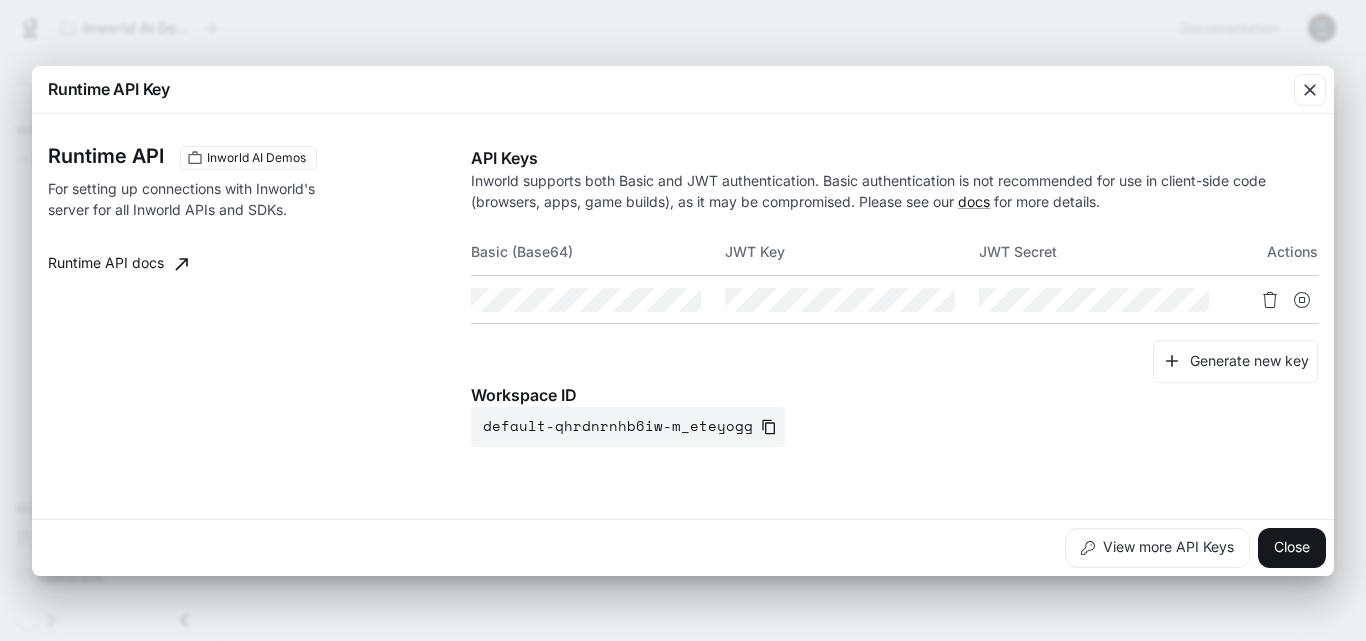 click on "Basic (Base64)" at bounding box center (598, 252) 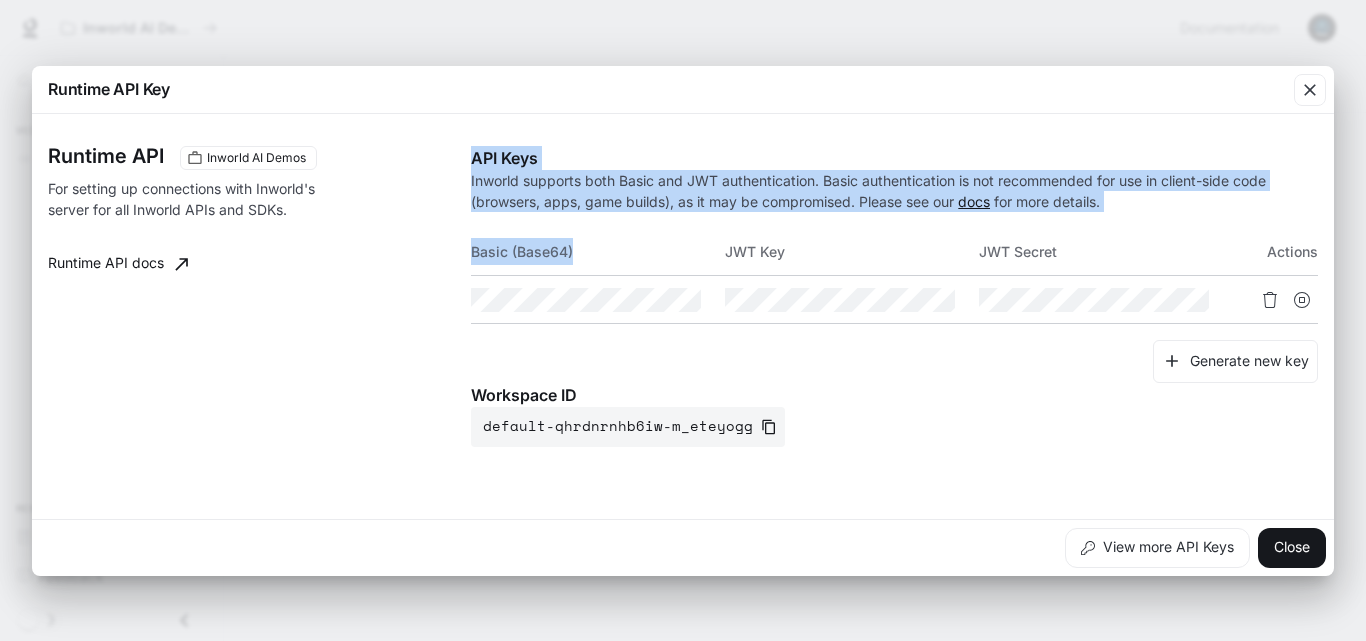 drag, startPoint x: 579, startPoint y: 258, endPoint x: 468, endPoint y: 240, distance: 112.44999 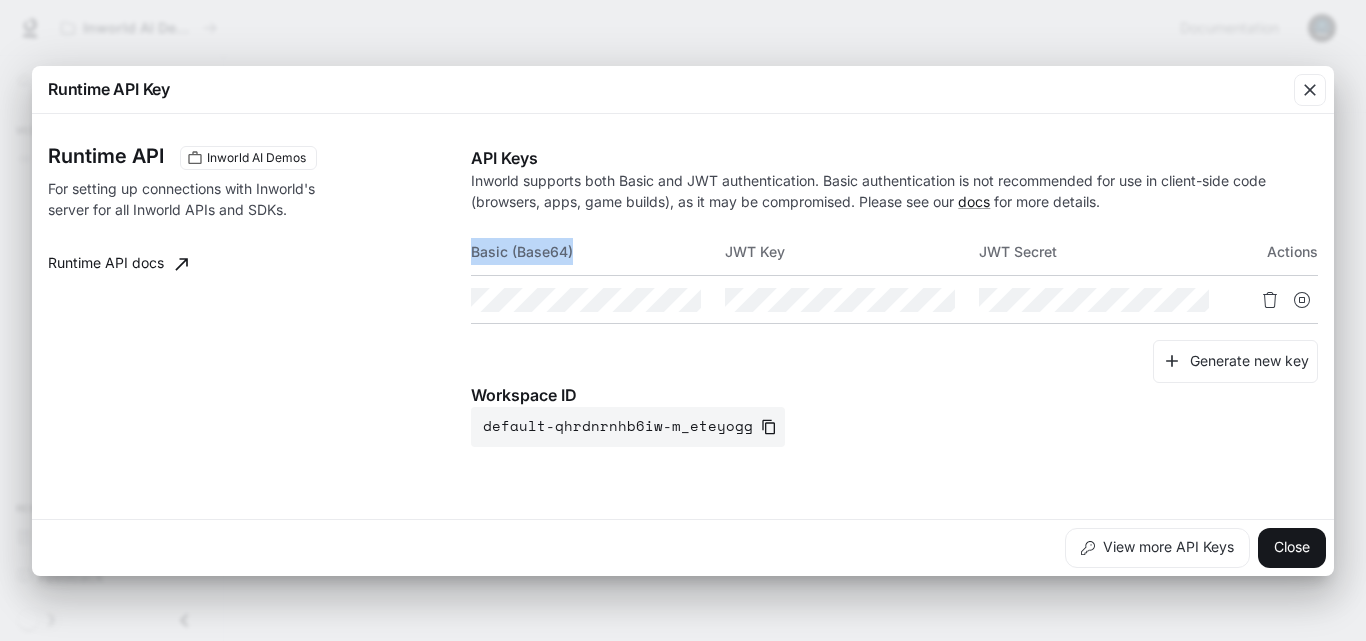 drag, startPoint x: 472, startPoint y: 251, endPoint x: 573, endPoint y: 252, distance: 101.00495 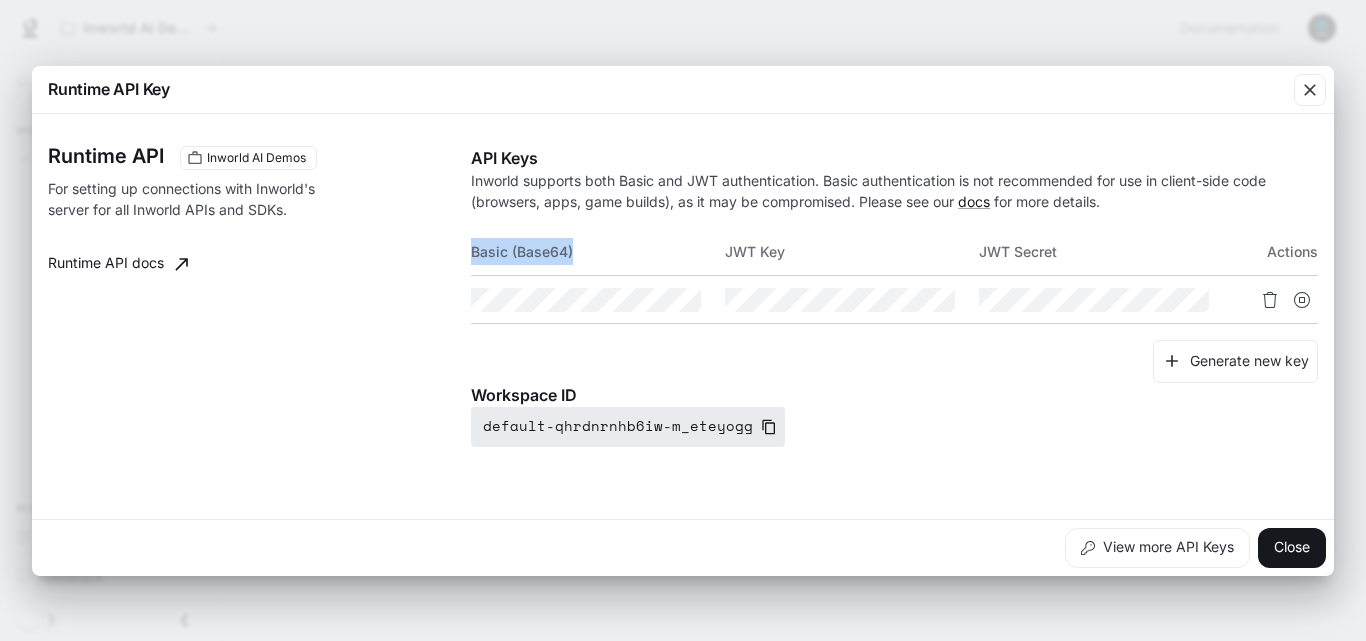 copy on "Basic (Base64)" 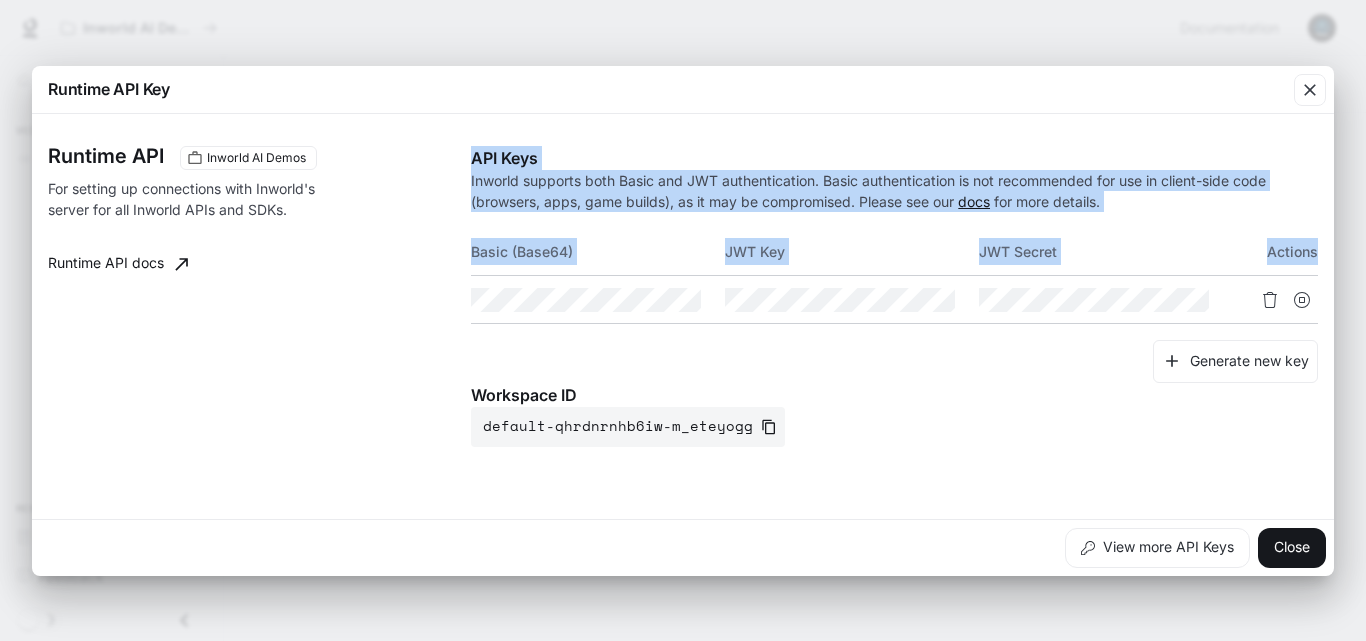 click on "Runtime API Inworld AI Demos For setting up connections with Inworld's server for all Inworld APIs and SDKs. Runtime API docs API Keys Inworld supports both Basic and JWT authentication. Basic authentication is not recommended for use in client-side code (browsers, apps, game builds), as it may be compromised. Please see our   docs   for more details. Basic (Base64) JWT Key JWT Secret Actions Generate new key Workspace ID default-qhrdnrnhb6iw-m_eteyogg" at bounding box center (683, 316) 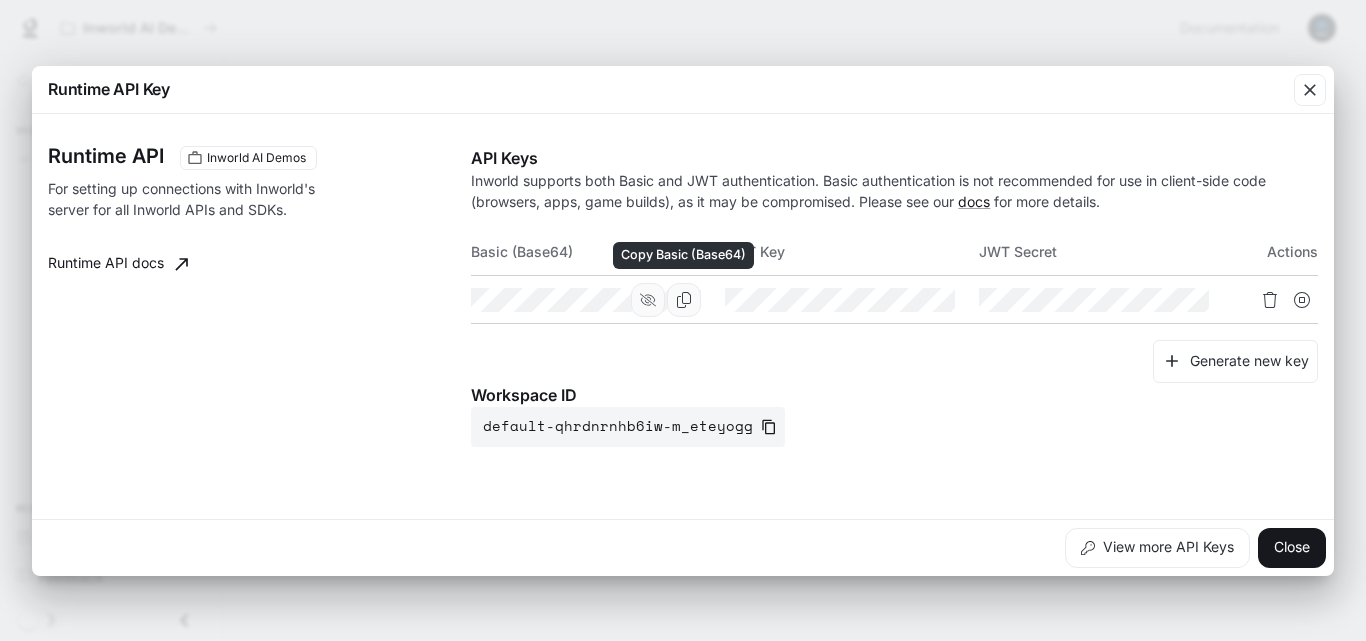 click 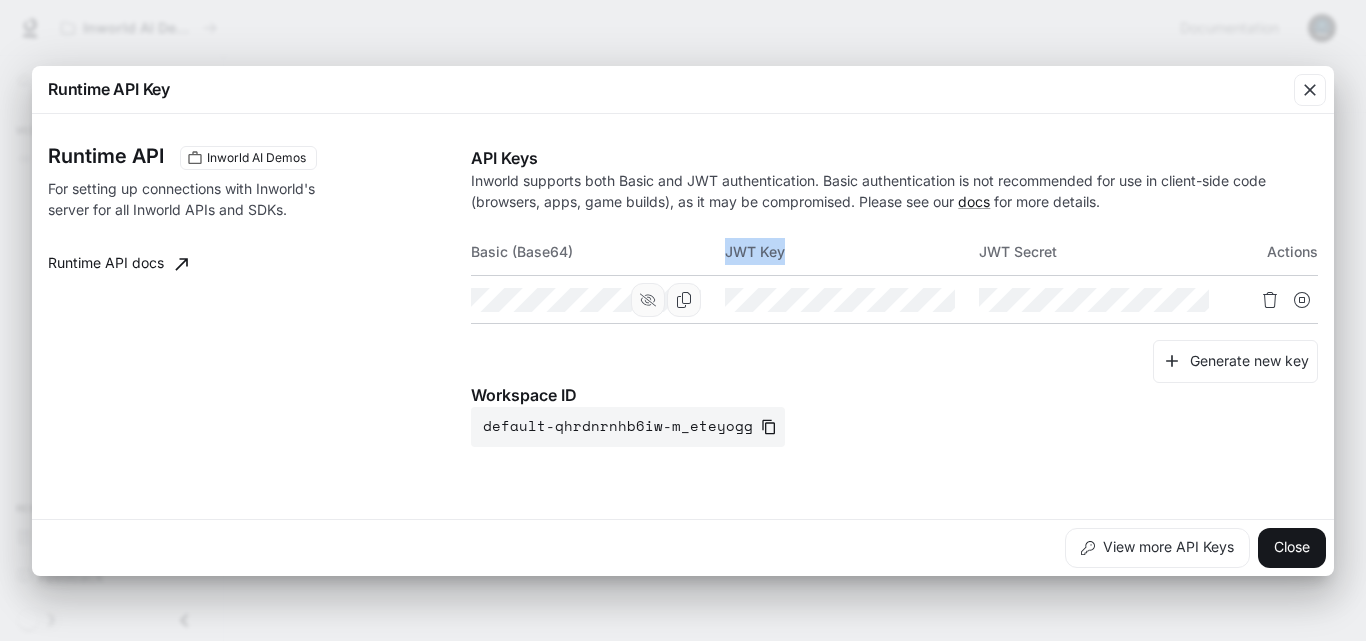 drag, startPoint x: 724, startPoint y: 249, endPoint x: 786, endPoint y: 258, distance: 62.649822 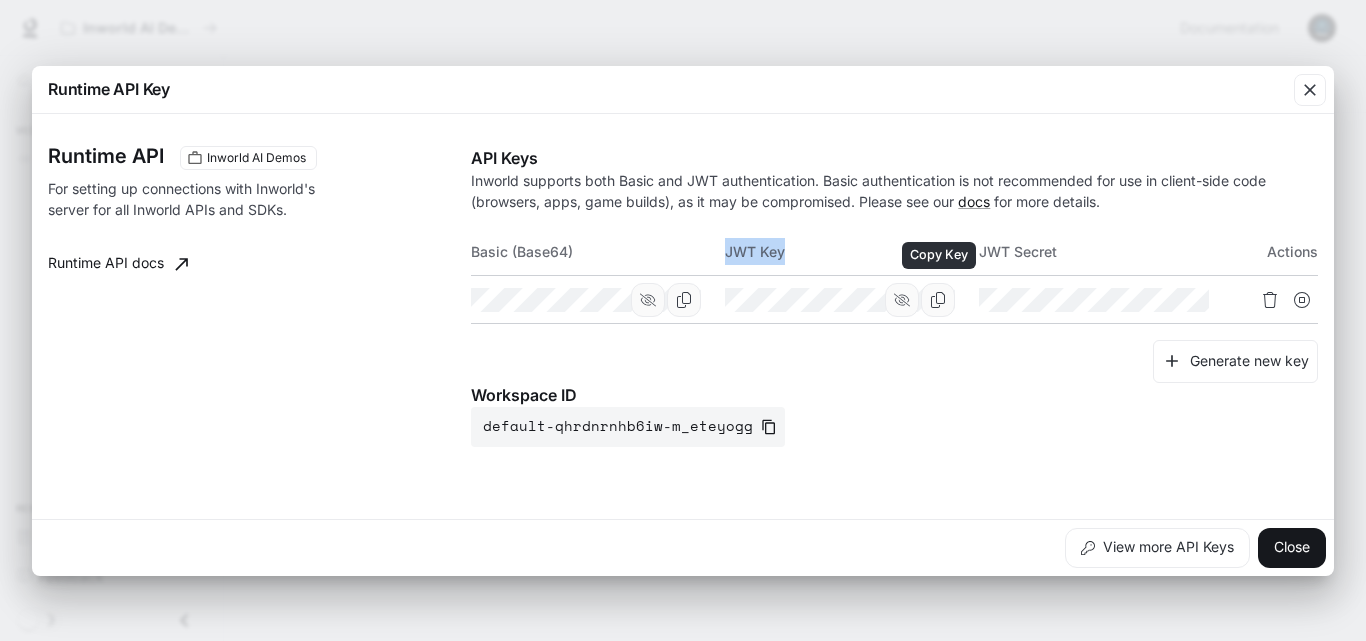 click 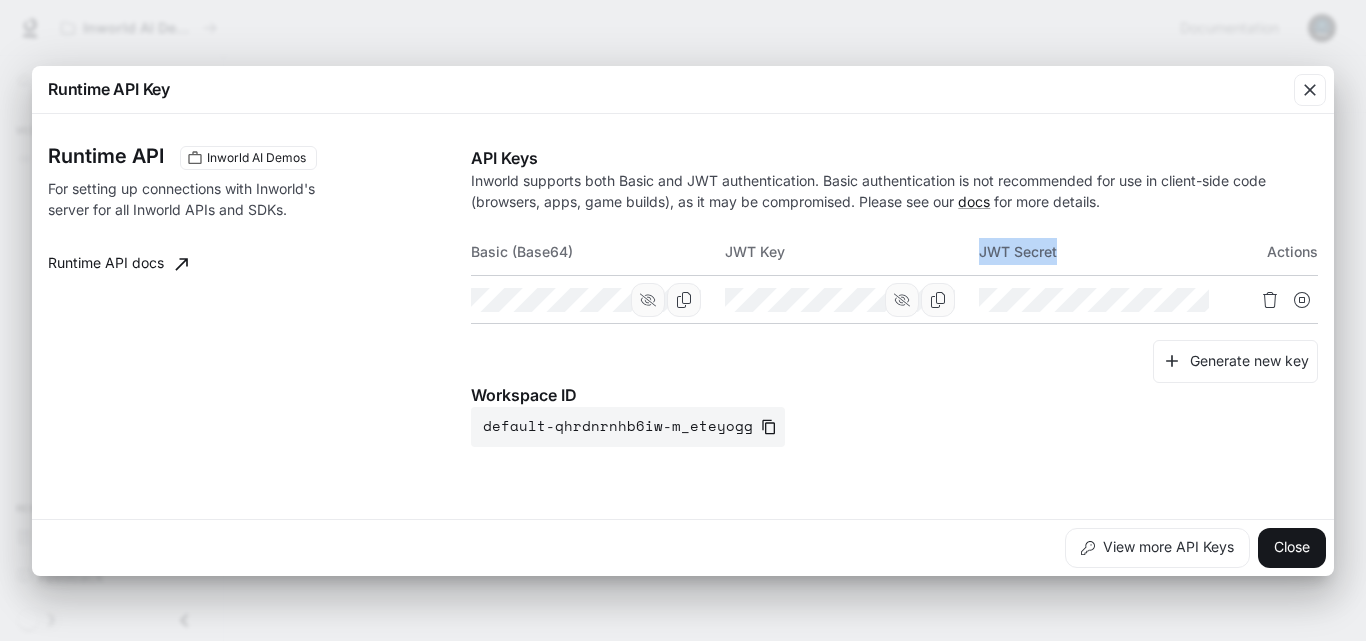 drag, startPoint x: 1061, startPoint y: 254, endPoint x: 979, endPoint y: 257, distance: 82.05486 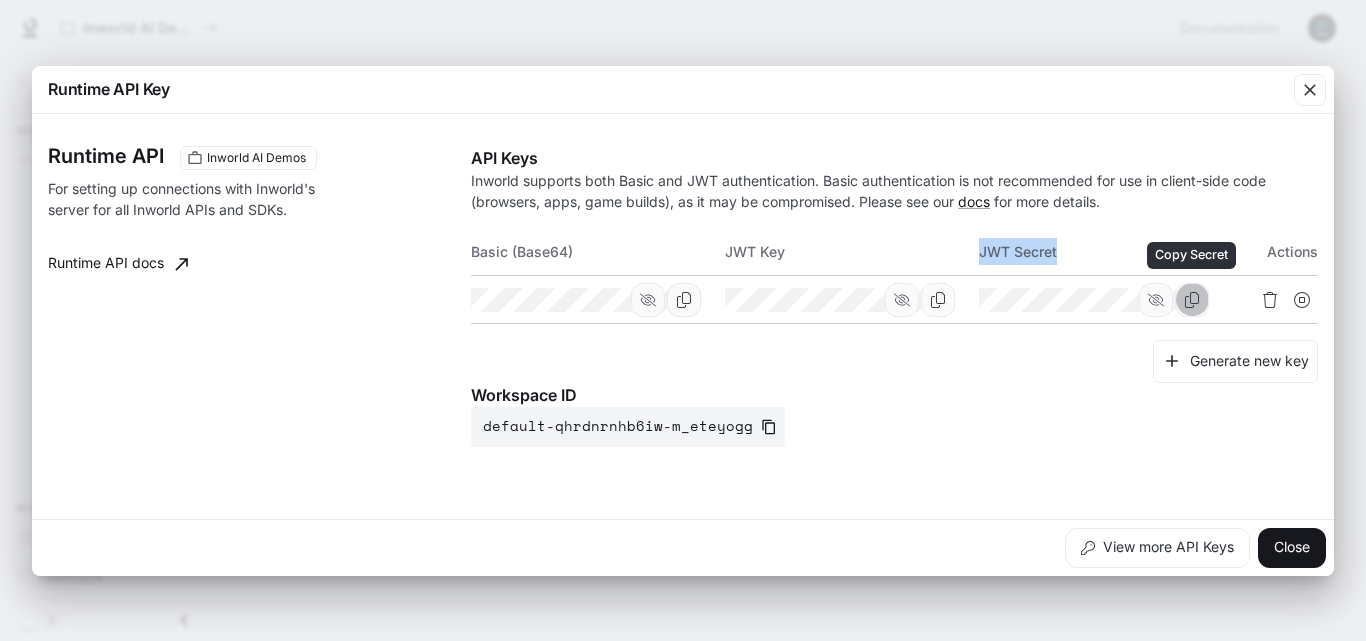 click 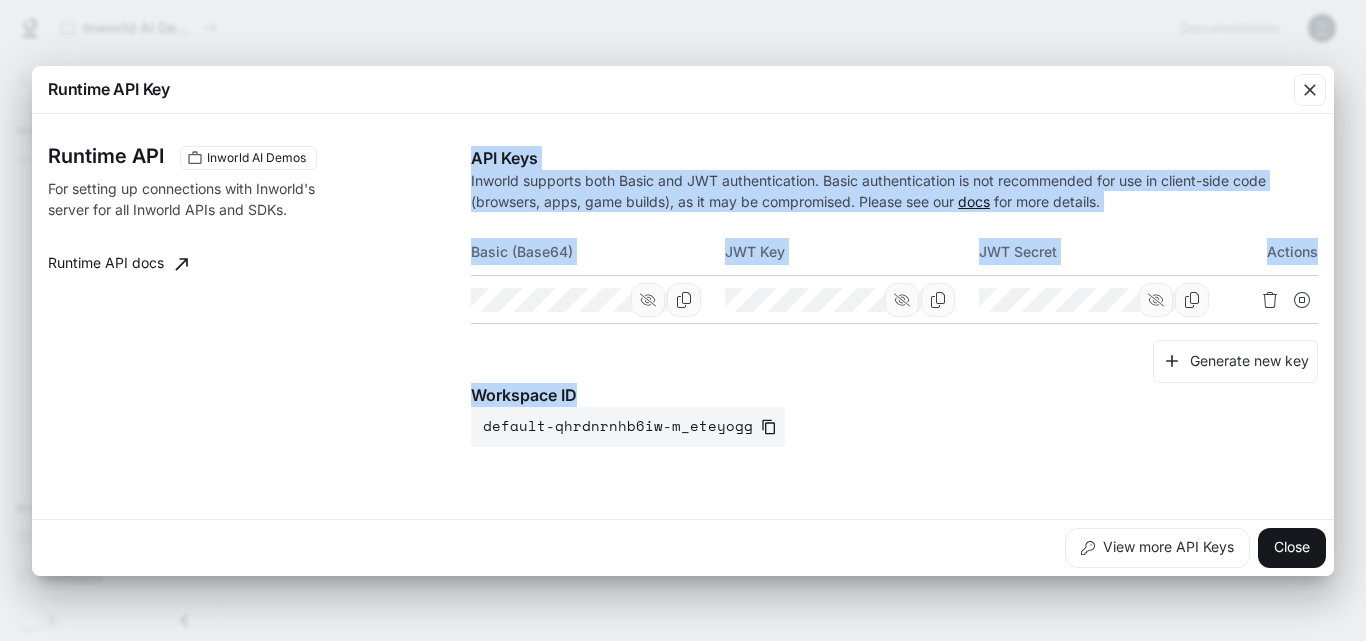 drag, startPoint x: 576, startPoint y: 389, endPoint x: 471, endPoint y: 393, distance: 105.076164 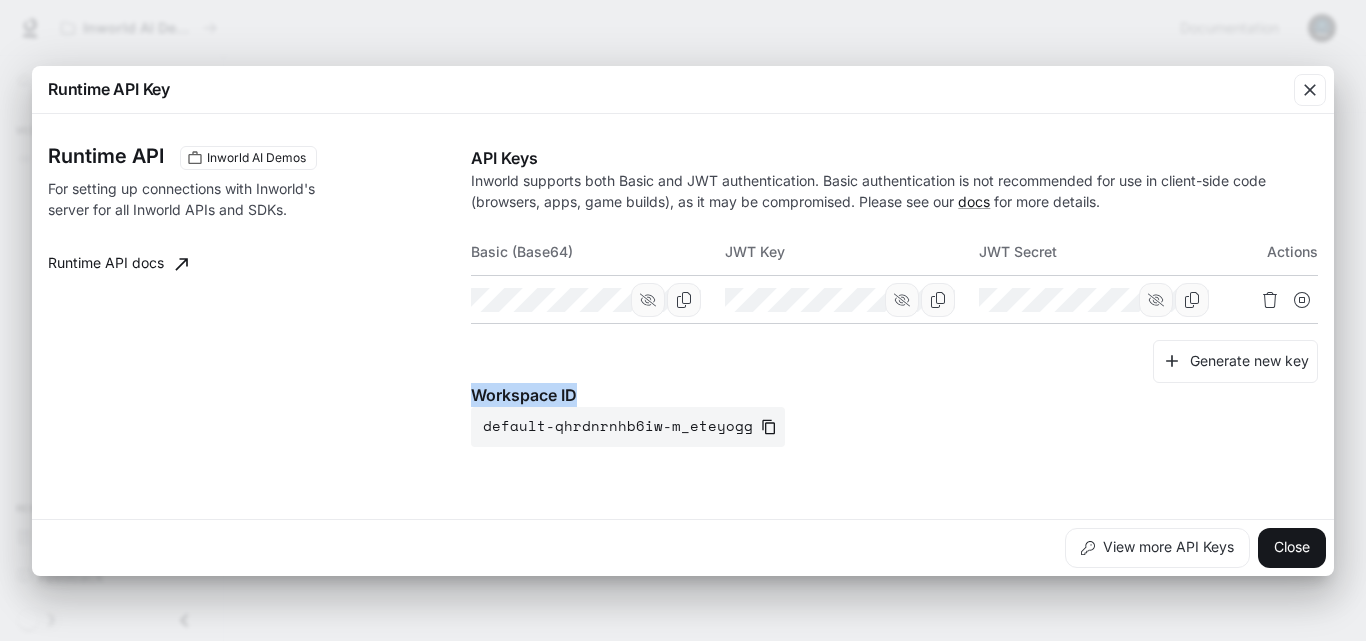 drag, startPoint x: 582, startPoint y: 395, endPoint x: 480, endPoint y: 389, distance: 102.176315 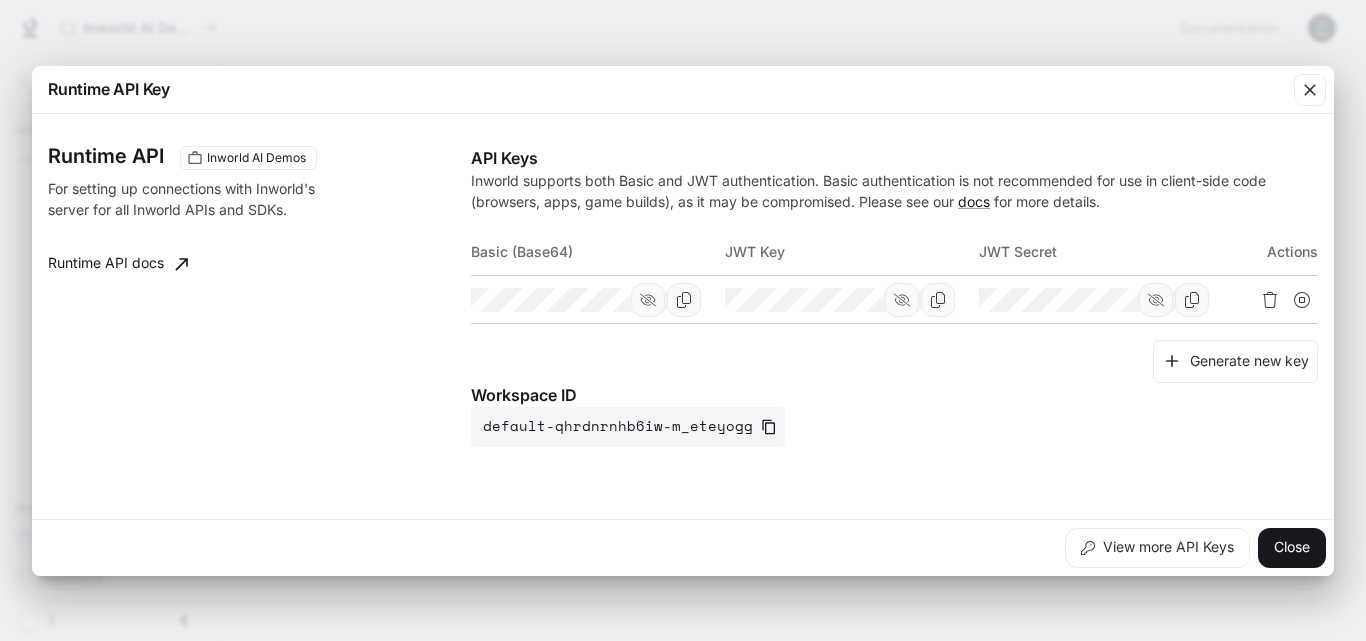 click on "Workspace ID default-qhrdnrnhb6iw-m_eteyogg" at bounding box center [894, 415] 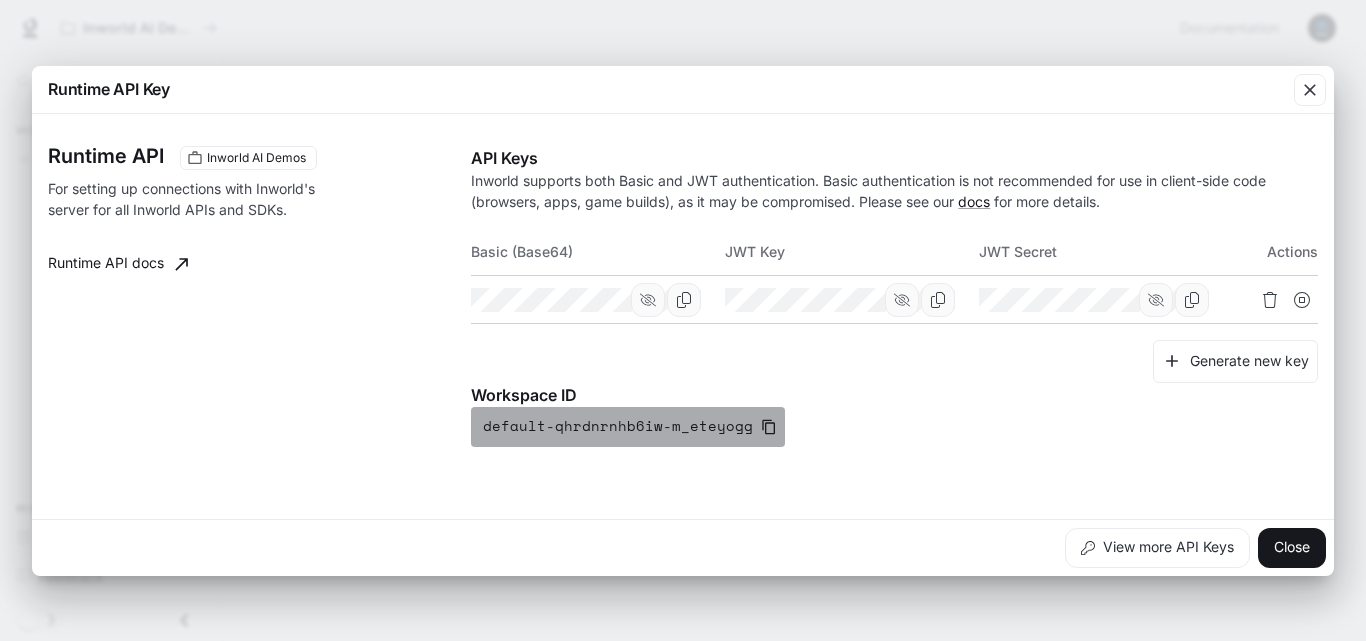 click 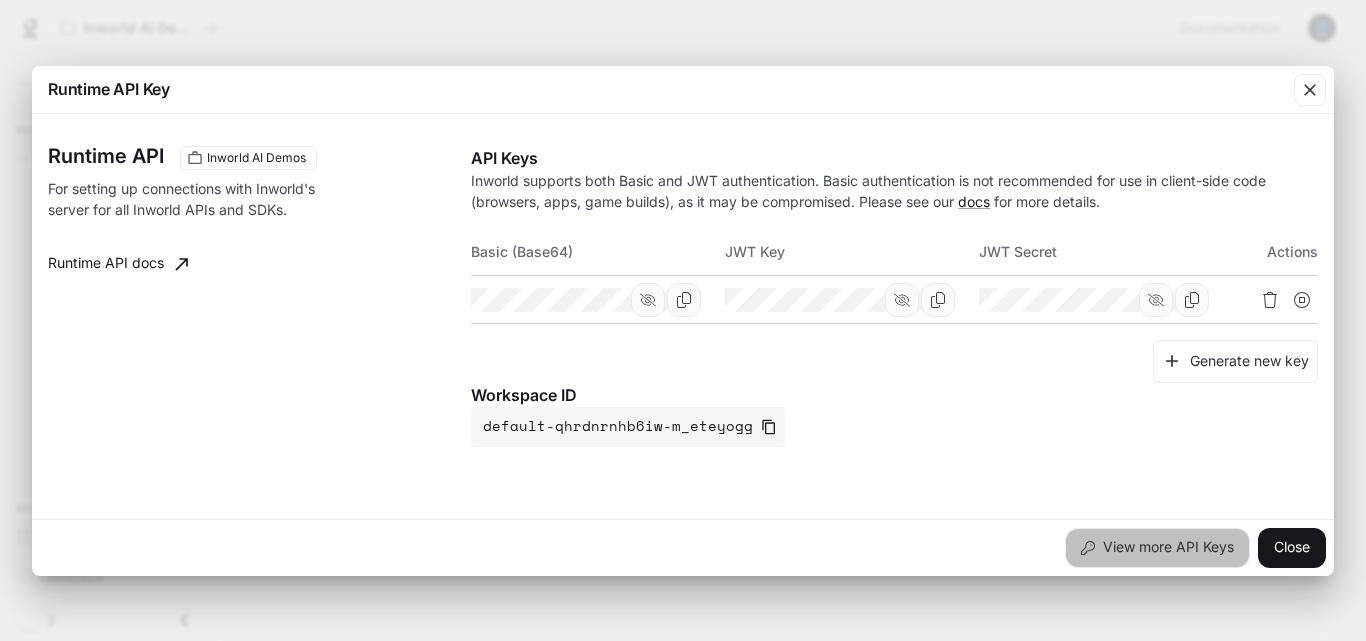 drag, startPoint x: 1164, startPoint y: 540, endPoint x: 1011, endPoint y: 448, distance: 178.5301 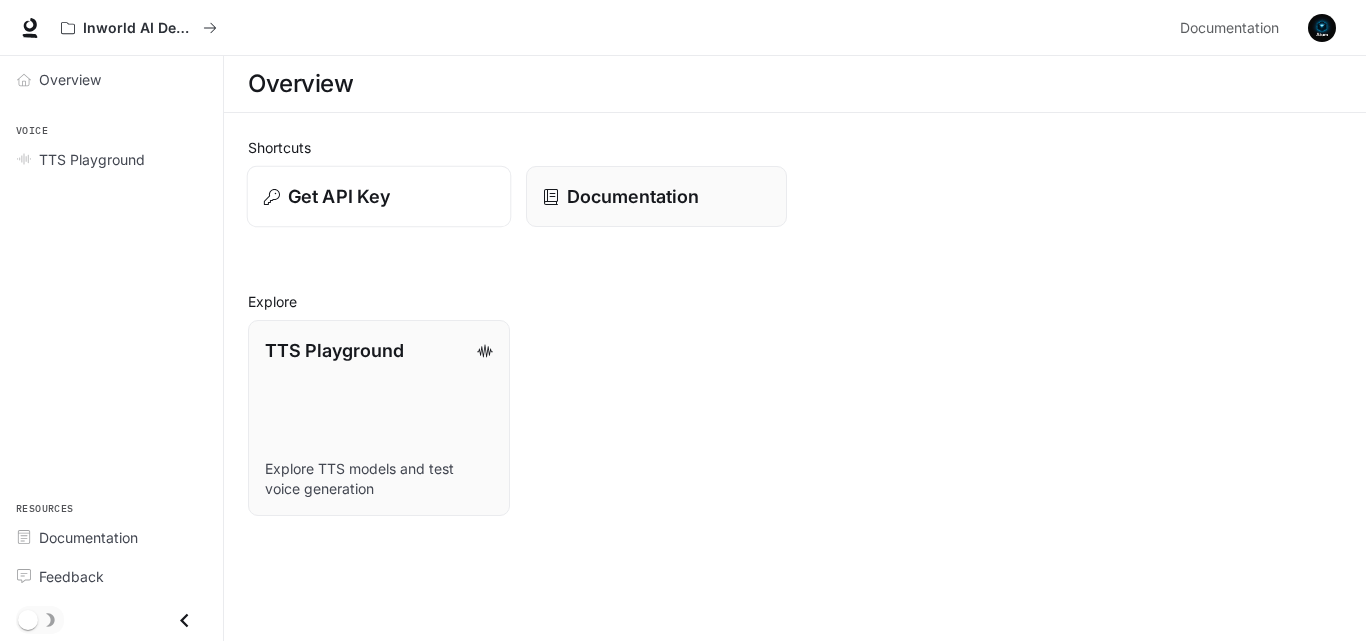 click on "Get API Key" at bounding box center (379, 196) 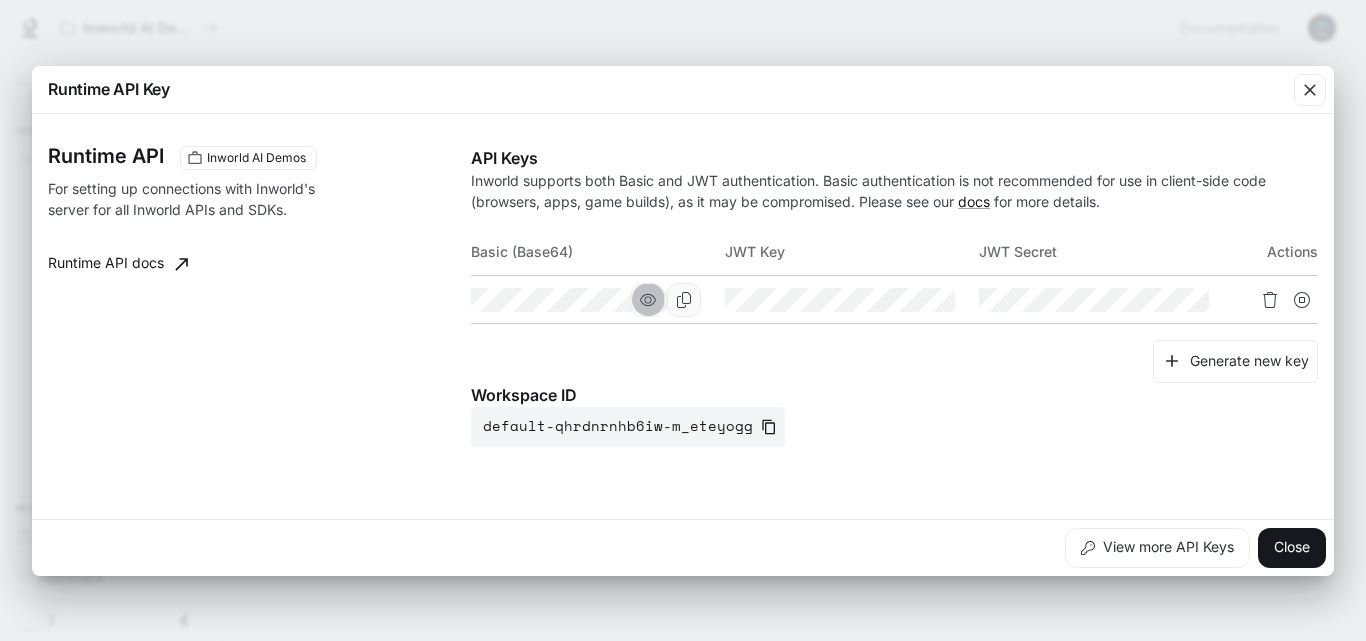 click 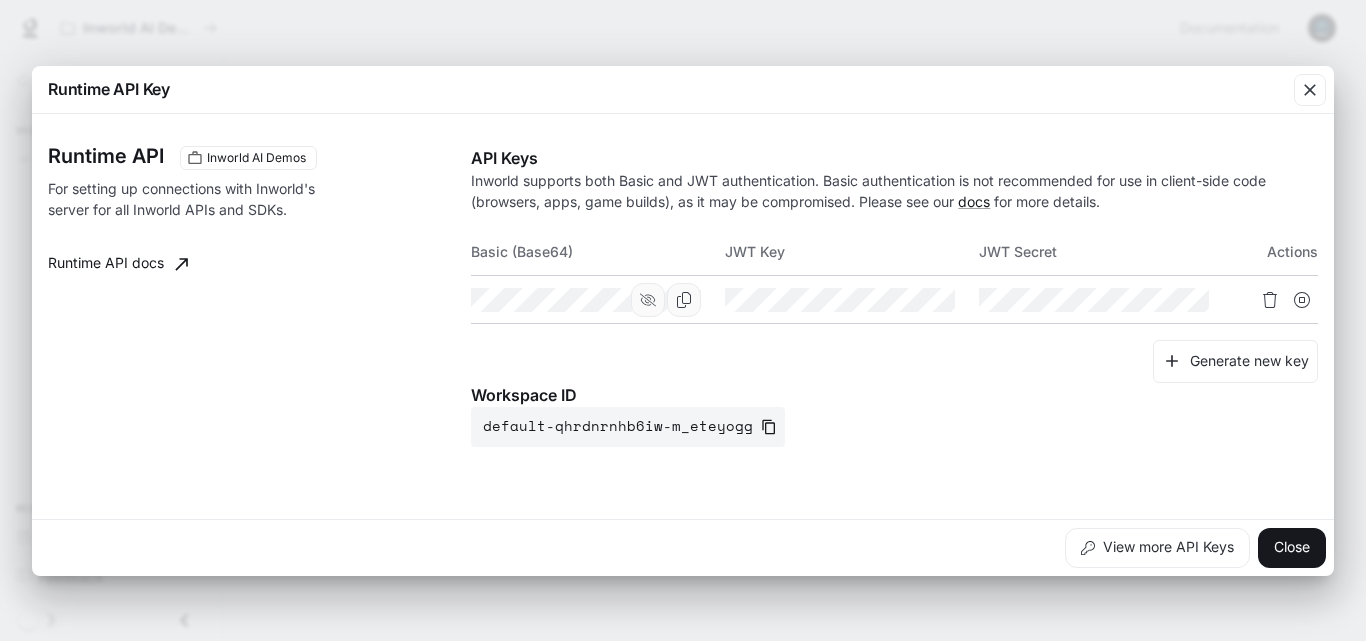 click 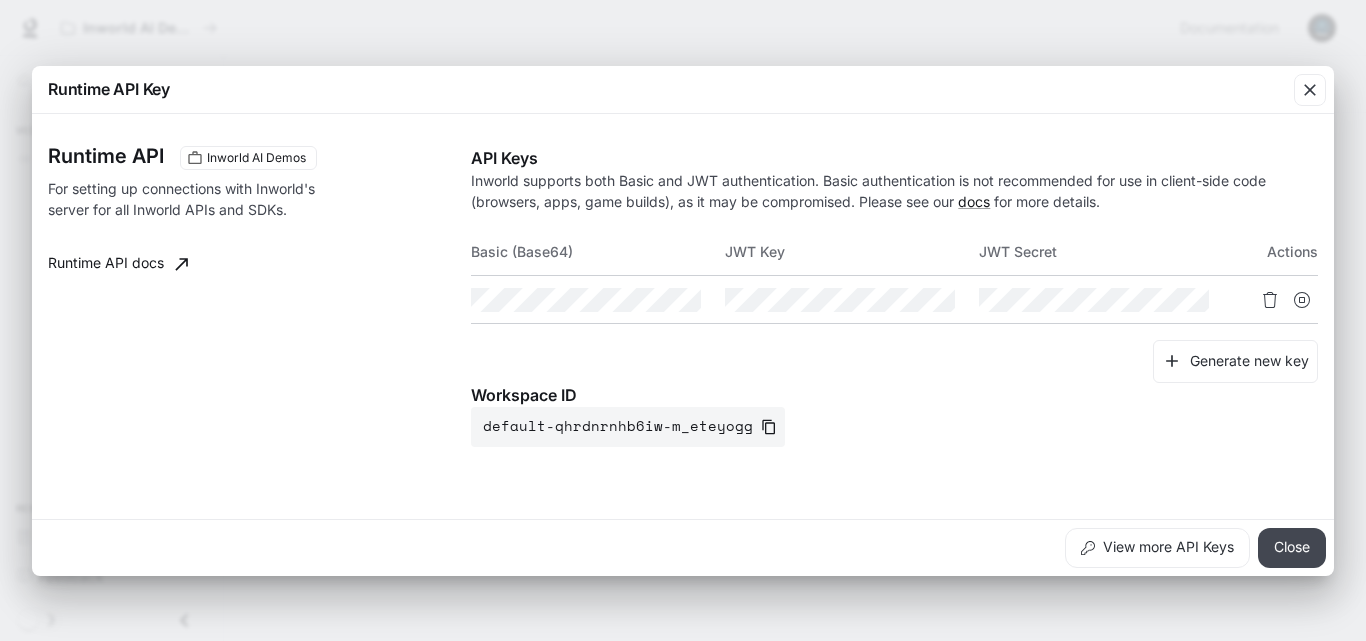 click on "Close" at bounding box center (1292, 548) 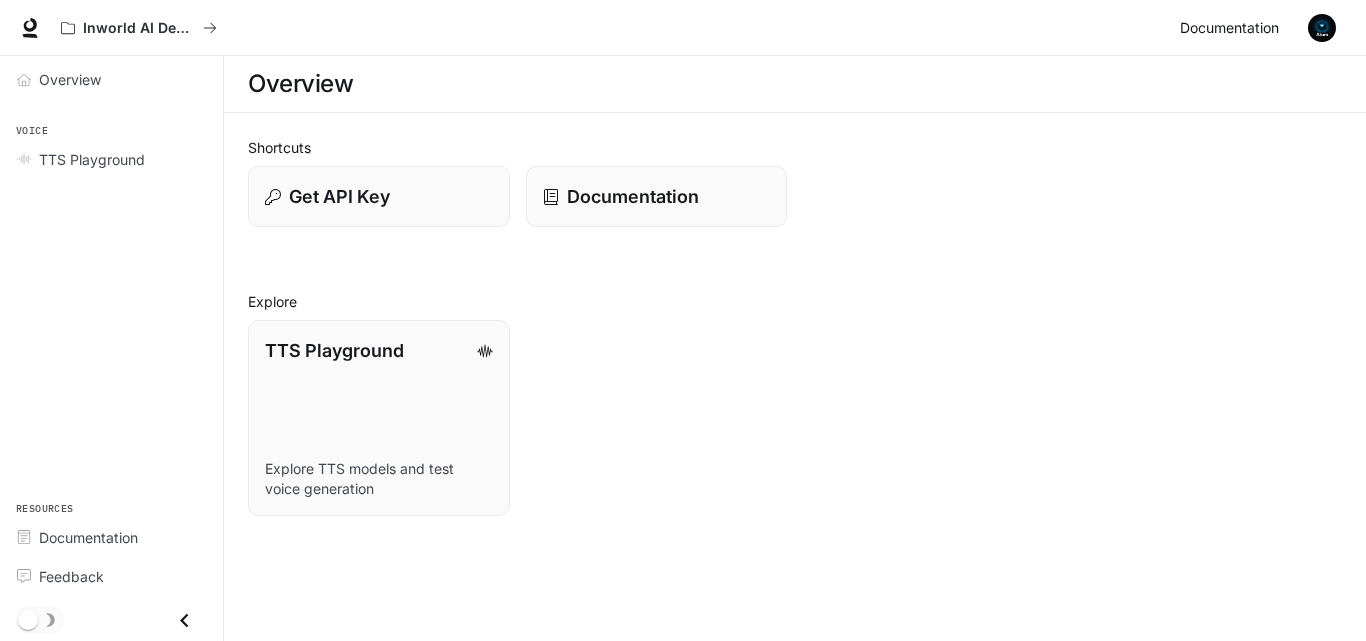 click on "Documentation" at bounding box center (1229, 28) 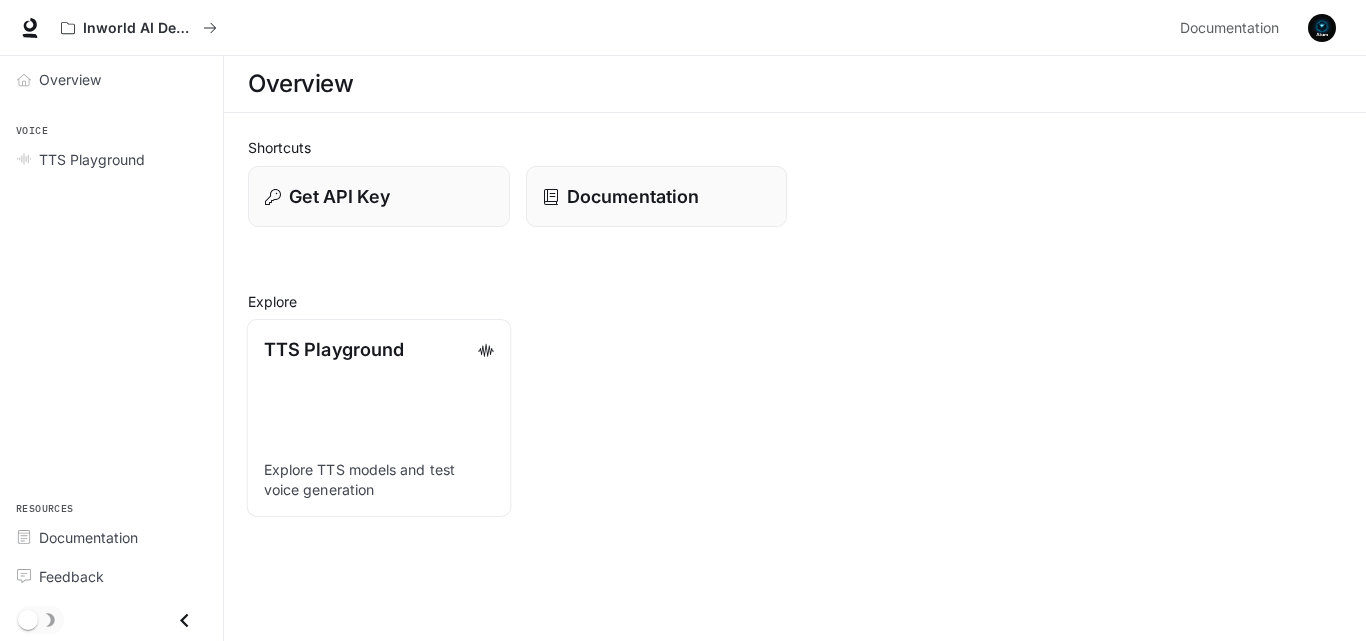 click on "TTS Playground Explore TTS models and test voice generation" at bounding box center (379, 418) 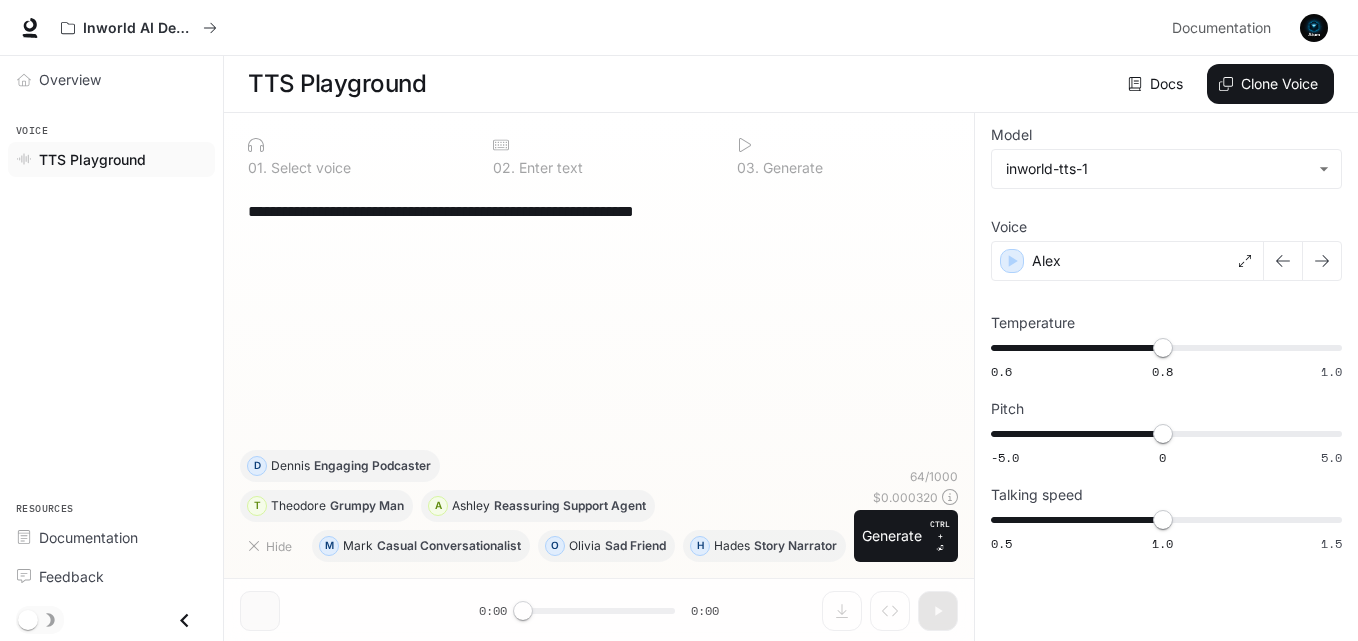 drag, startPoint x: 767, startPoint y: 209, endPoint x: 228, endPoint y: 206, distance: 539.00836 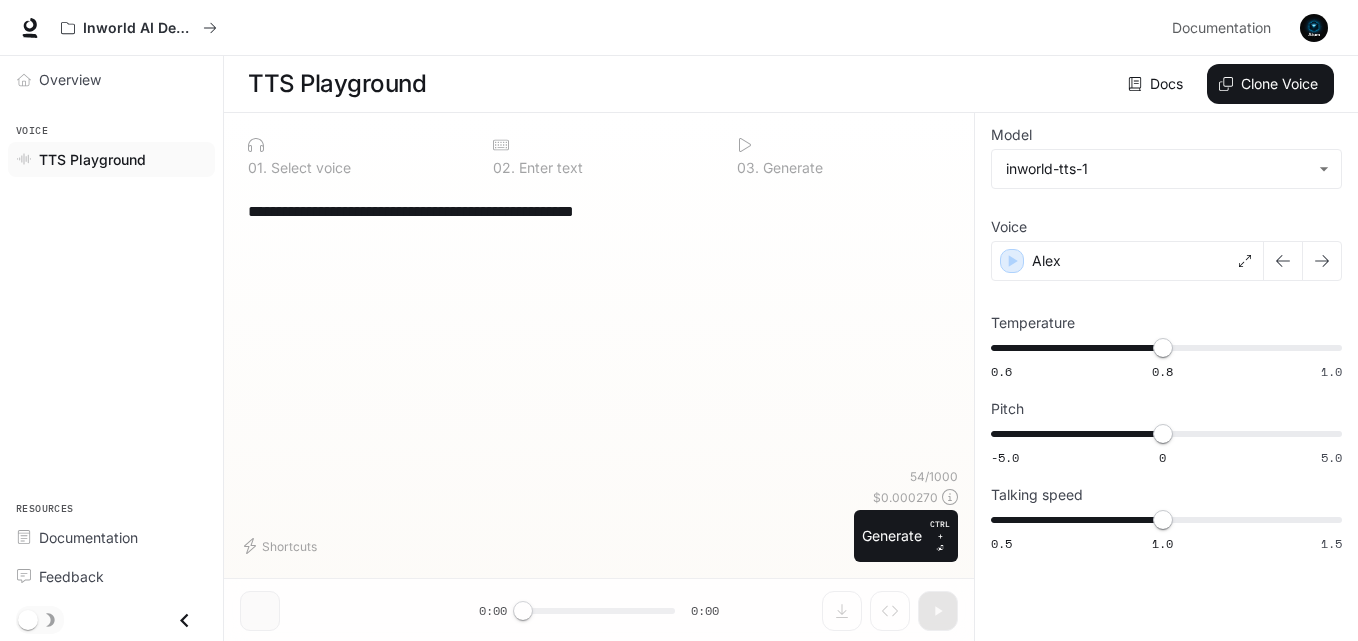 click on "**********" at bounding box center [599, 377] 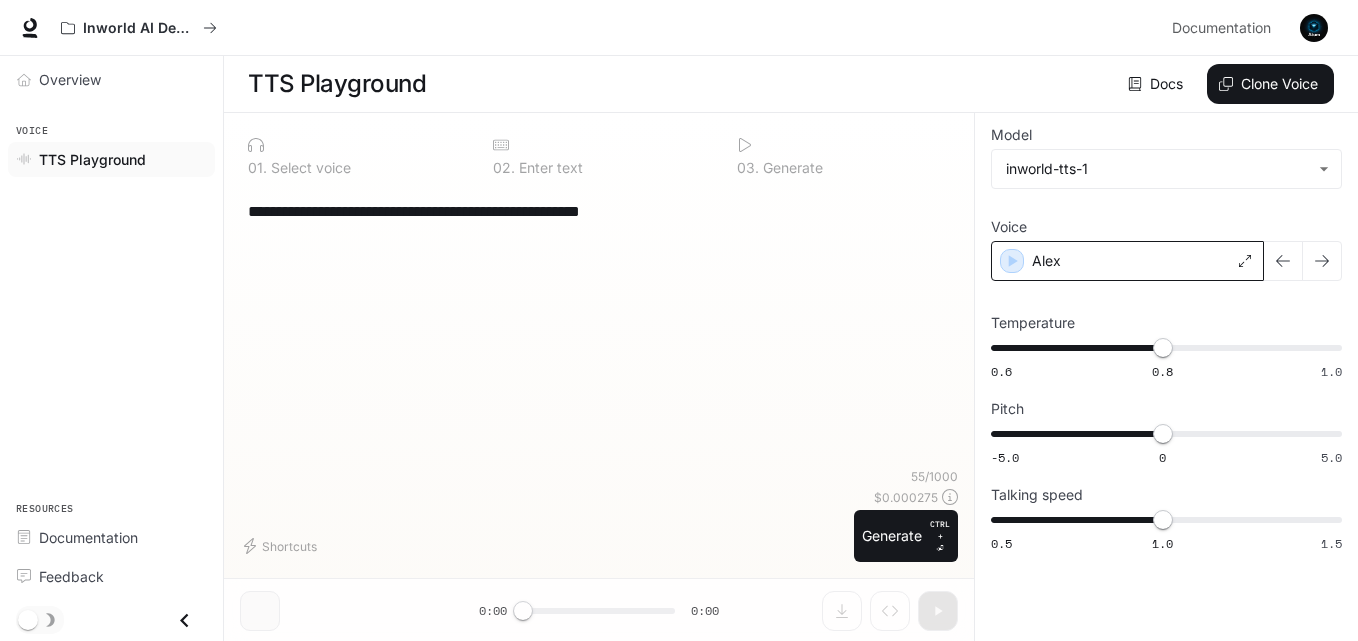 type on "**********" 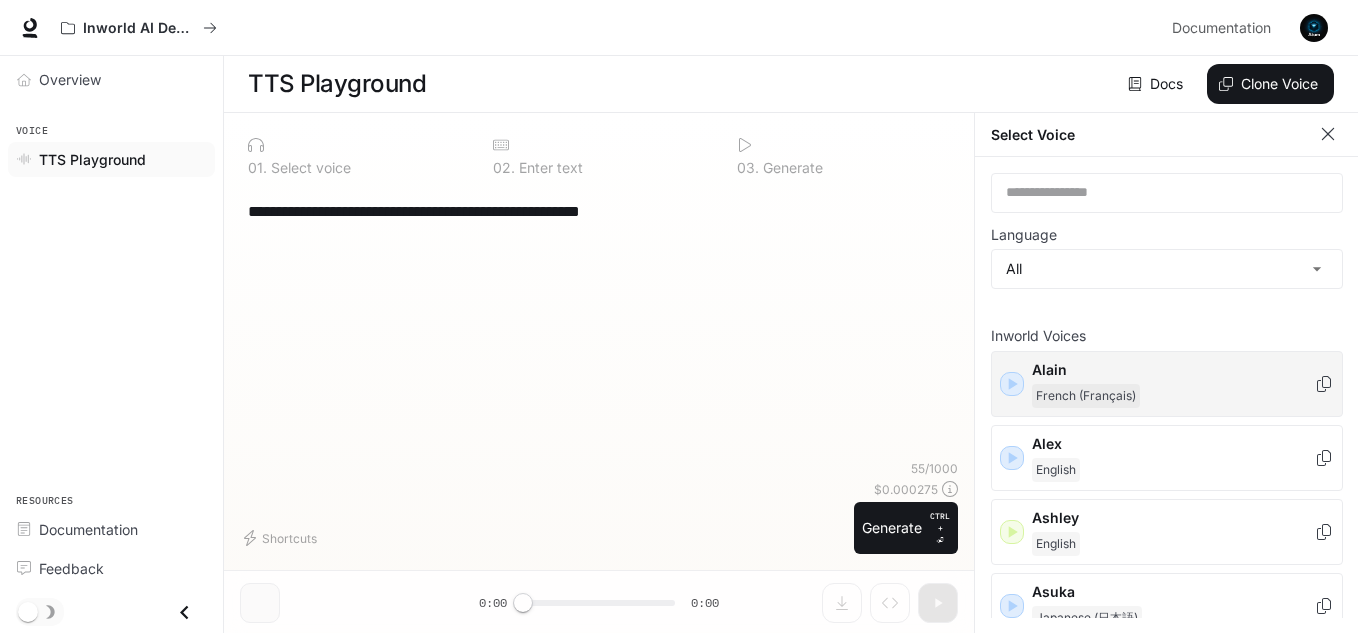 click 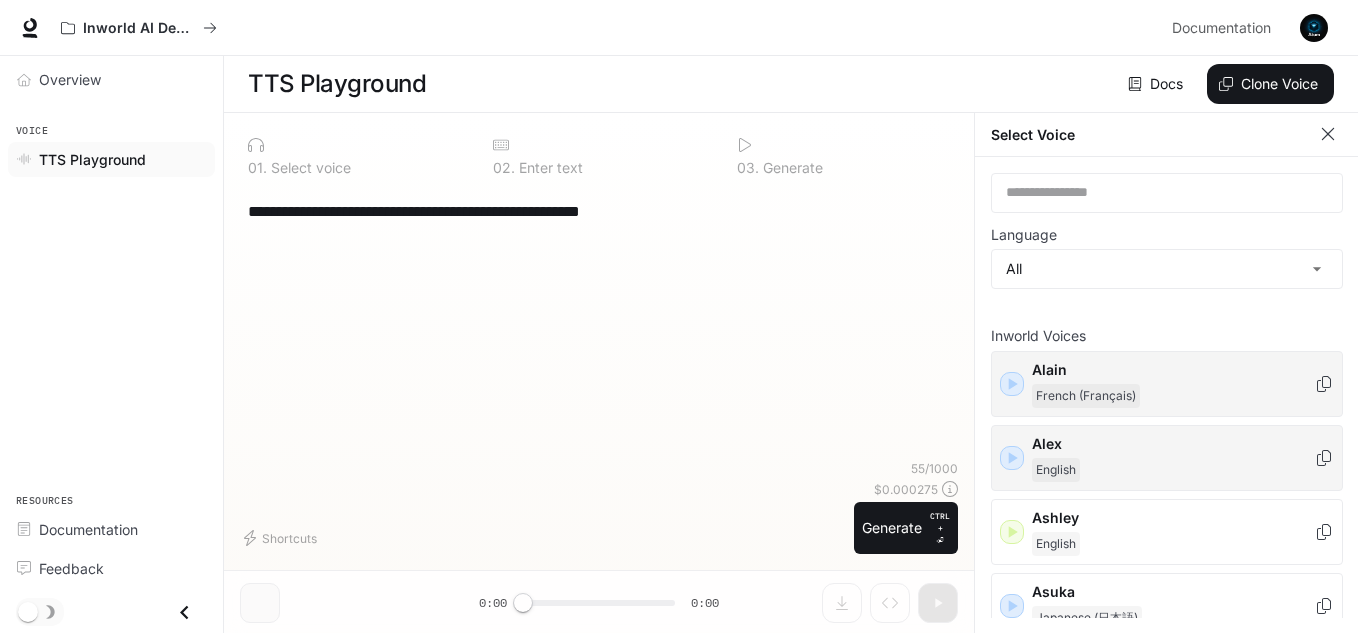 click 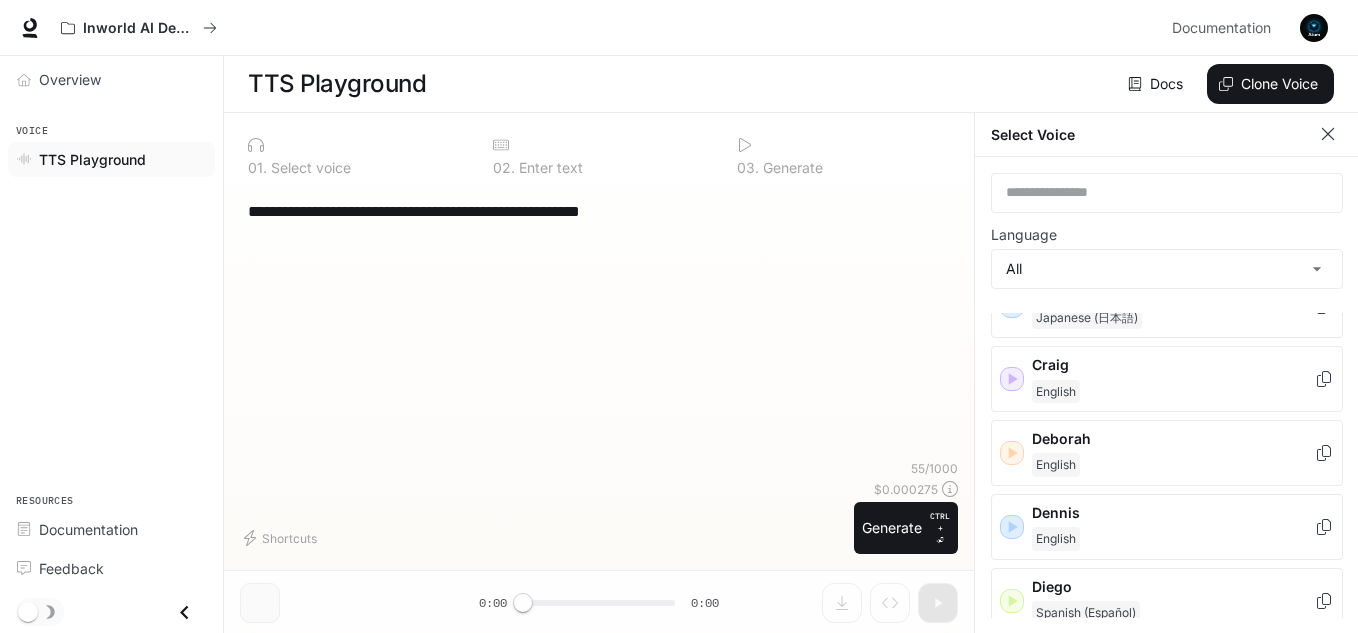 scroll, scrollTop: 0, scrollLeft: 0, axis: both 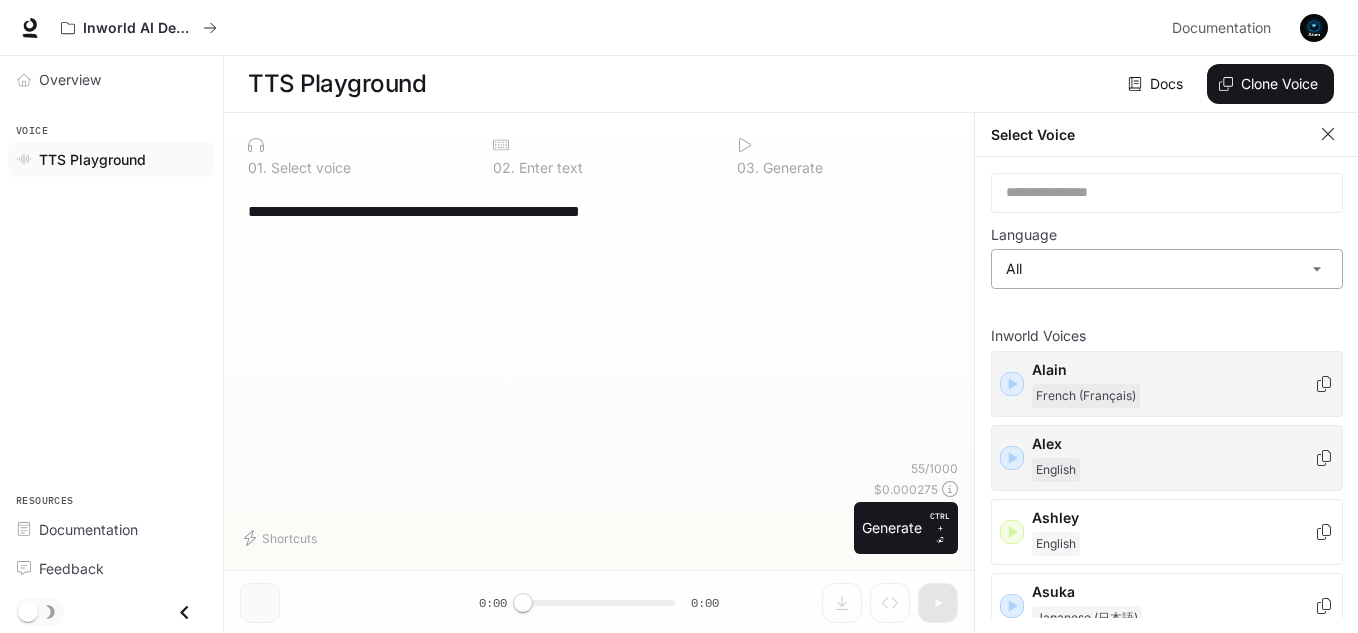 click on "**********" at bounding box center (679, 317) 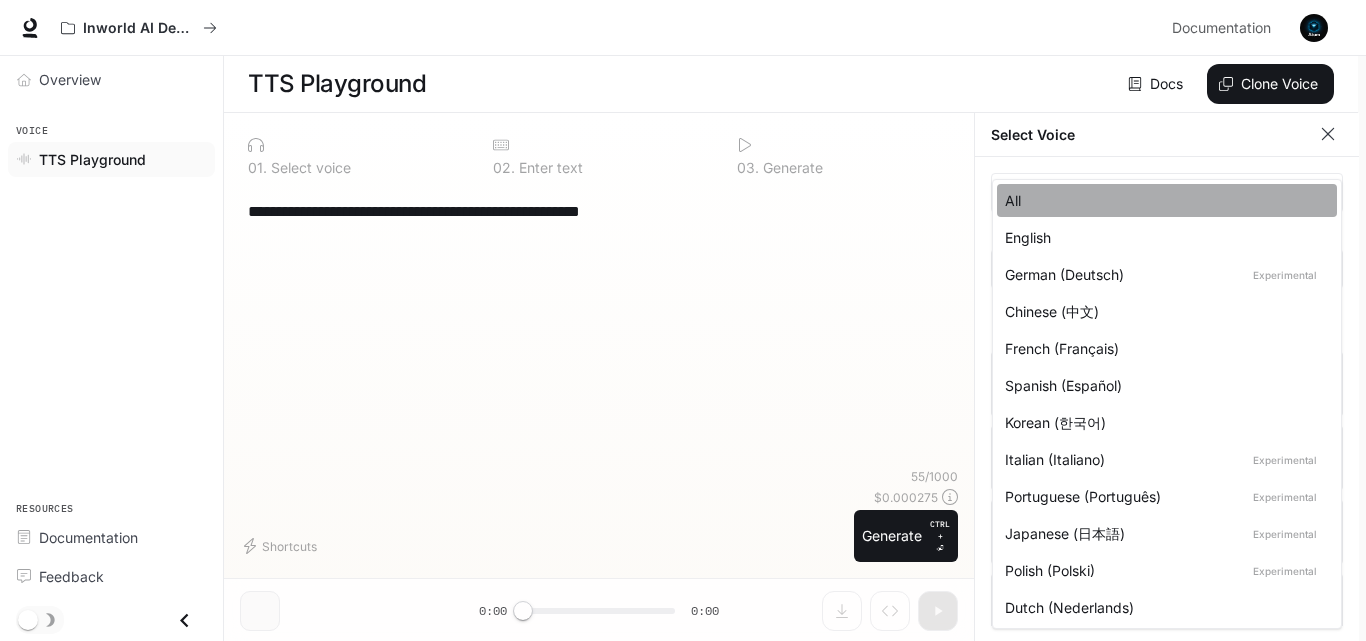 click on "All" at bounding box center (1163, 200) 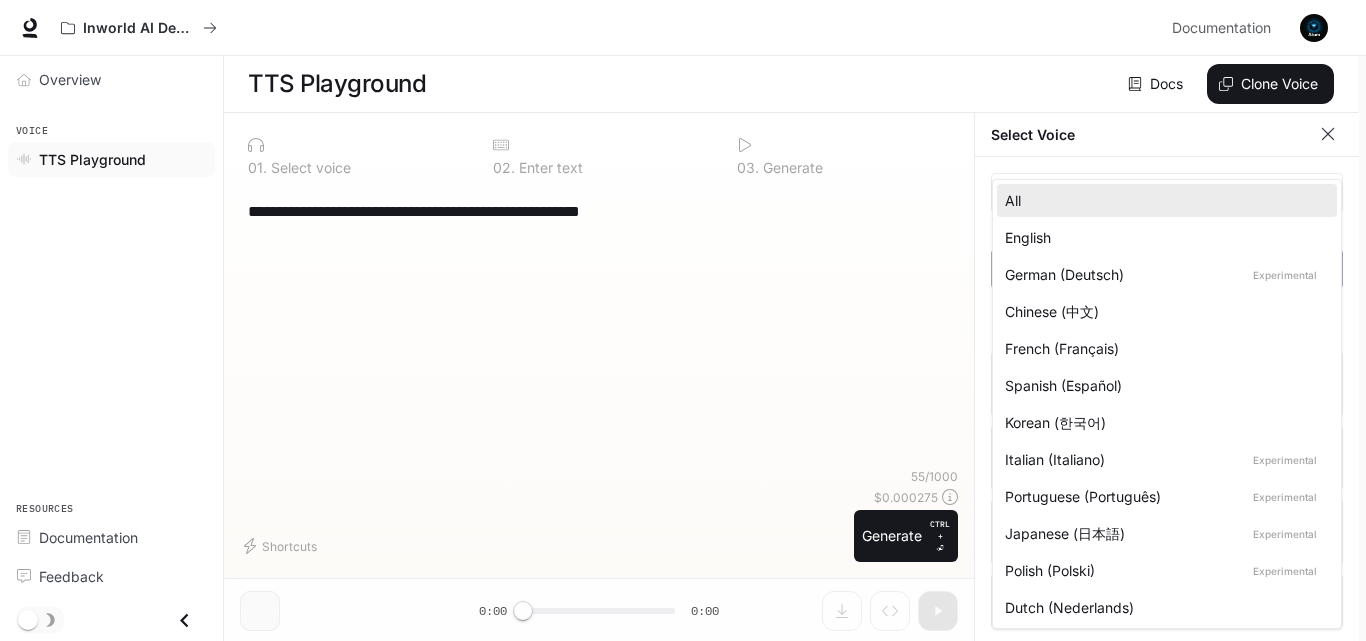 click on "**********" at bounding box center [683, 321] 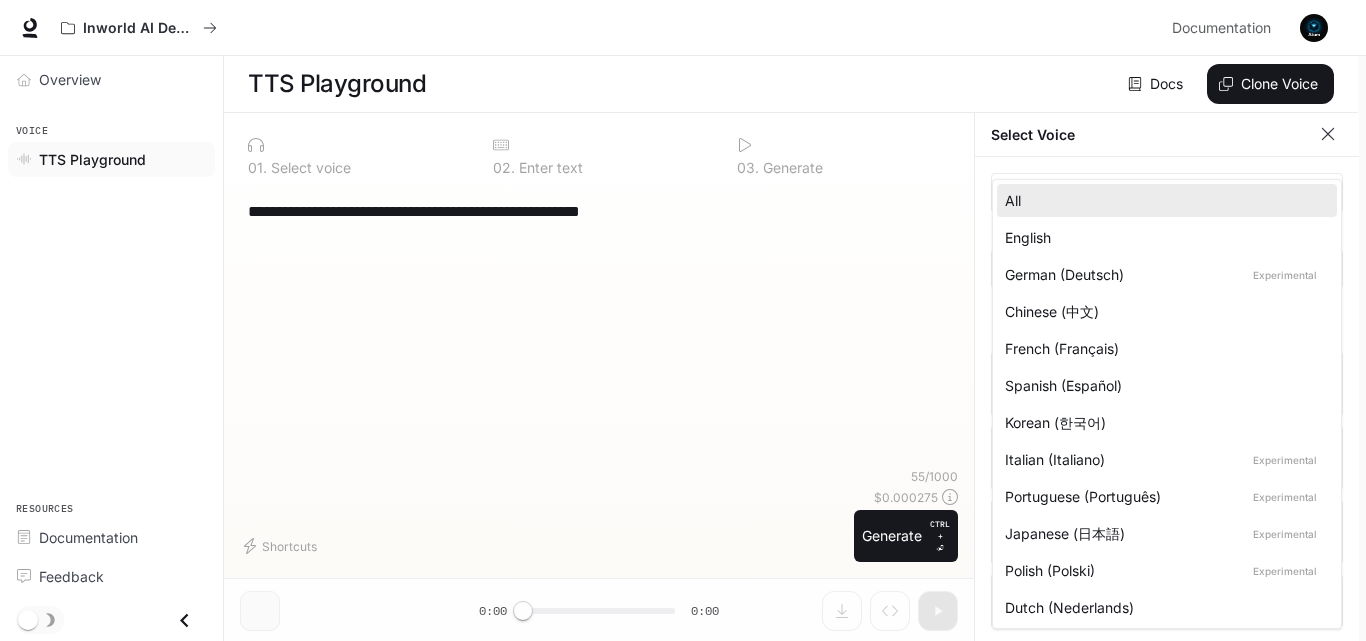 click on "English" at bounding box center (1163, 237) 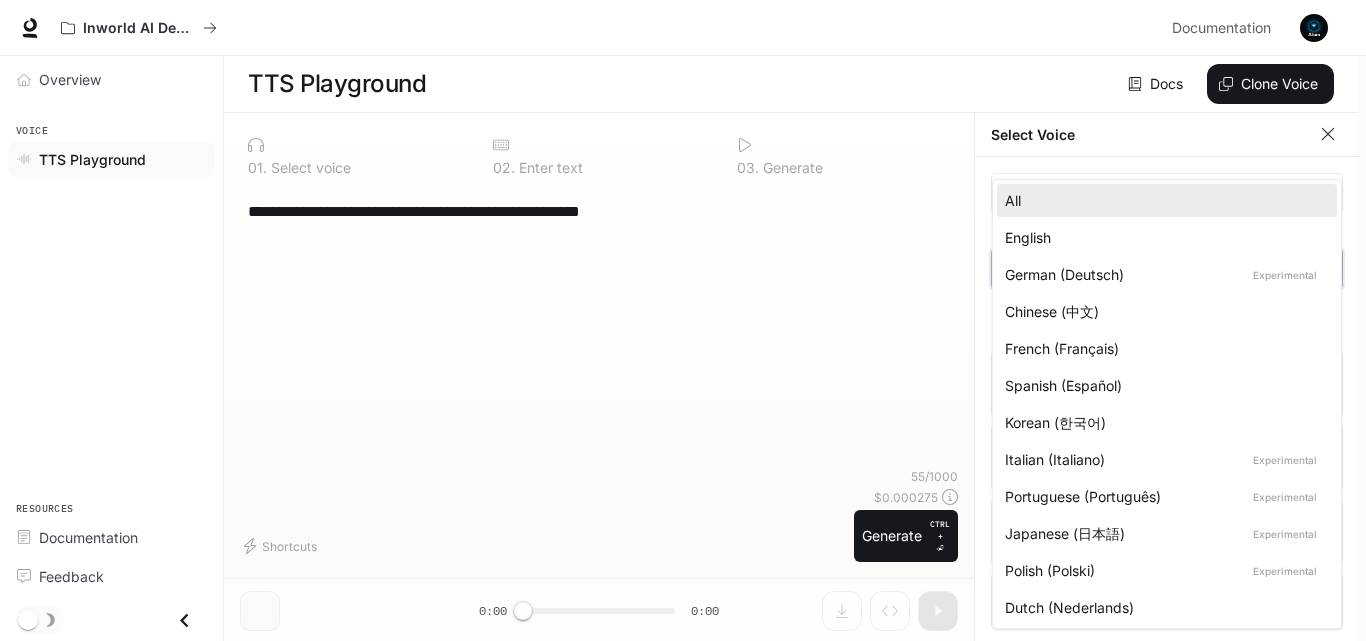 type on "*****" 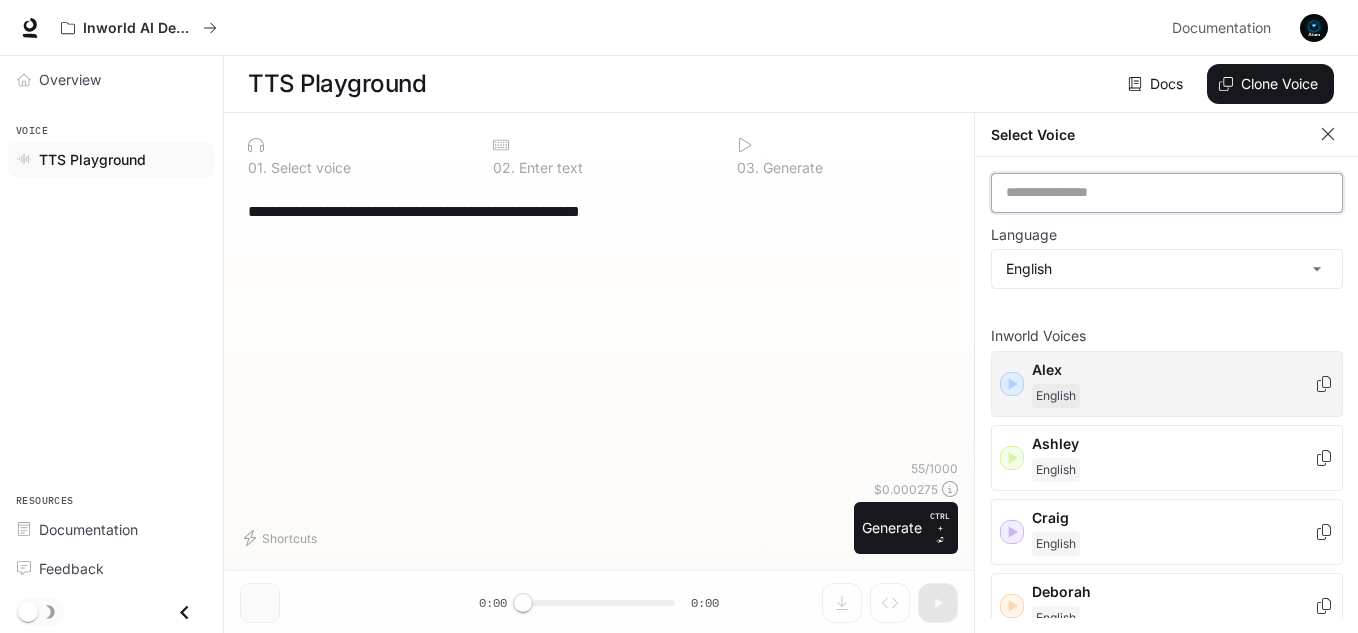click at bounding box center (1167, 193) 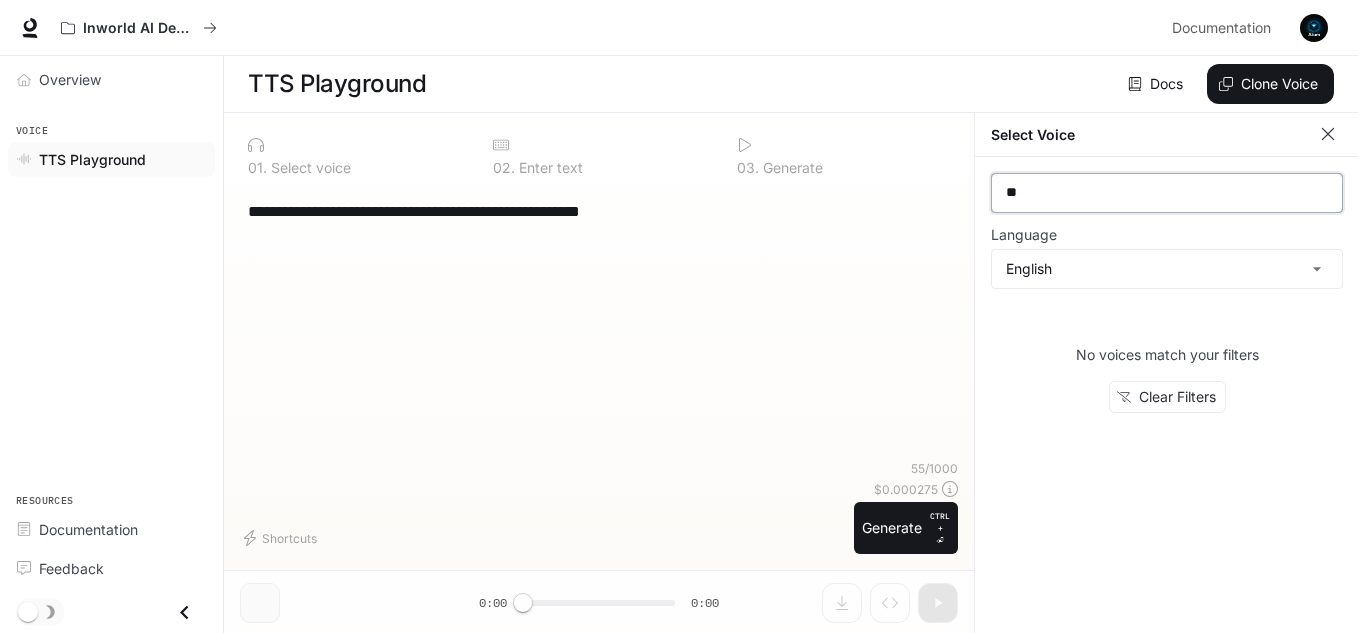 type on "*" 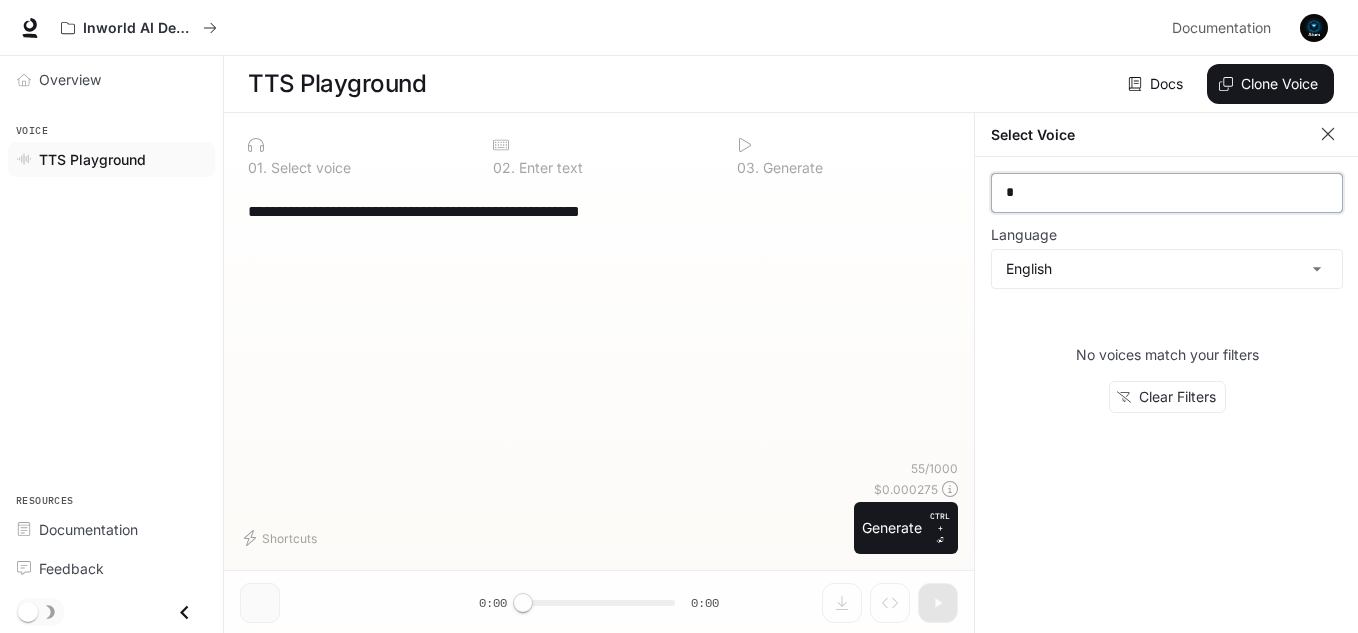 type 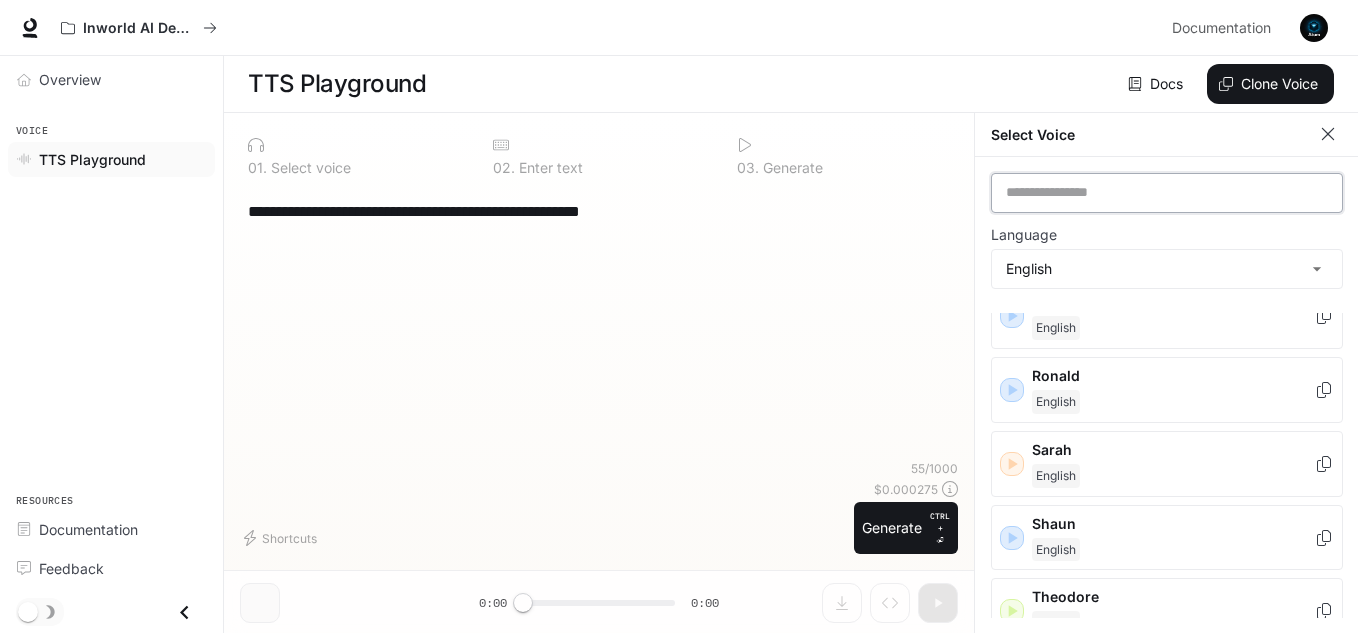 scroll, scrollTop: 1195, scrollLeft: 0, axis: vertical 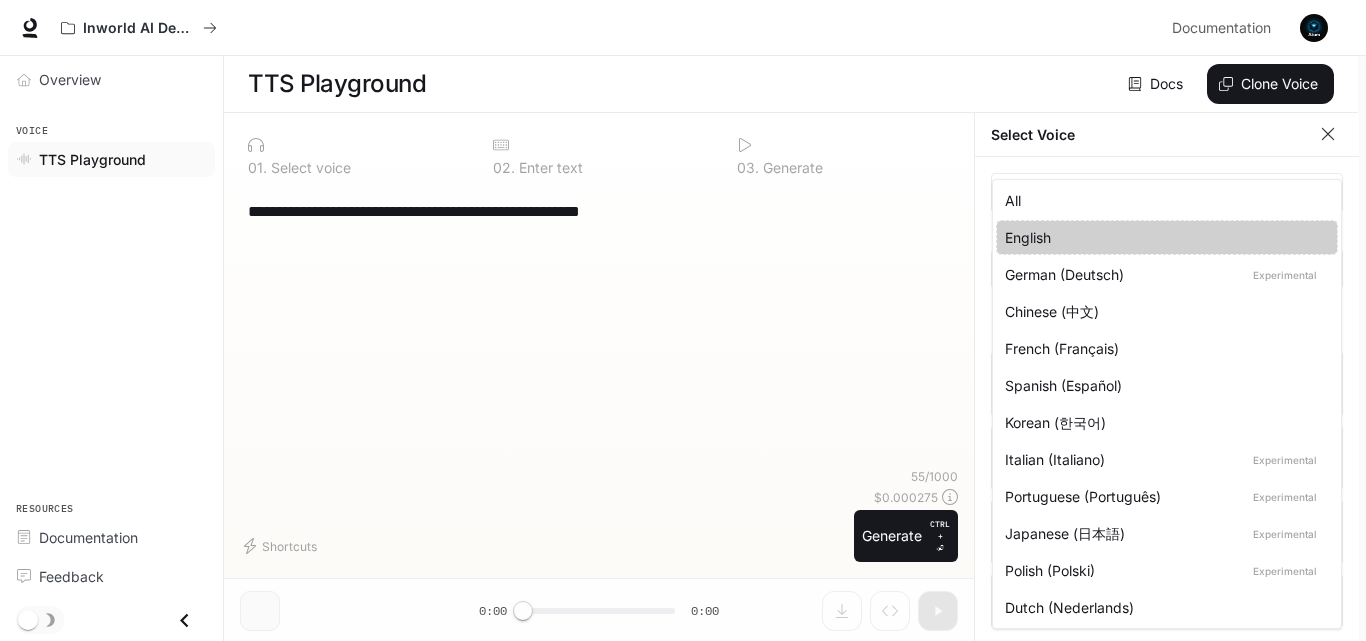 click on "**********" at bounding box center [683, 321] 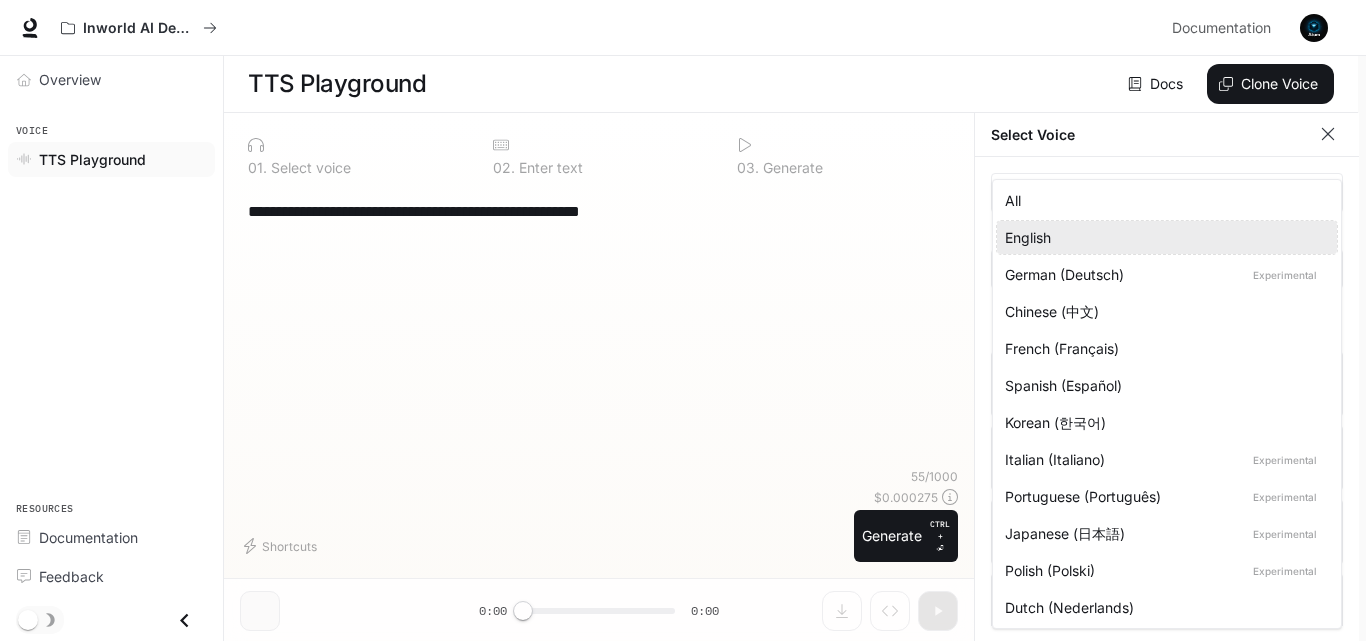 click on "English" at bounding box center (1163, 237) 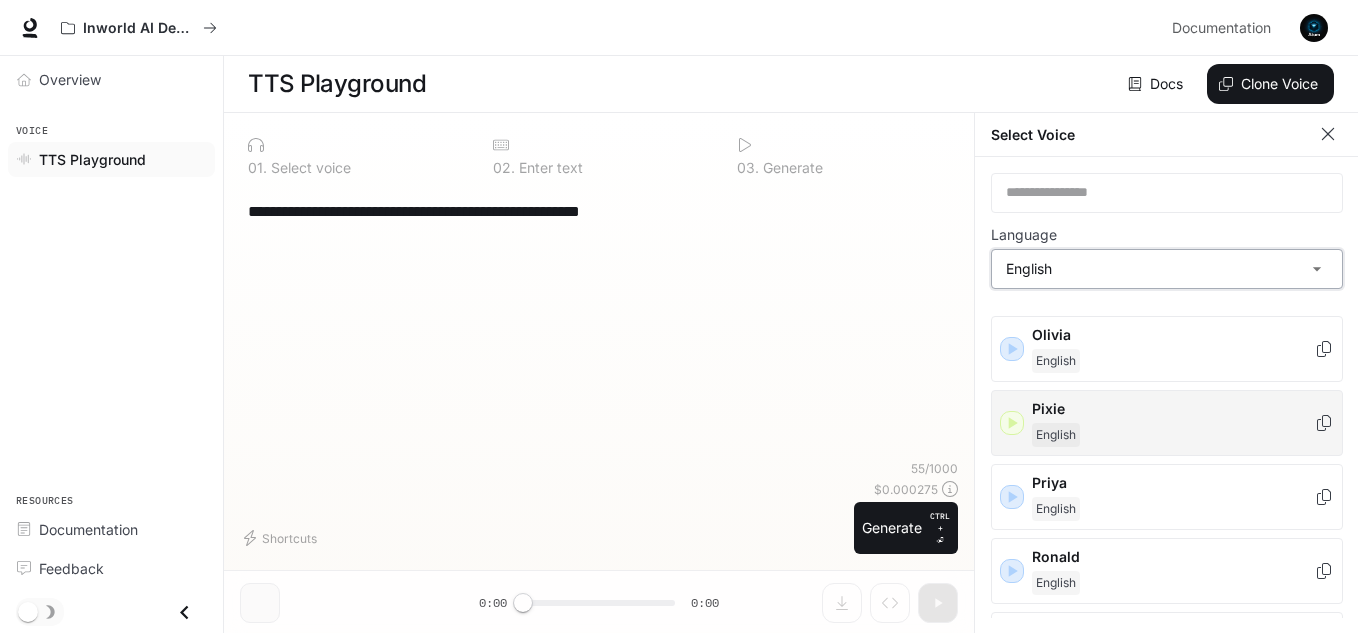 scroll, scrollTop: 800, scrollLeft: 0, axis: vertical 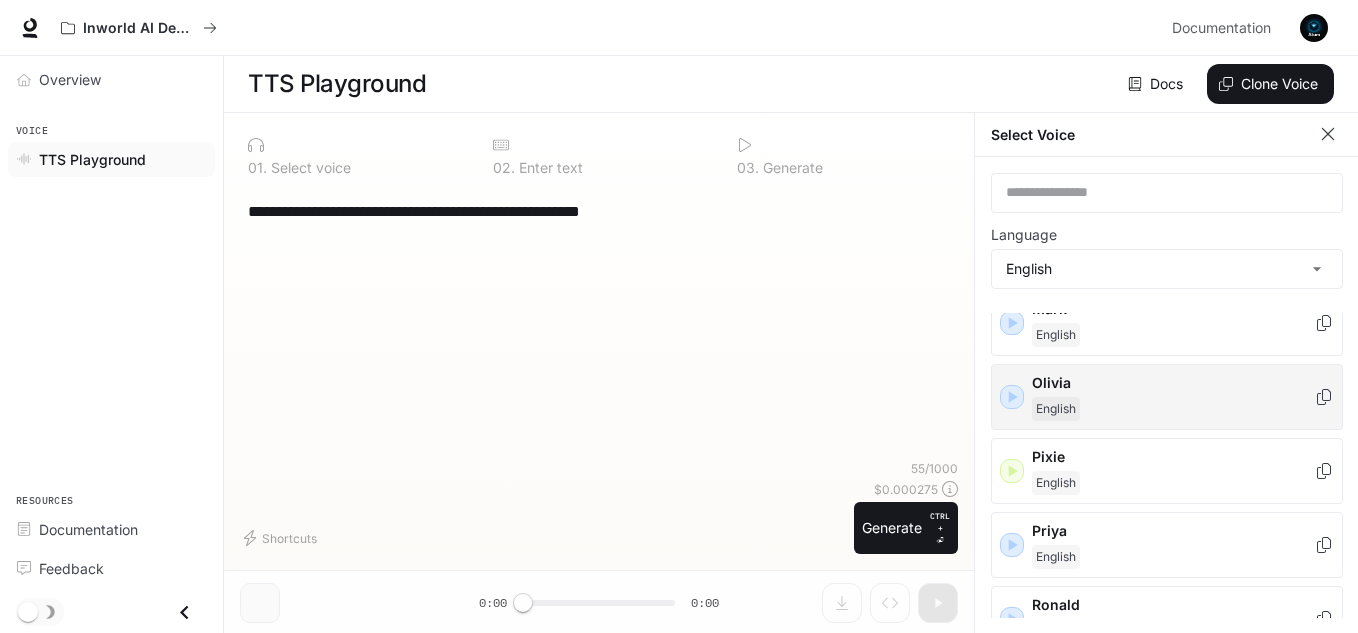 click at bounding box center (1012, 397) 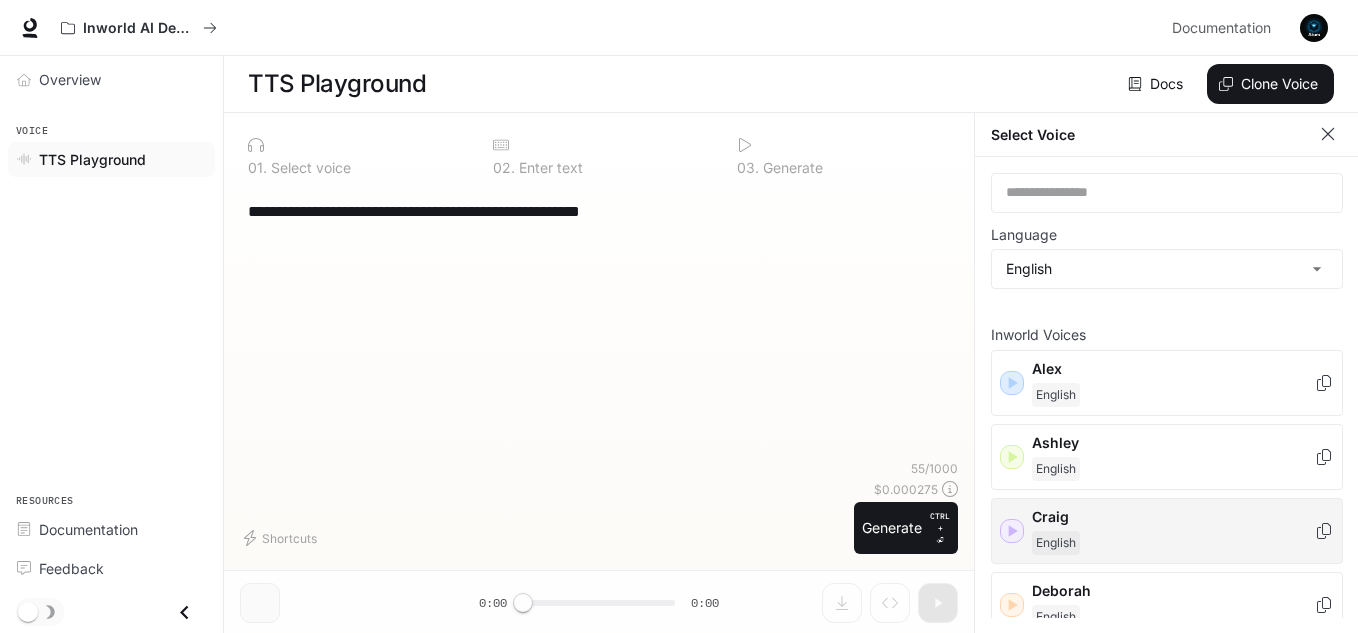 scroll, scrollTop: 0, scrollLeft: 0, axis: both 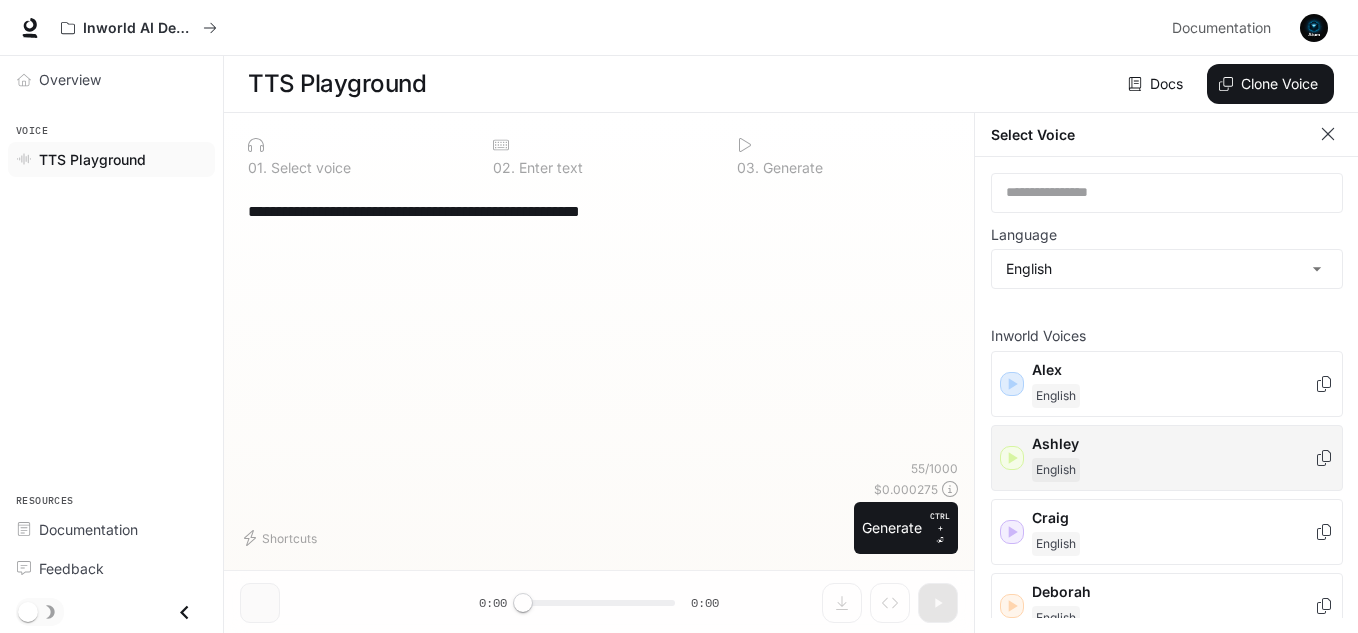 click 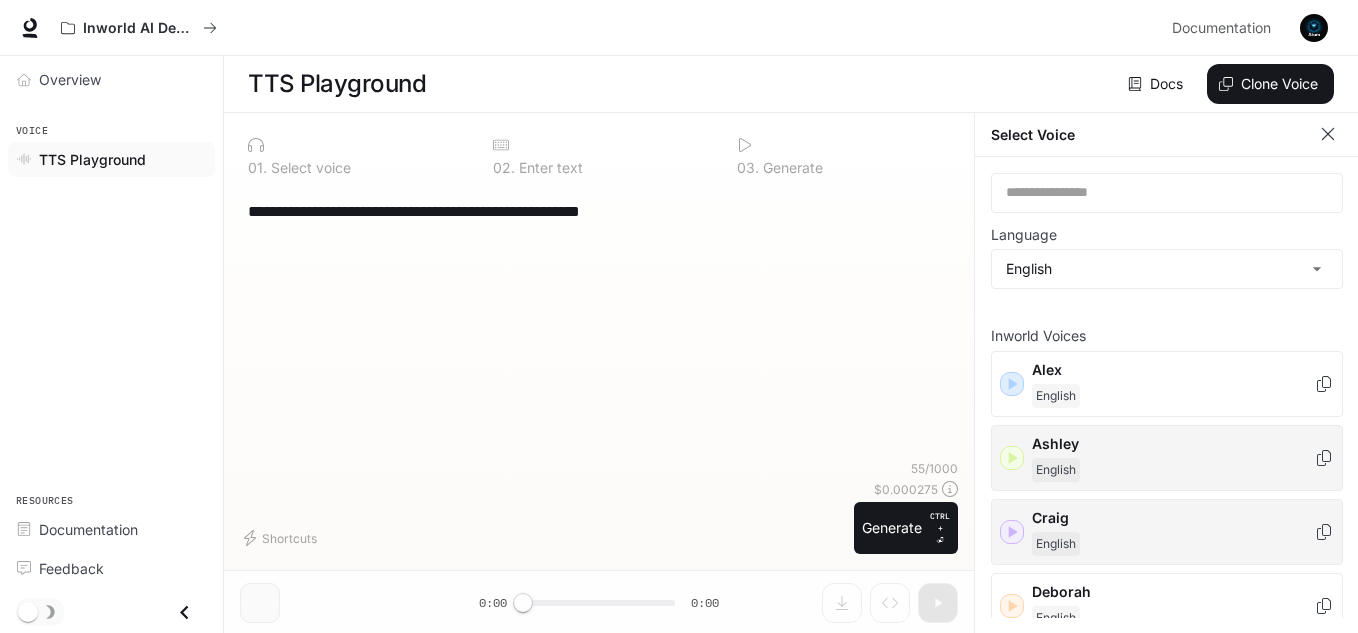 click 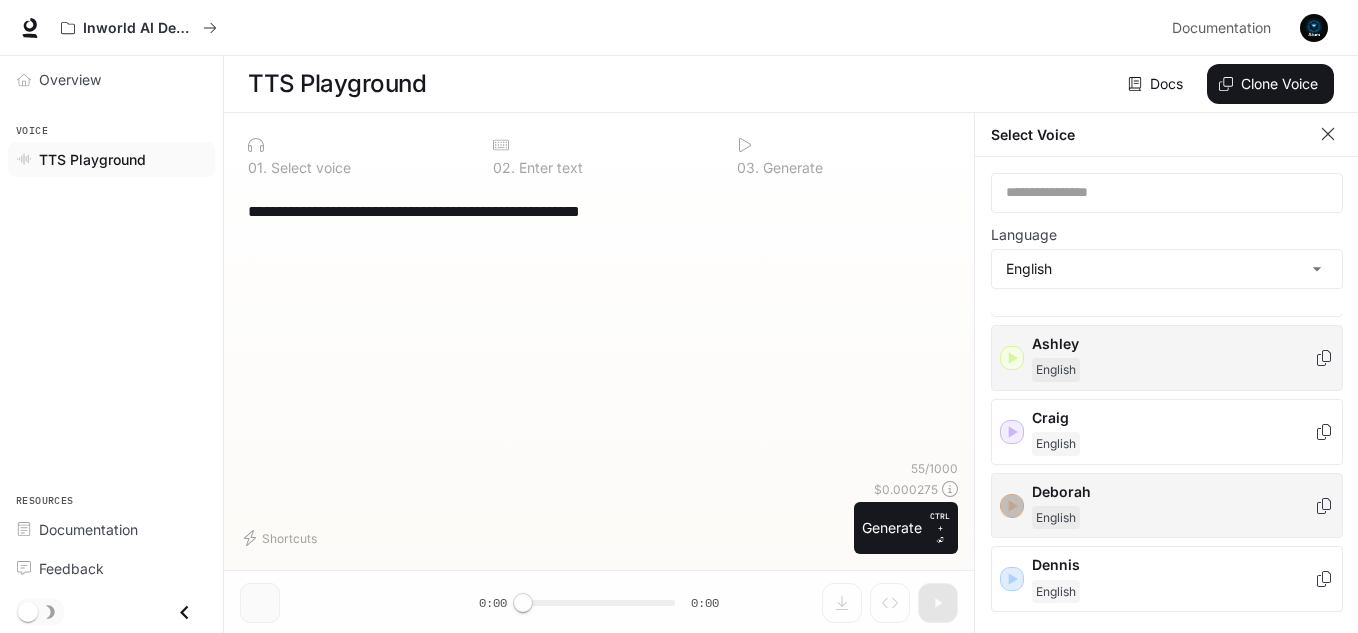 click 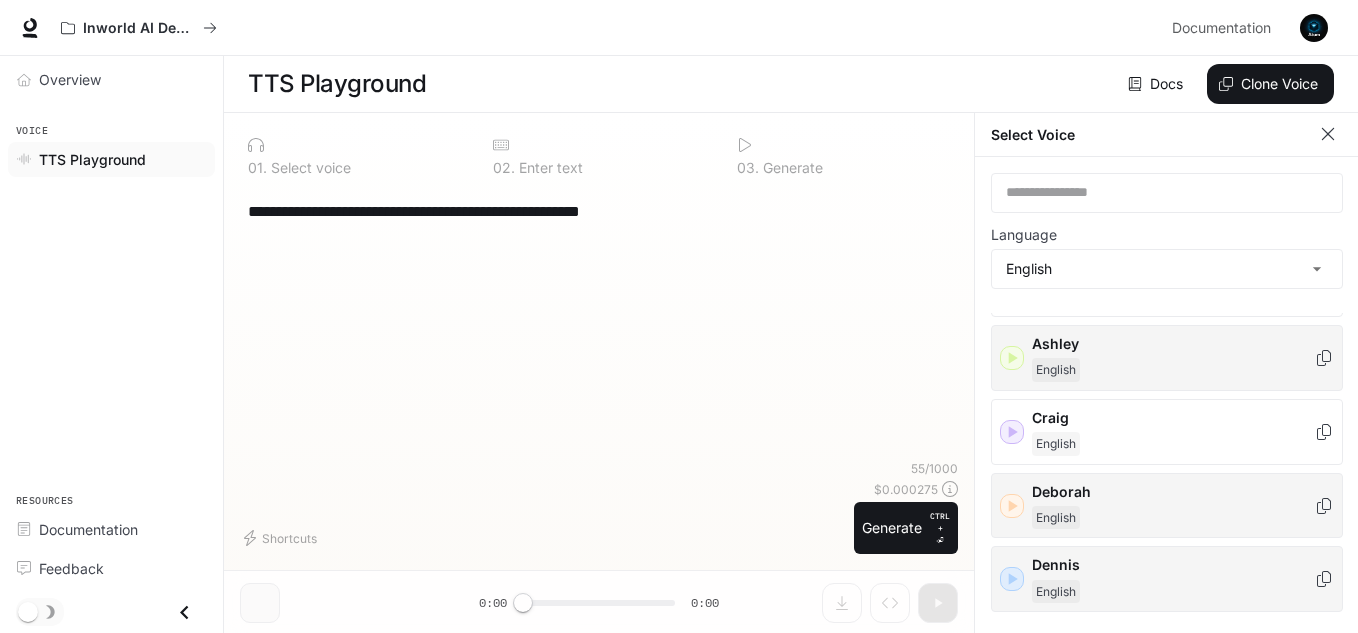 scroll, scrollTop: 200, scrollLeft: 0, axis: vertical 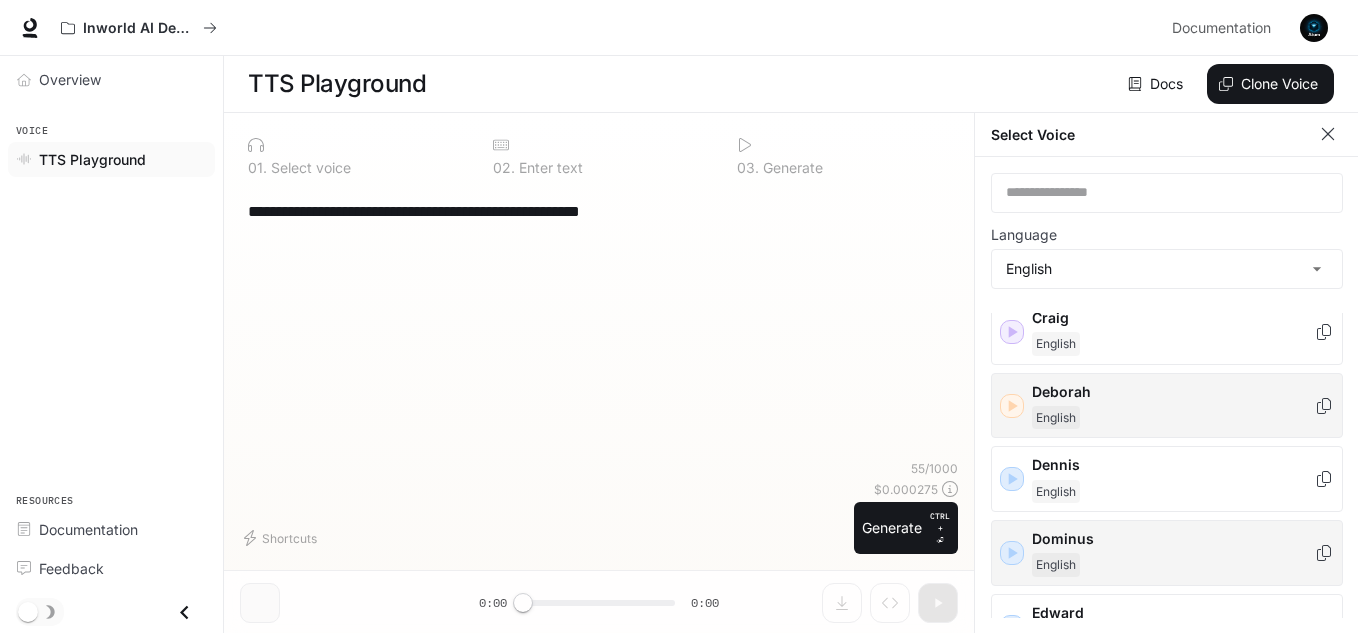 click 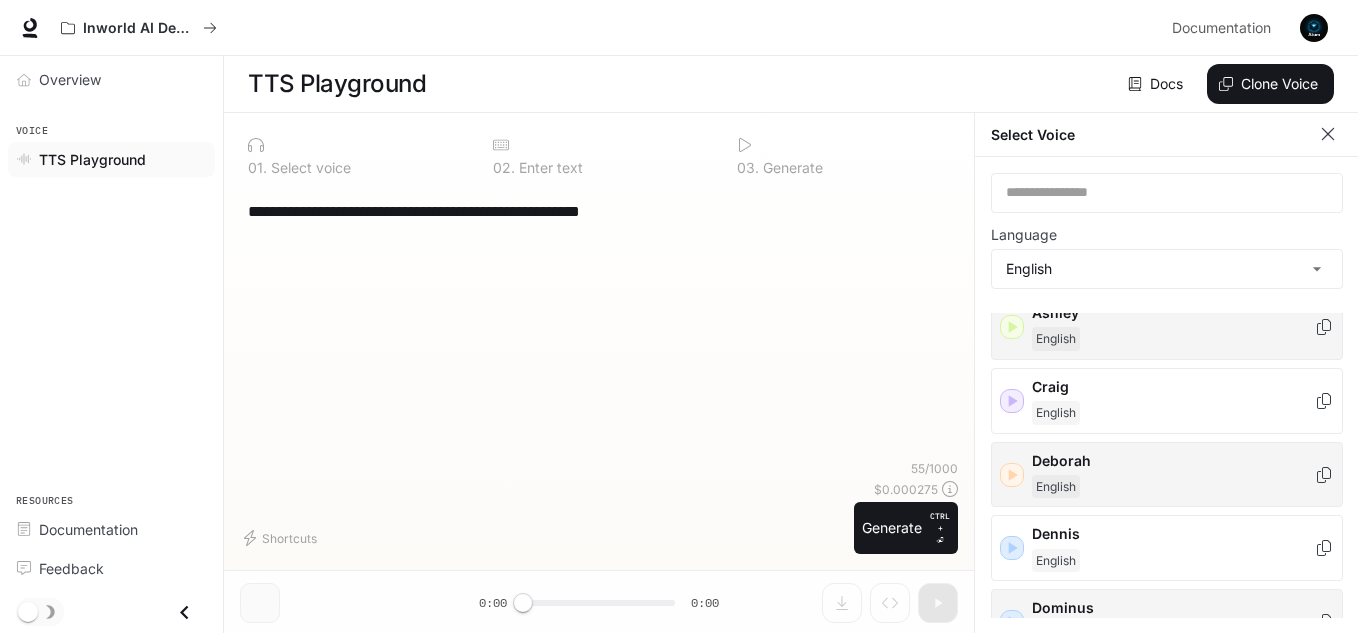 scroll, scrollTop: 400, scrollLeft: 0, axis: vertical 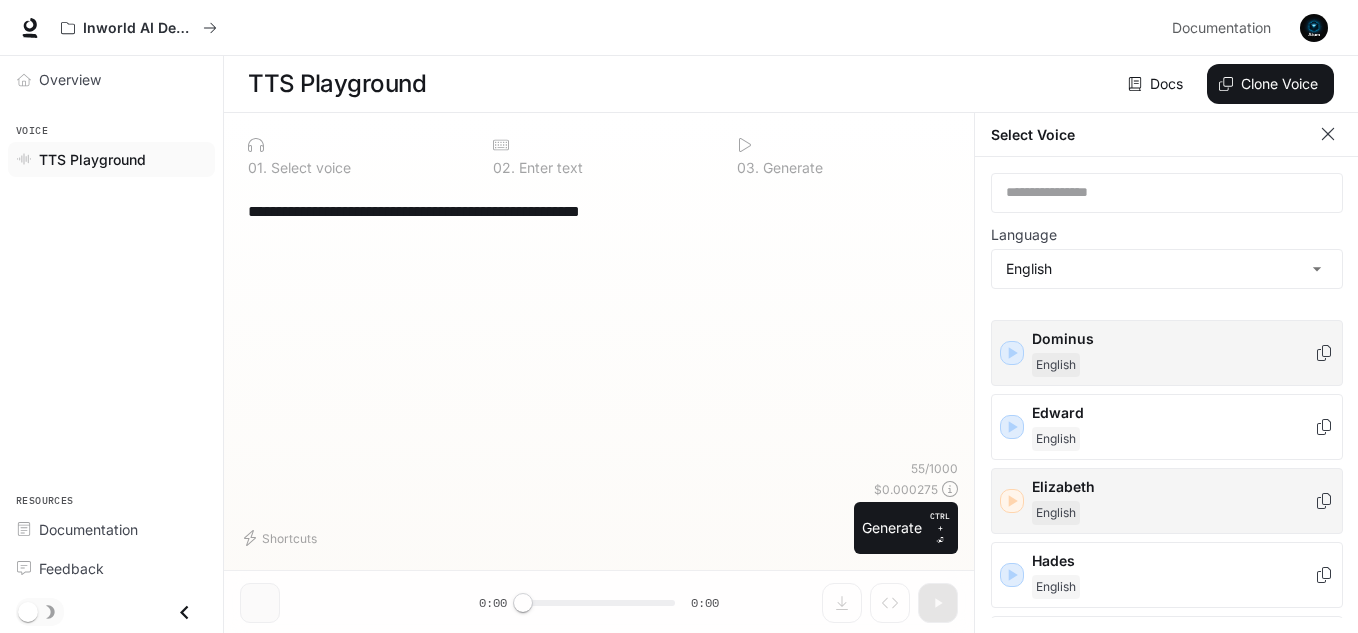 click 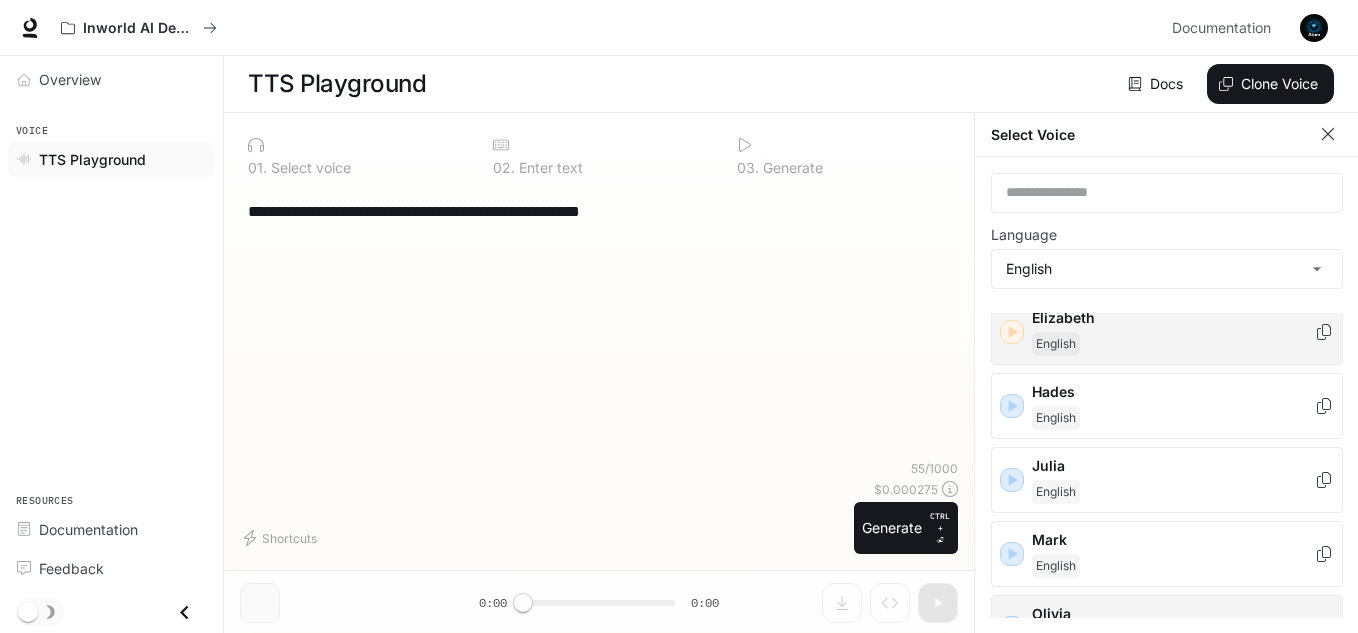 scroll, scrollTop: 600, scrollLeft: 0, axis: vertical 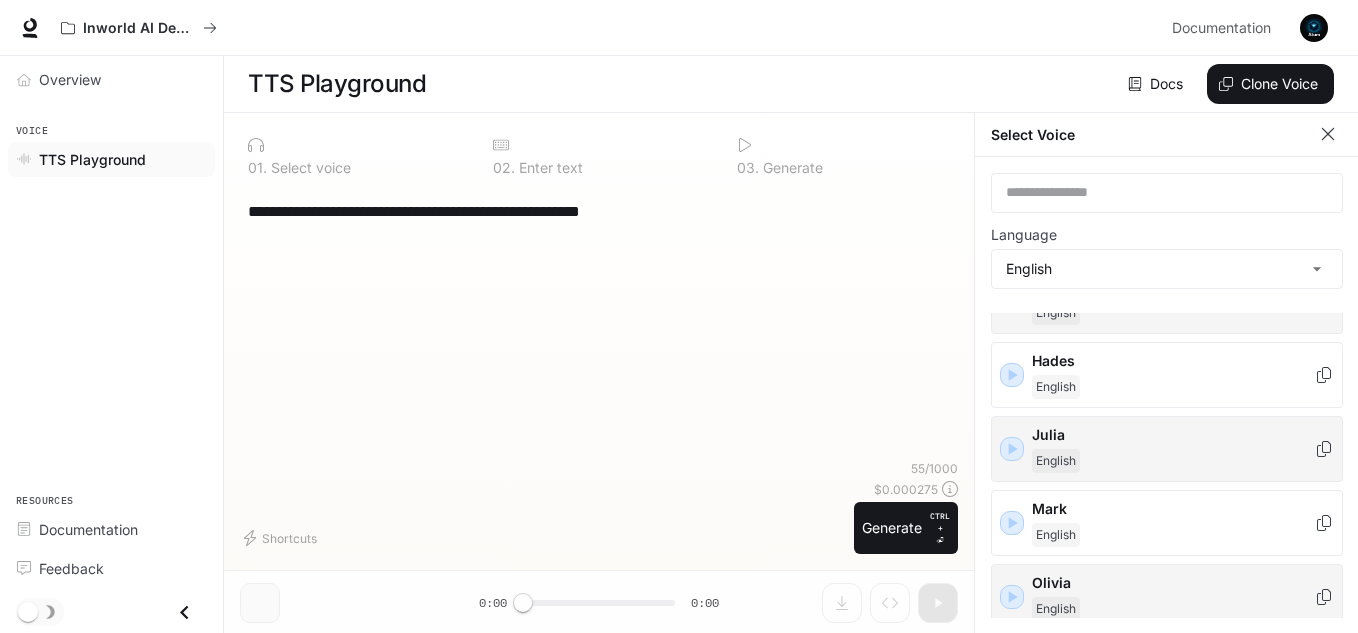 click 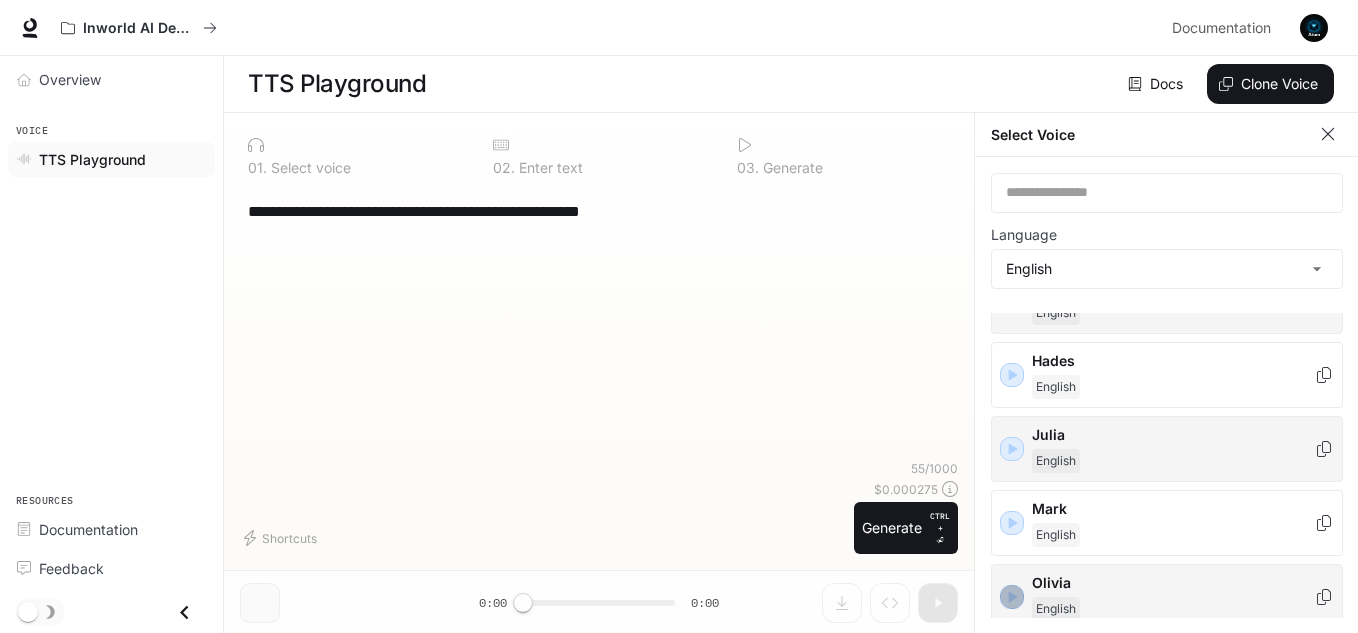 click 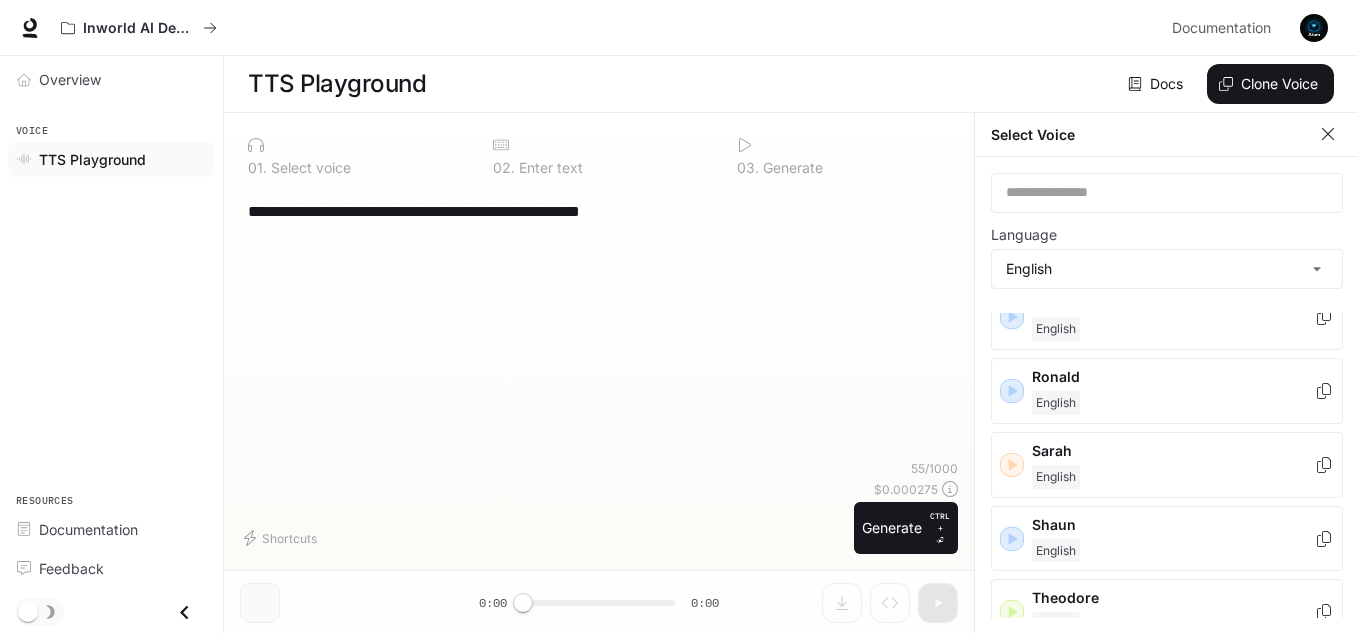 scroll, scrollTop: 995, scrollLeft: 0, axis: vertical 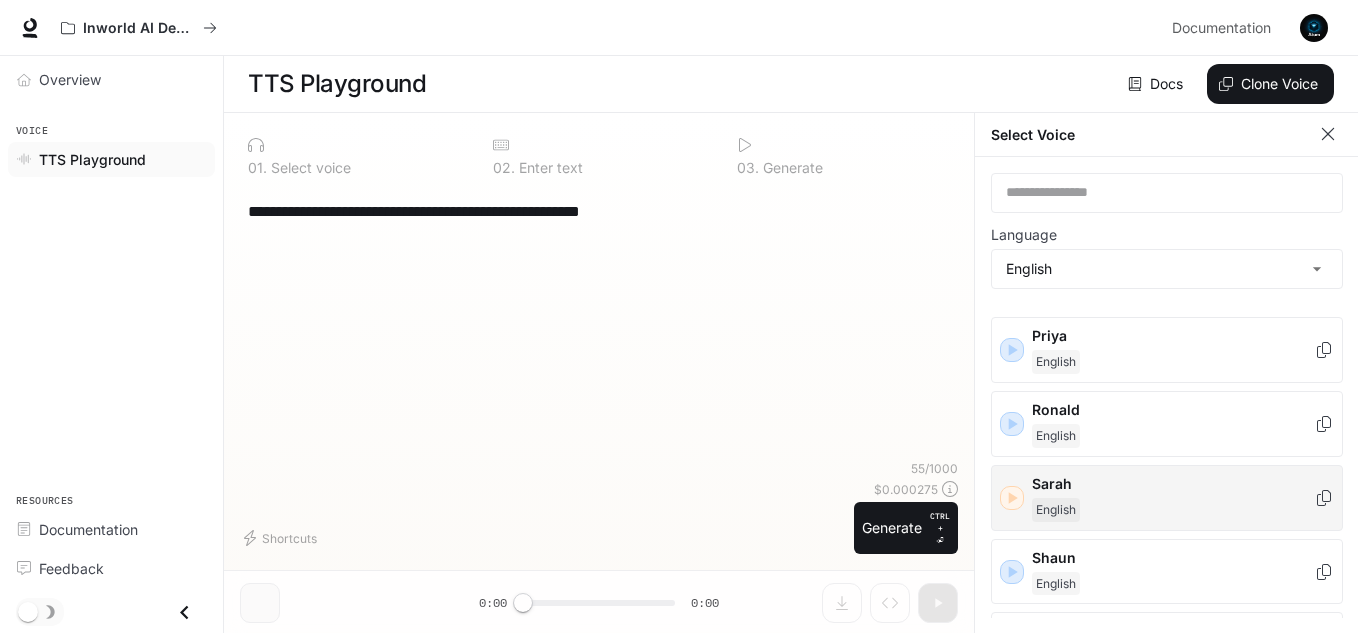 click 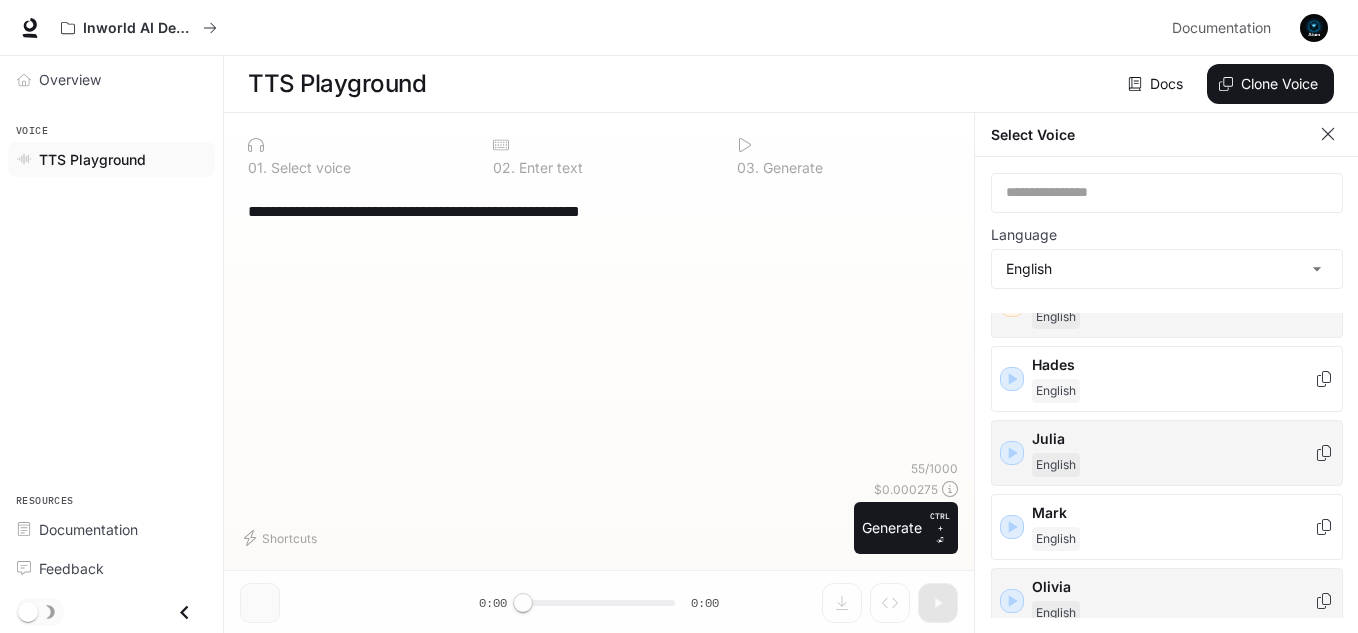 scroll, scrollTop: 595, scrollLeft: 0, axis: vertical 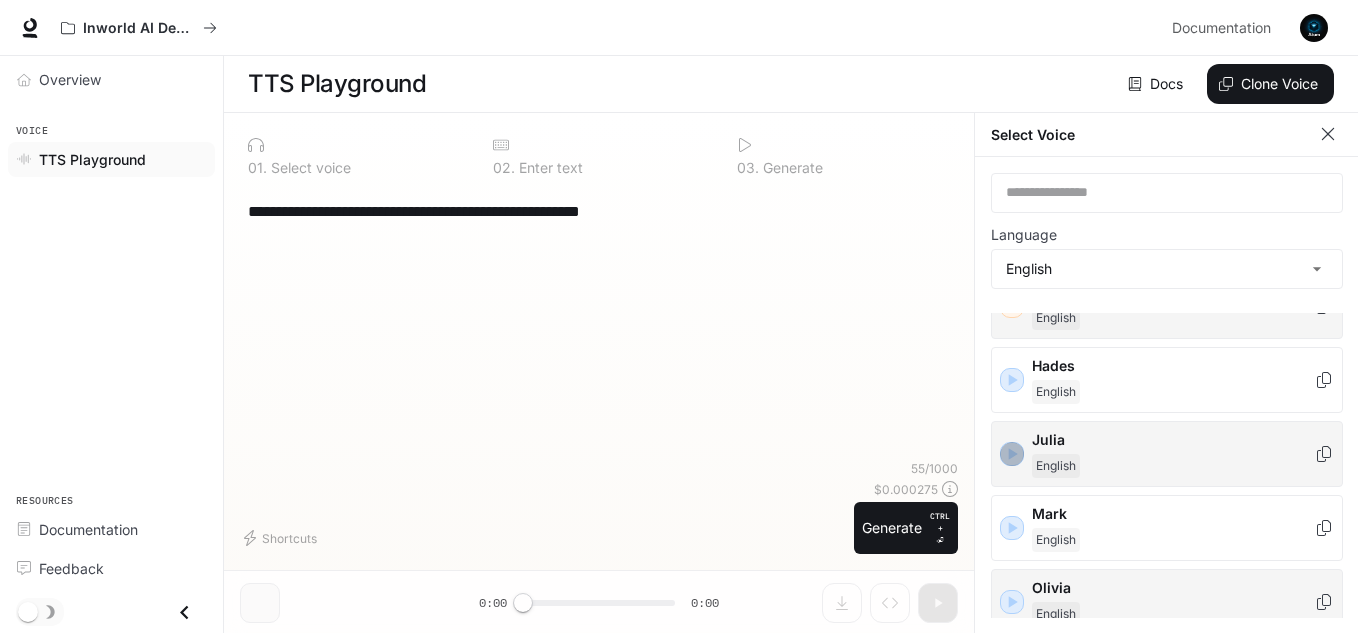 click 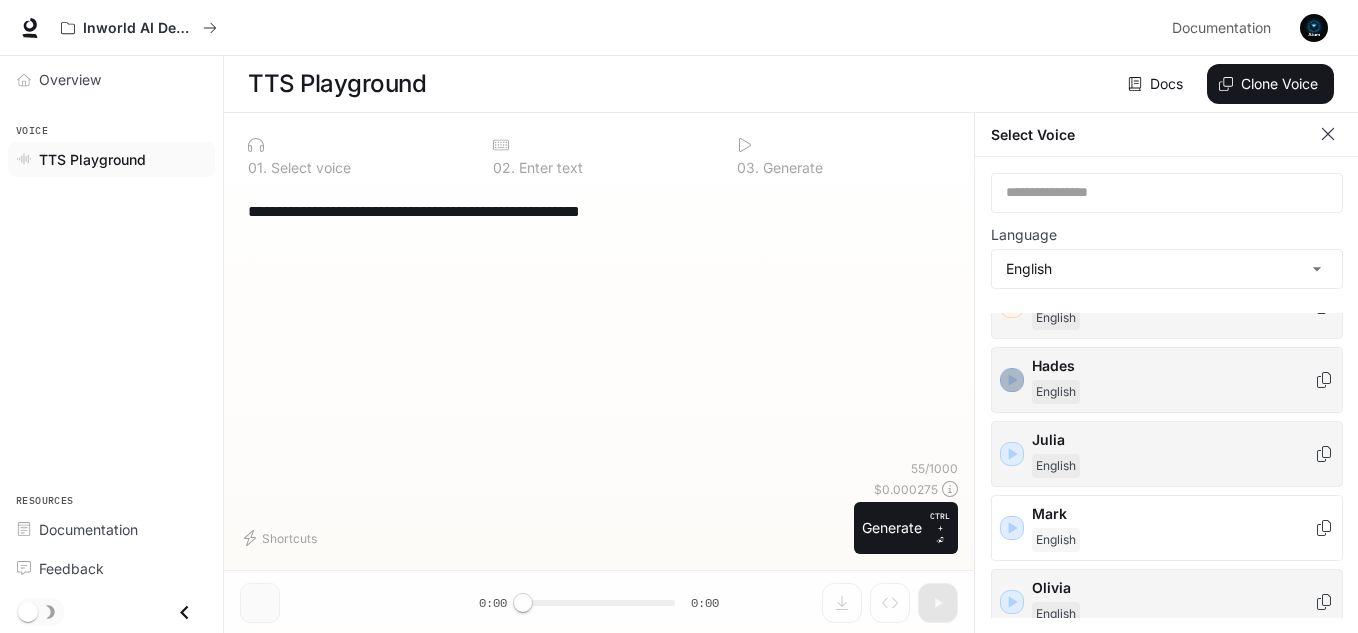 click 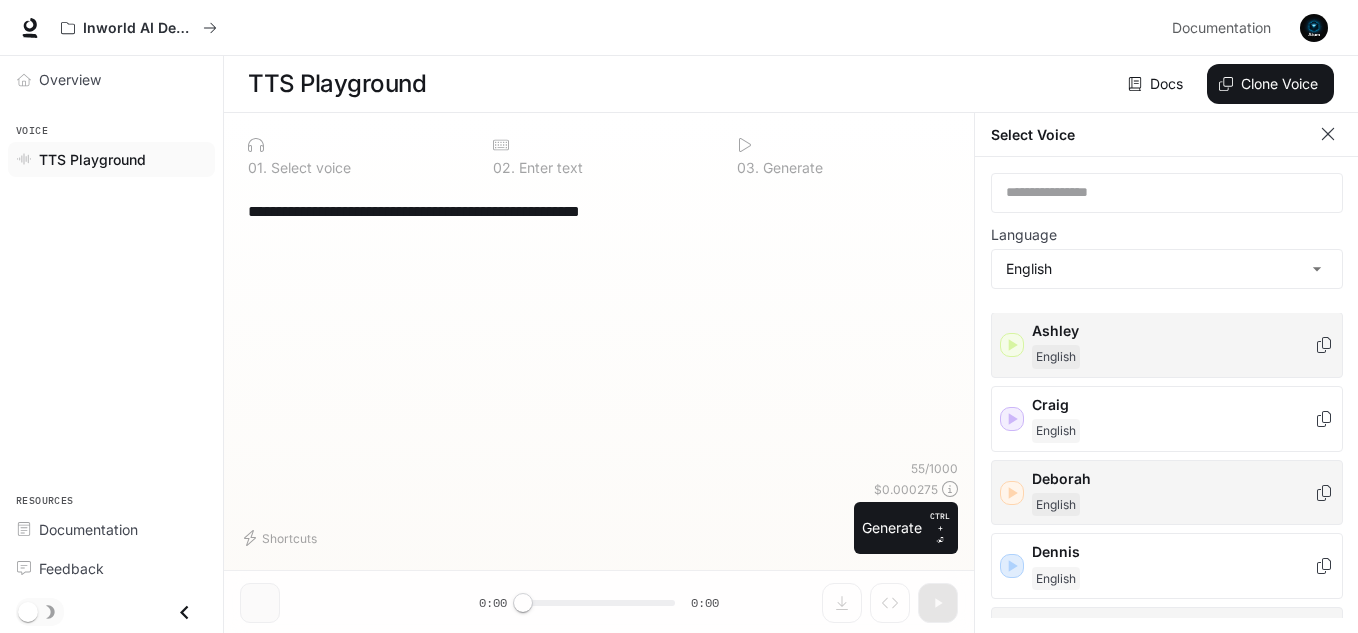 scroll, scrollTop: 0, scrollLeft: 0, axis: both 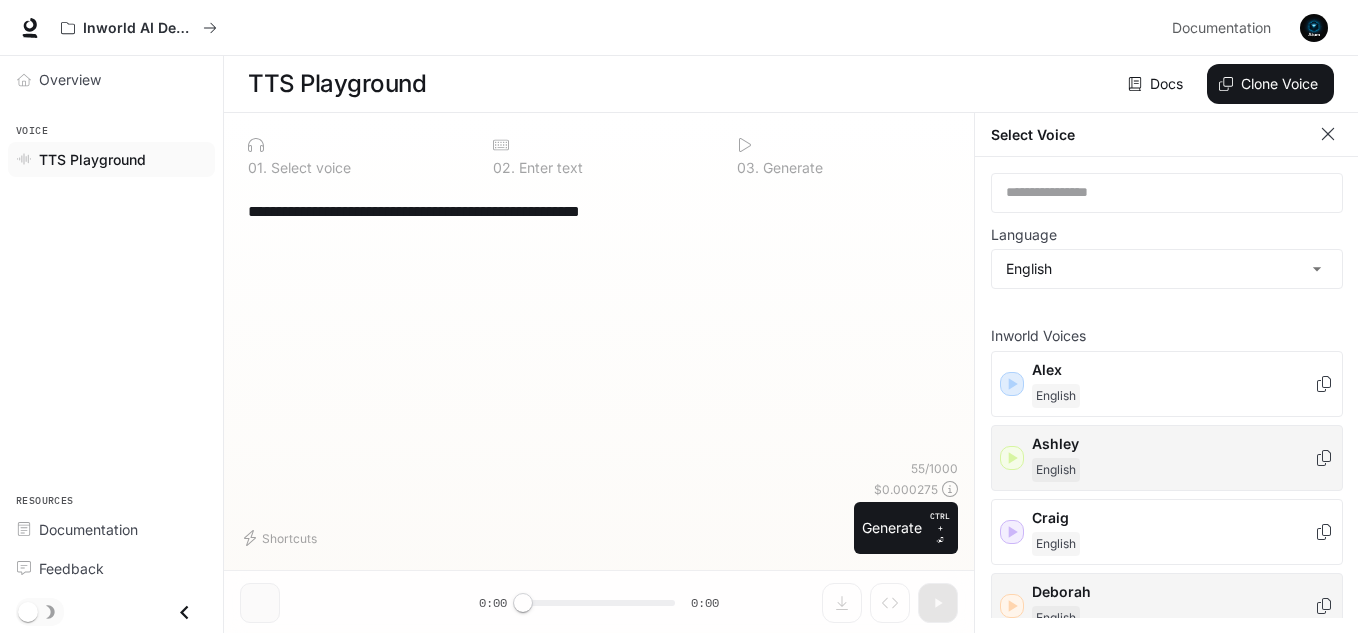 click 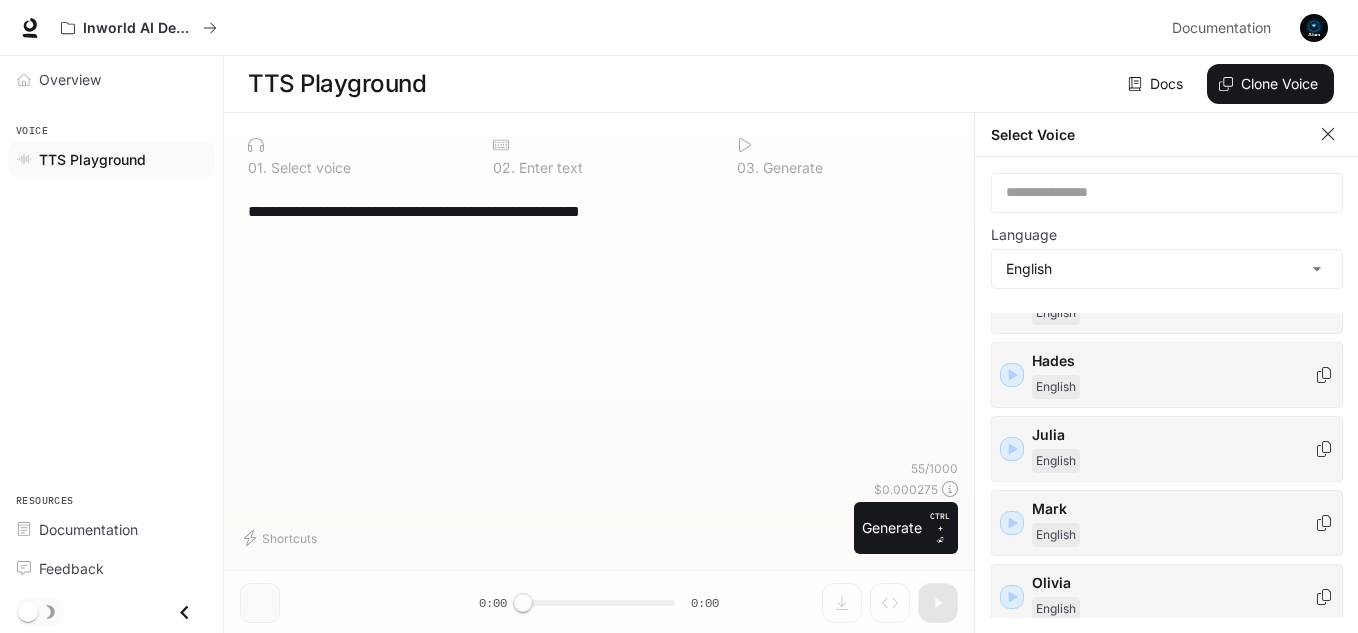 scroll, scrollTop: 700, scrollLeft: 0, axis: vertical 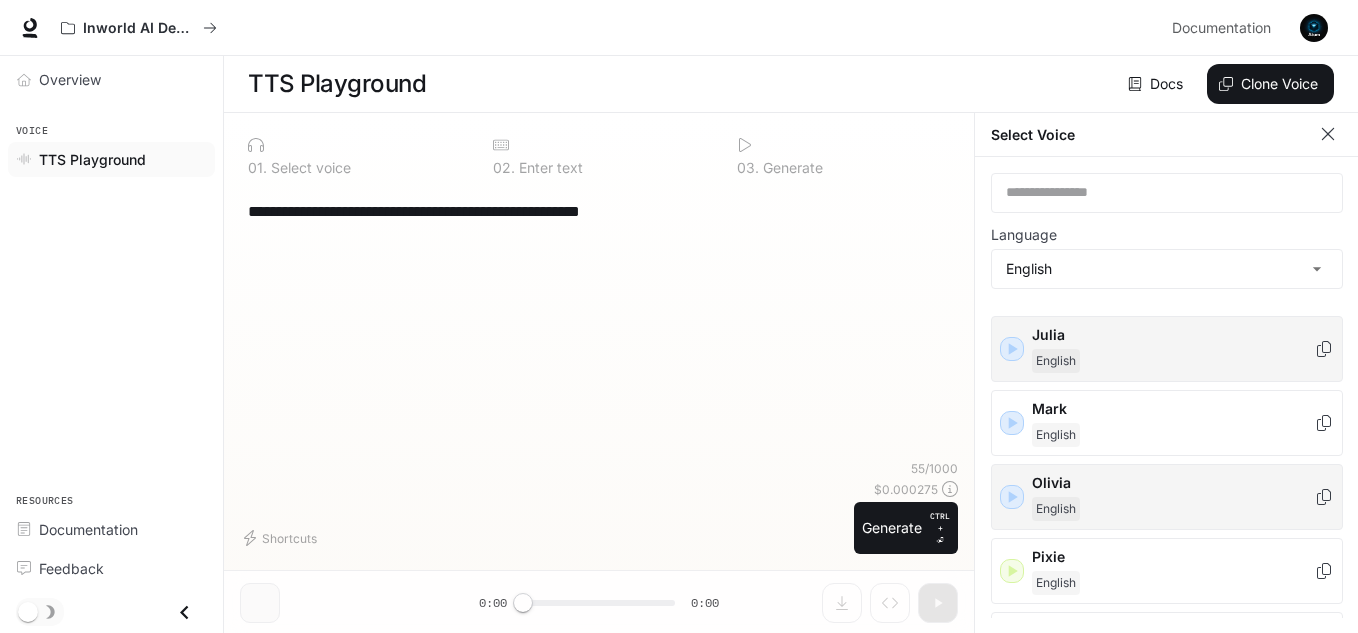 click 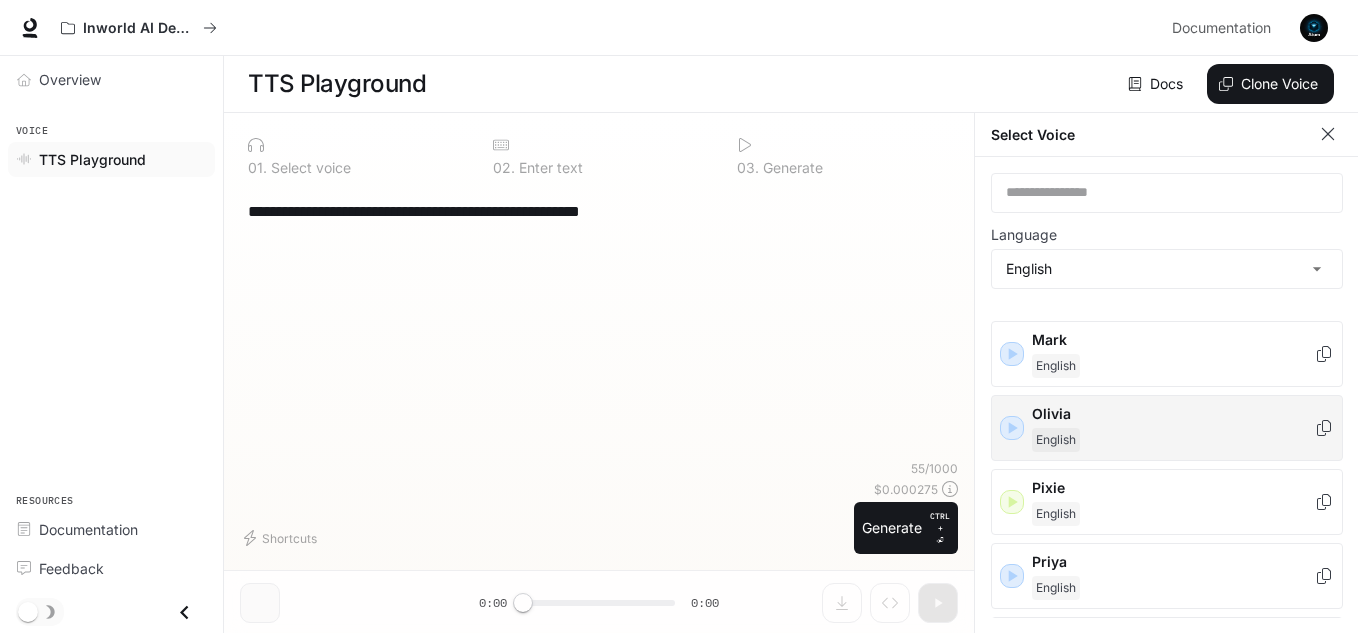 scroll, scrollTop: 800, scrollLeft: 0, axis: vertical 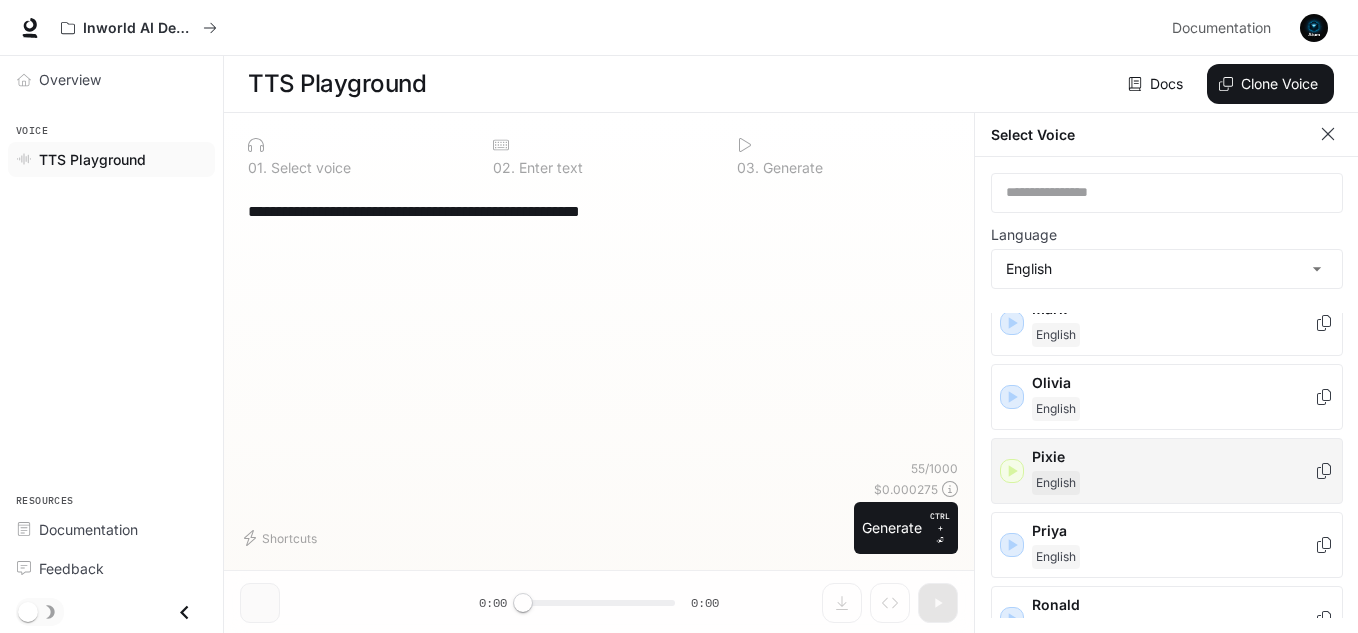 click 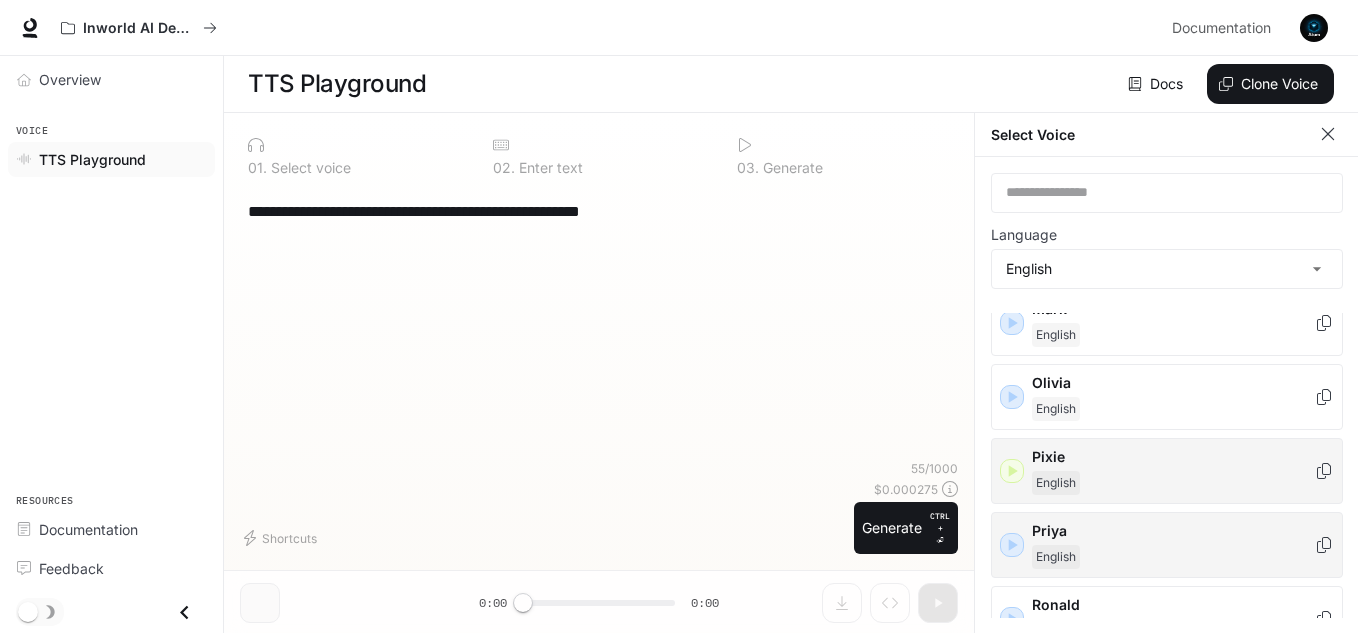 click 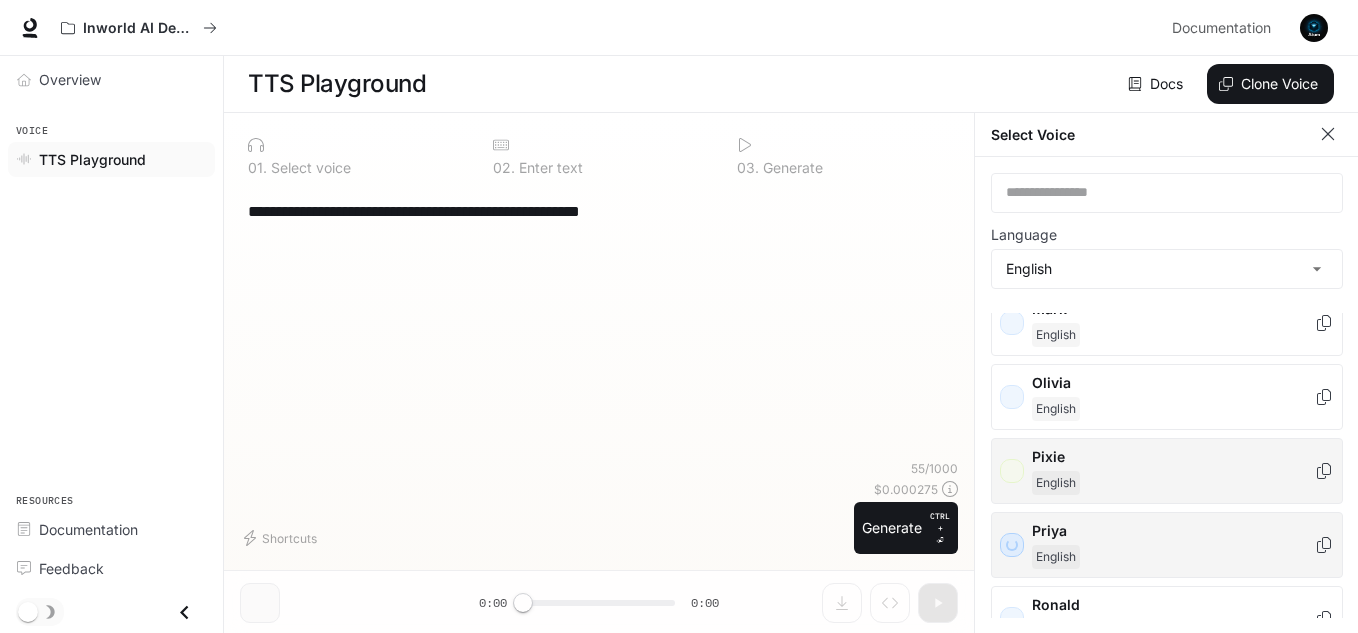 scroll, scrollTop: 900, scrollLeft: 0, axis: vertical 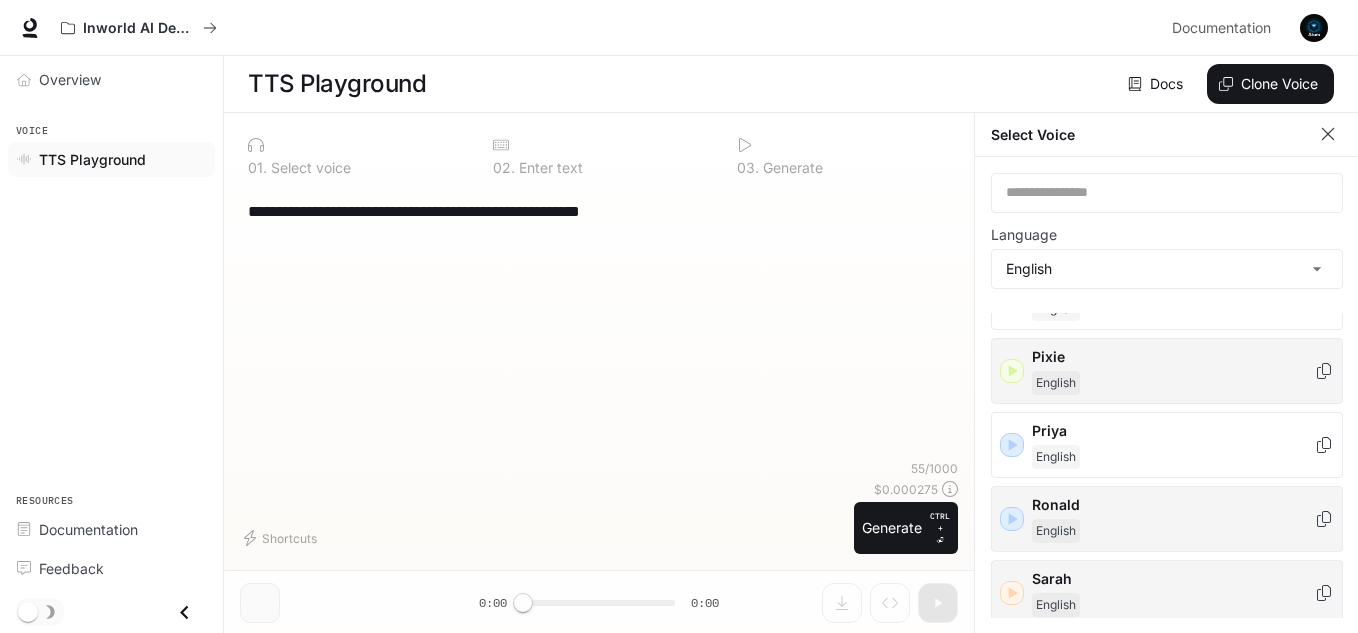 click 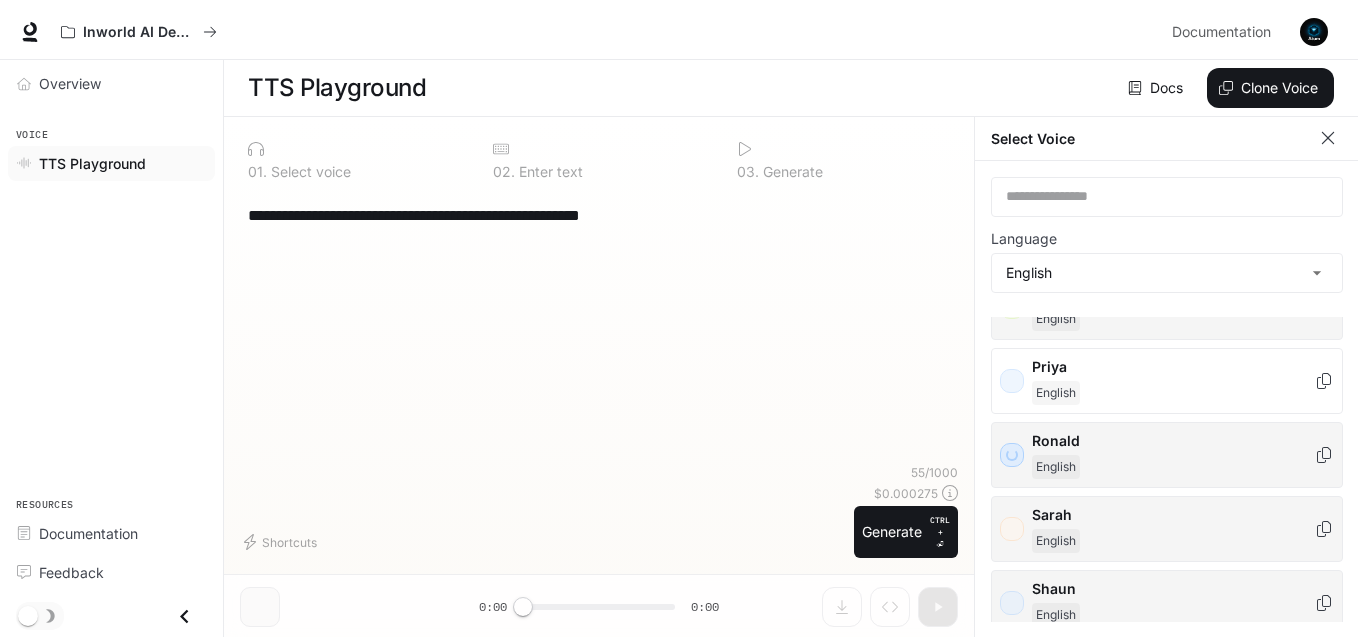 scroll, scrollTop: 1000, scrollLeft: 0, axis: vertical 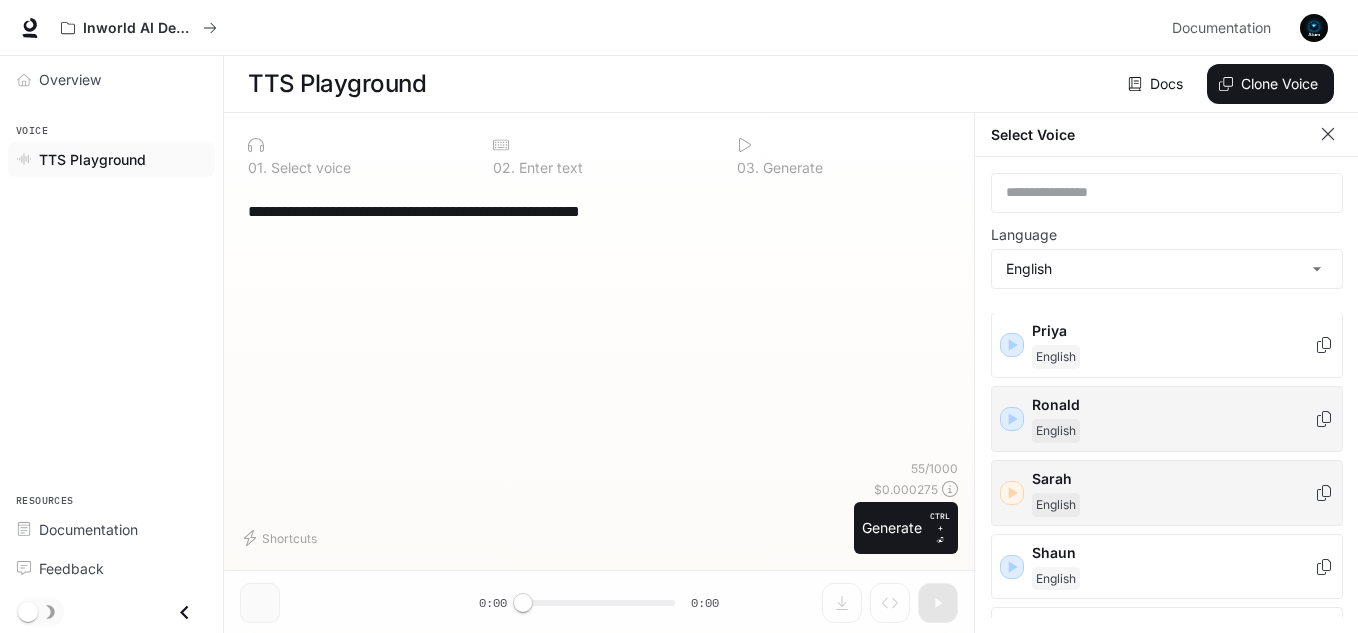 click 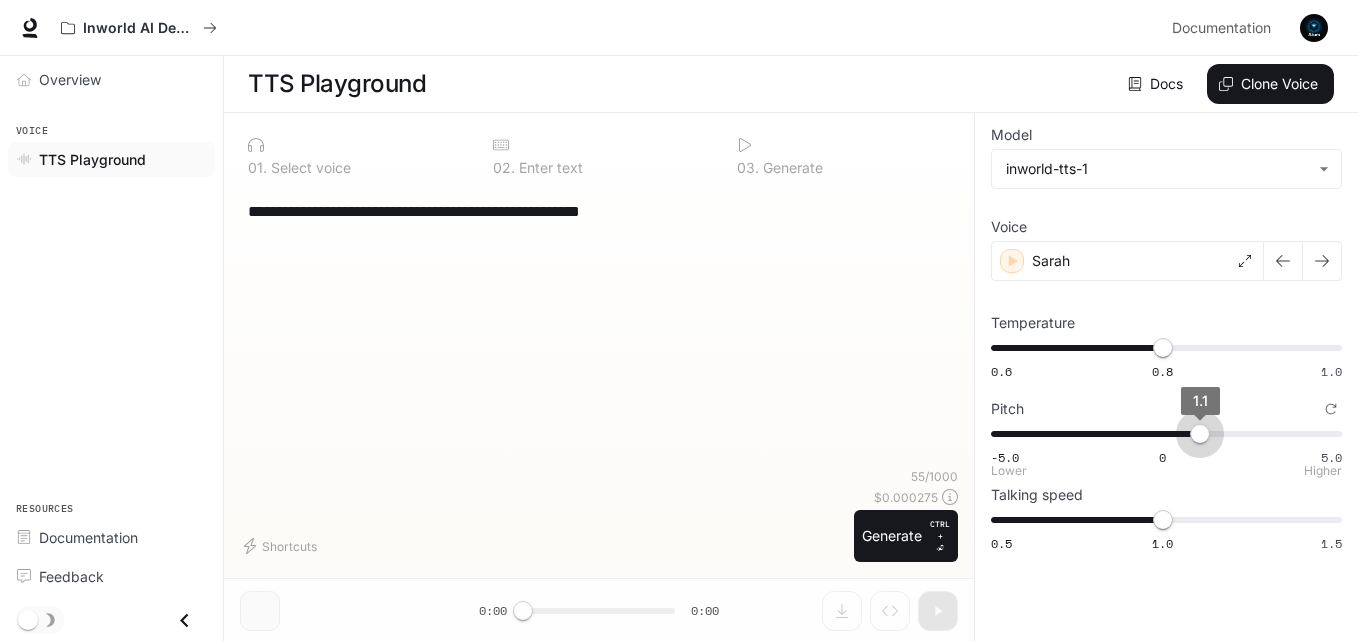 type on "*" 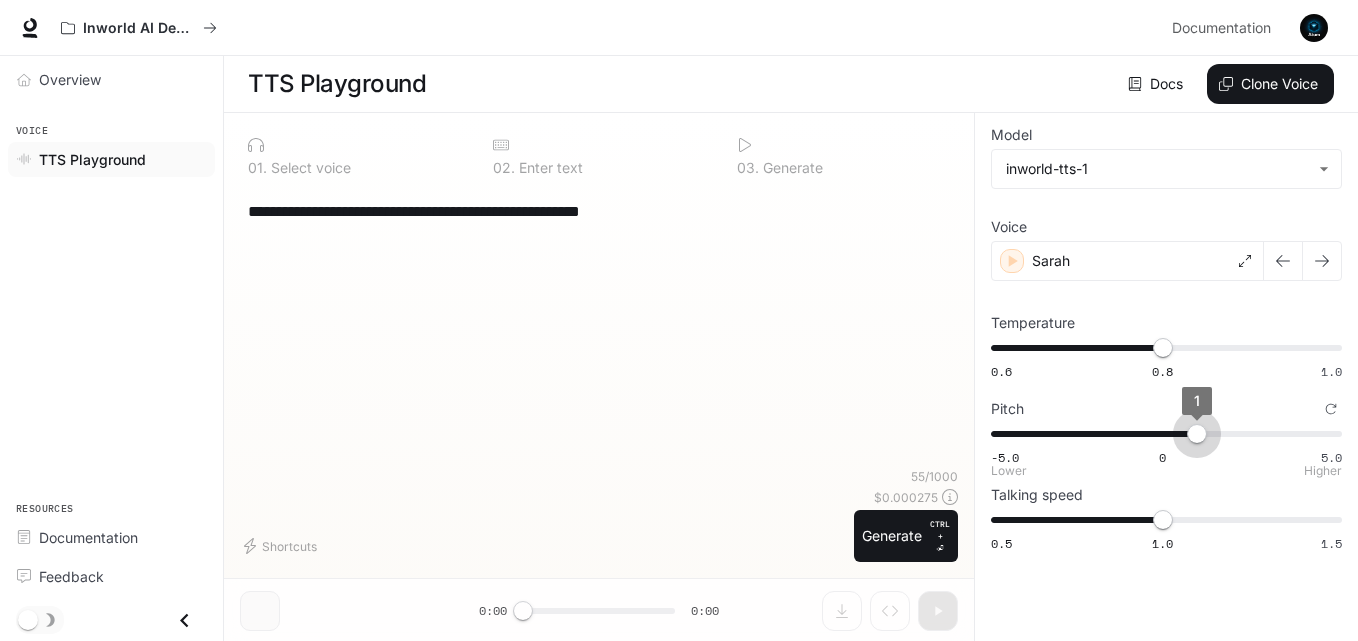 drag, startPoint x: 1166, startPoint y: 431, endPoint x: 1197, endPoint y: 433, distance: 31.06445 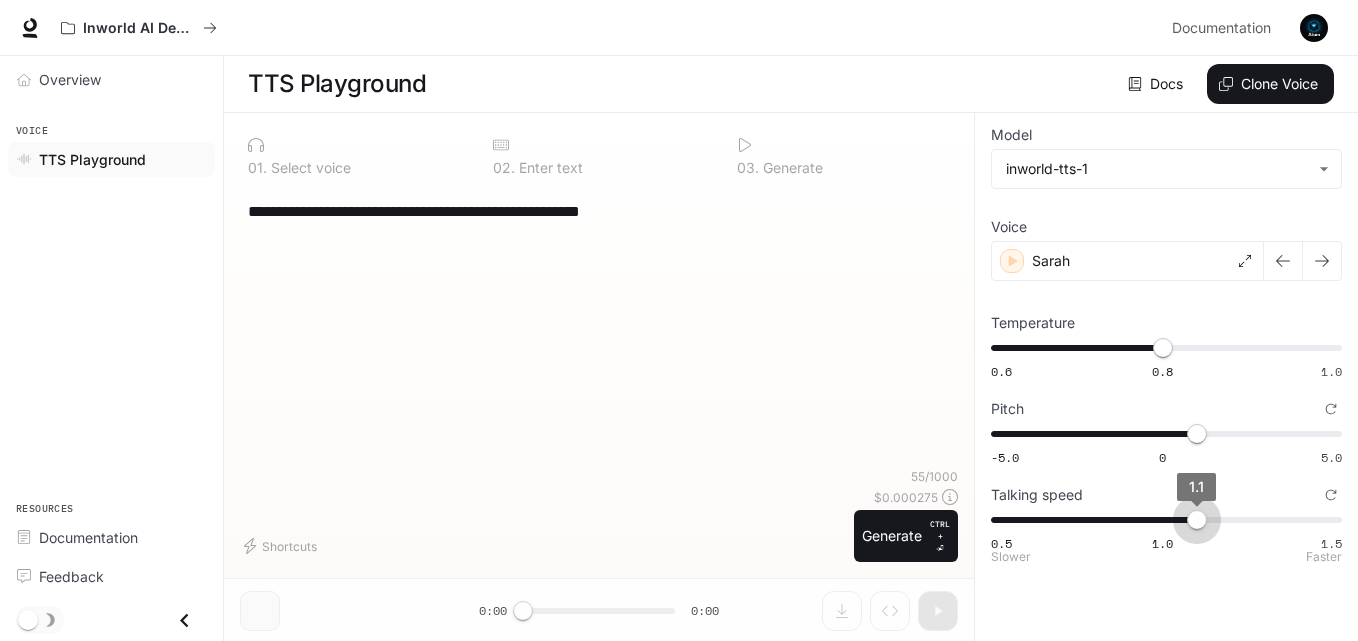 type on "***" 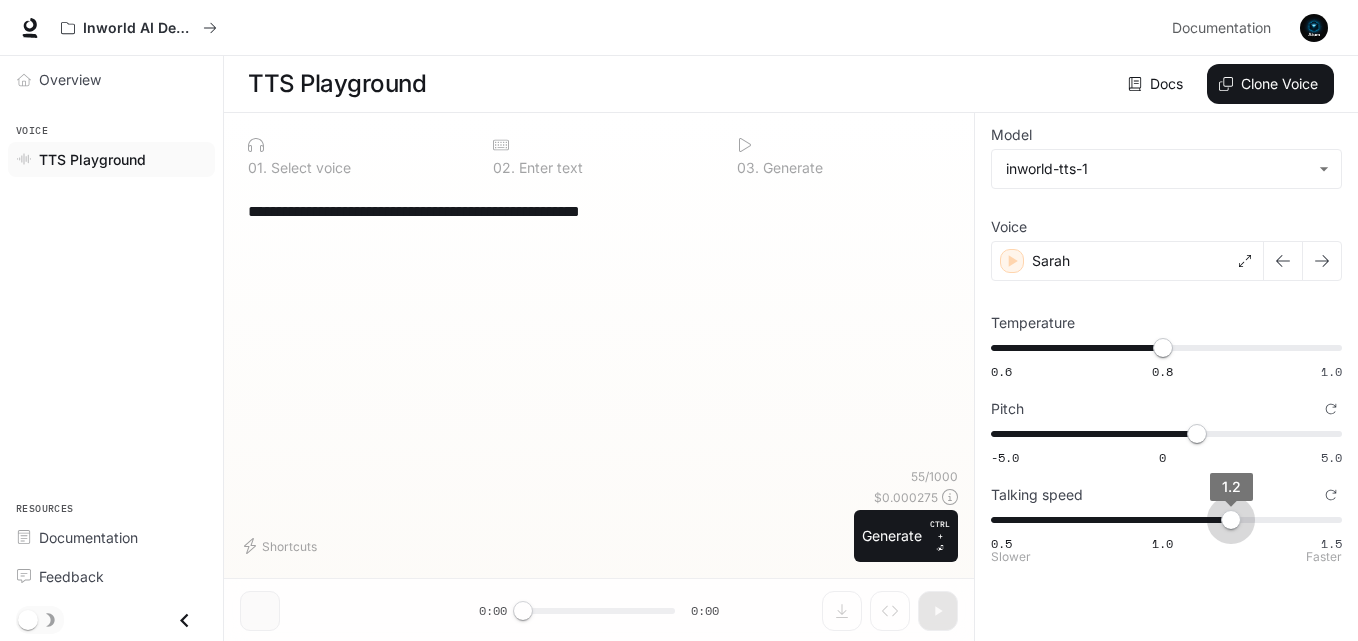 drag, startPoint x: 1167, startPoint y: 528, endPoint x: 1219, endPoint y: 528, distance: 52 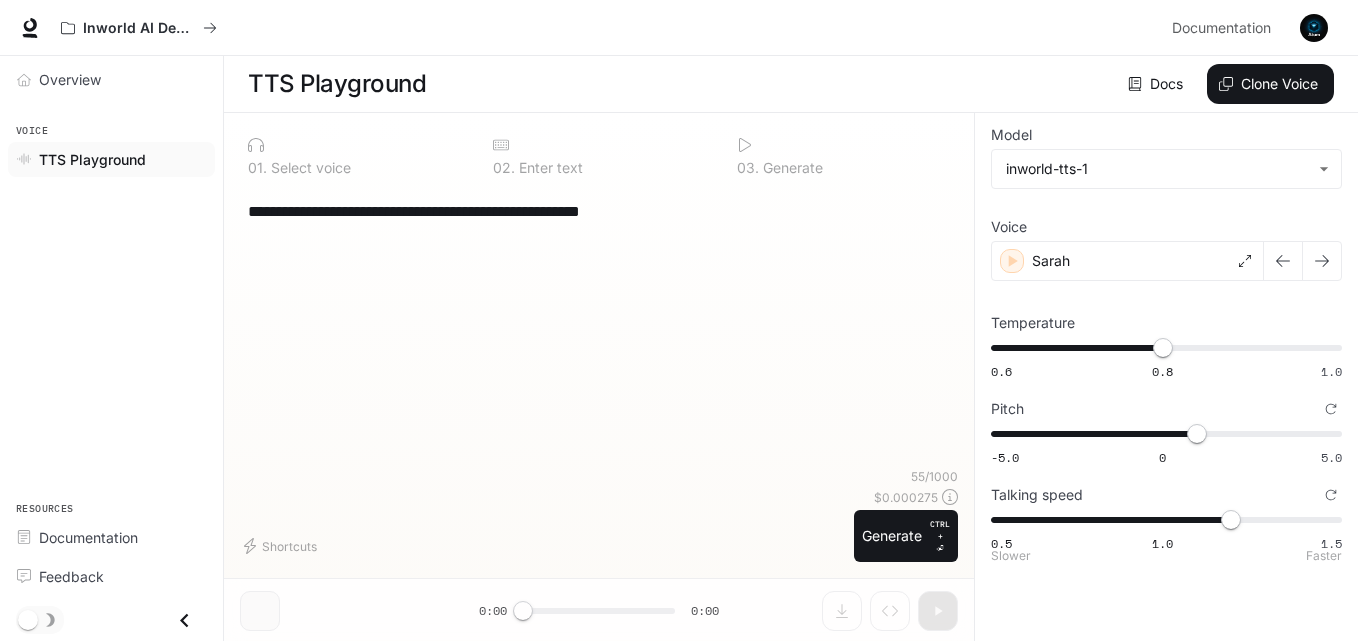 scroll, scrollTop: 1, scrollLeft: 0, axis: vertical 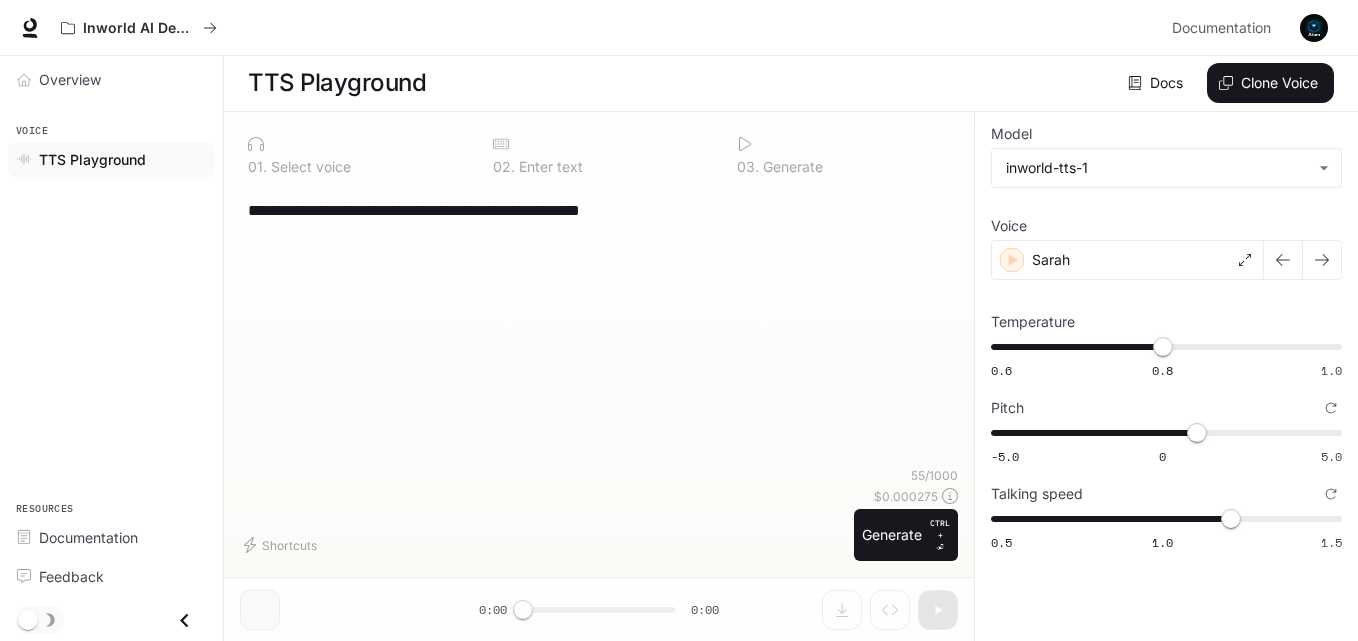 drag, startPoint x: 512, startPoint y: 211, endPoint x: 663, endPoint y: 216, distance: 151.08276 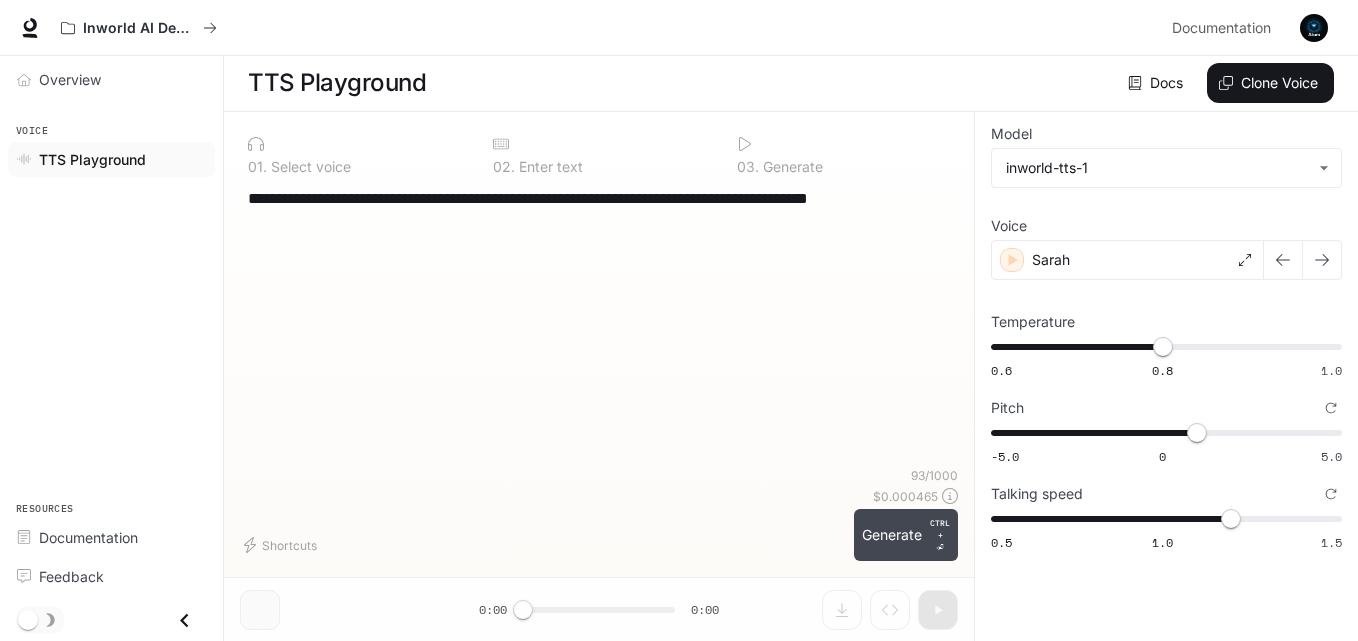type on "**********" 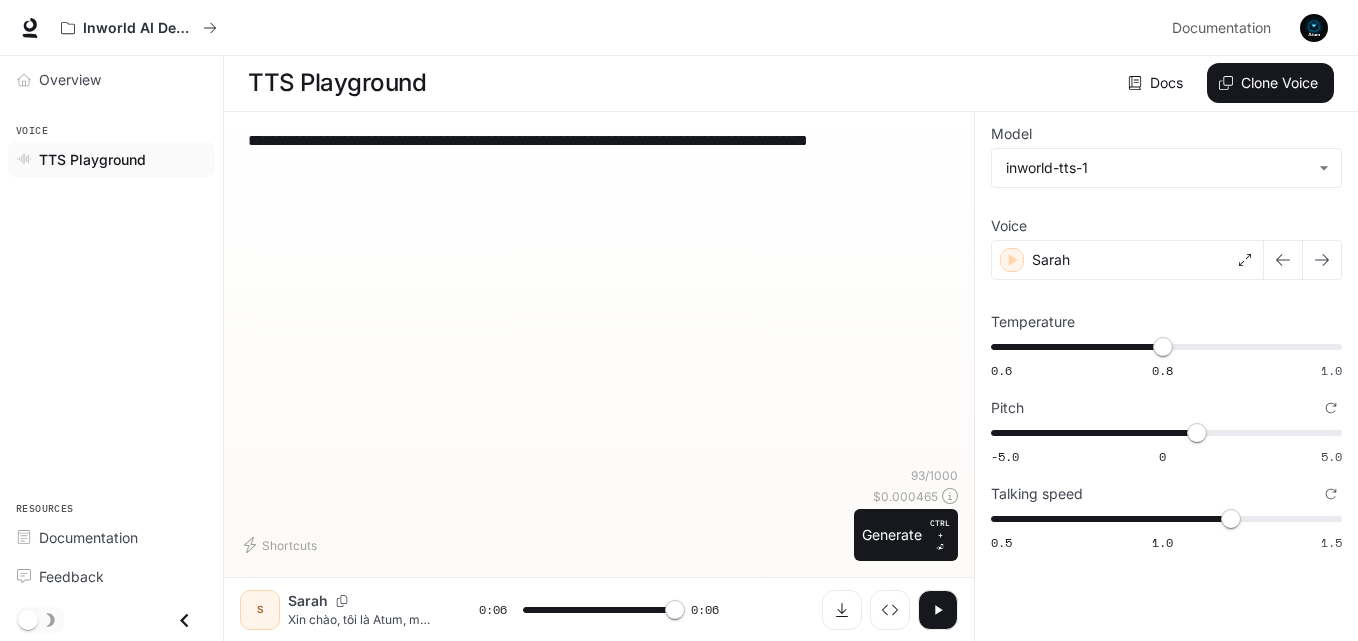 type on "*" 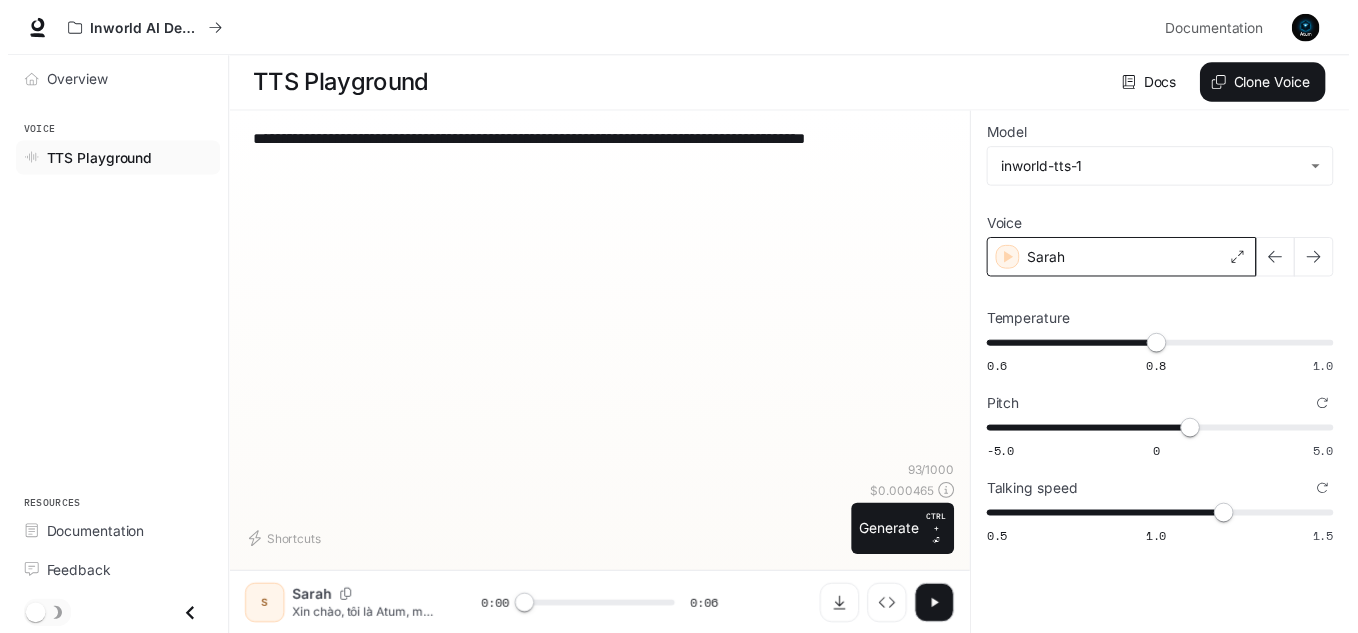 scroll, scrollTop: 0, scrollLeft: 0, axis: both 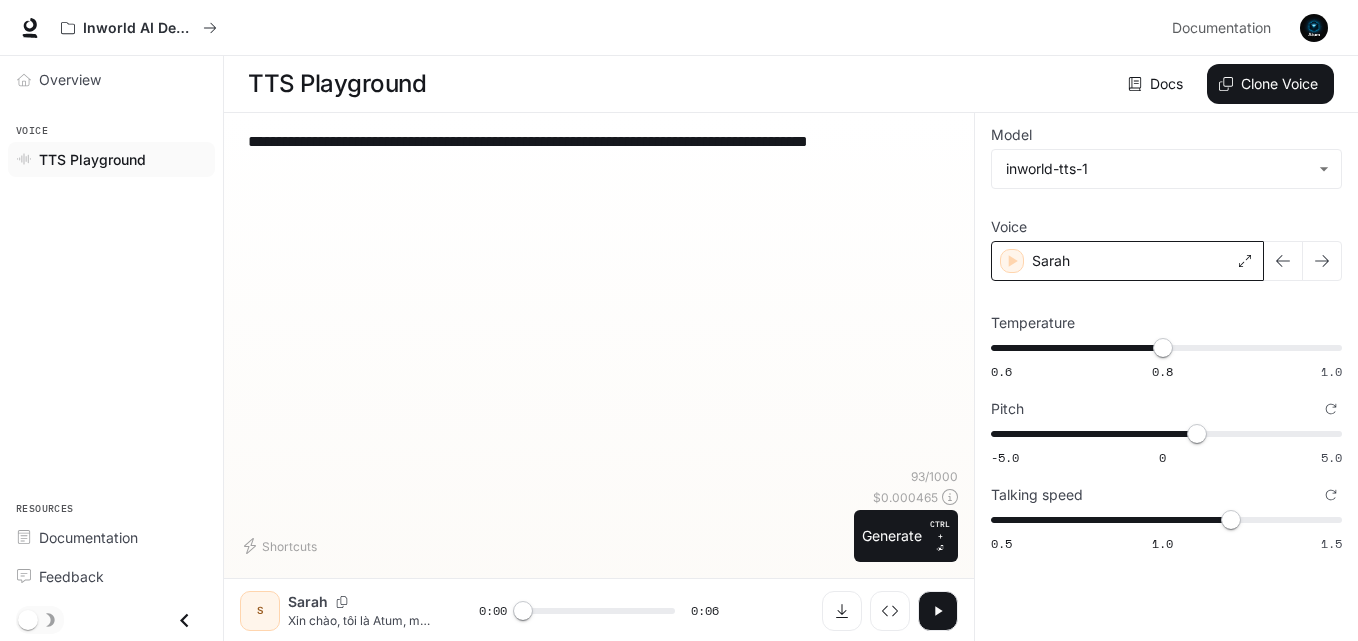 click on "Sarah" at bounding box center [1127, 261] 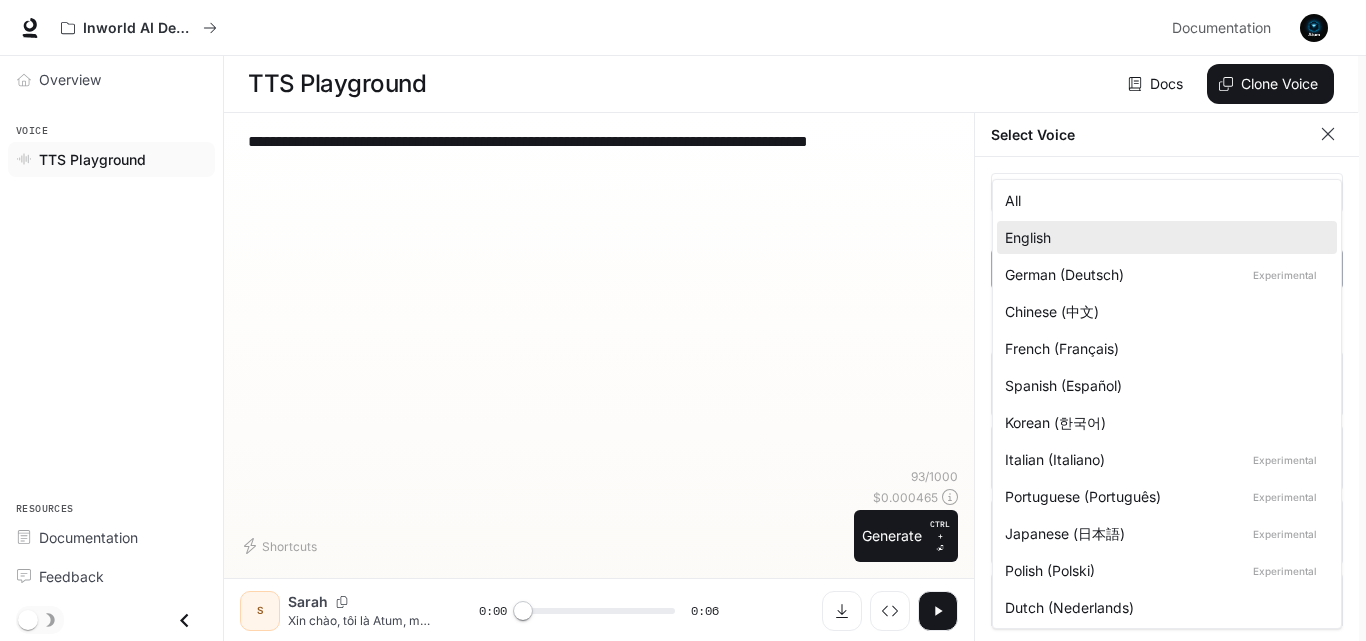 click on "**********" at bounding box center (683, 321) 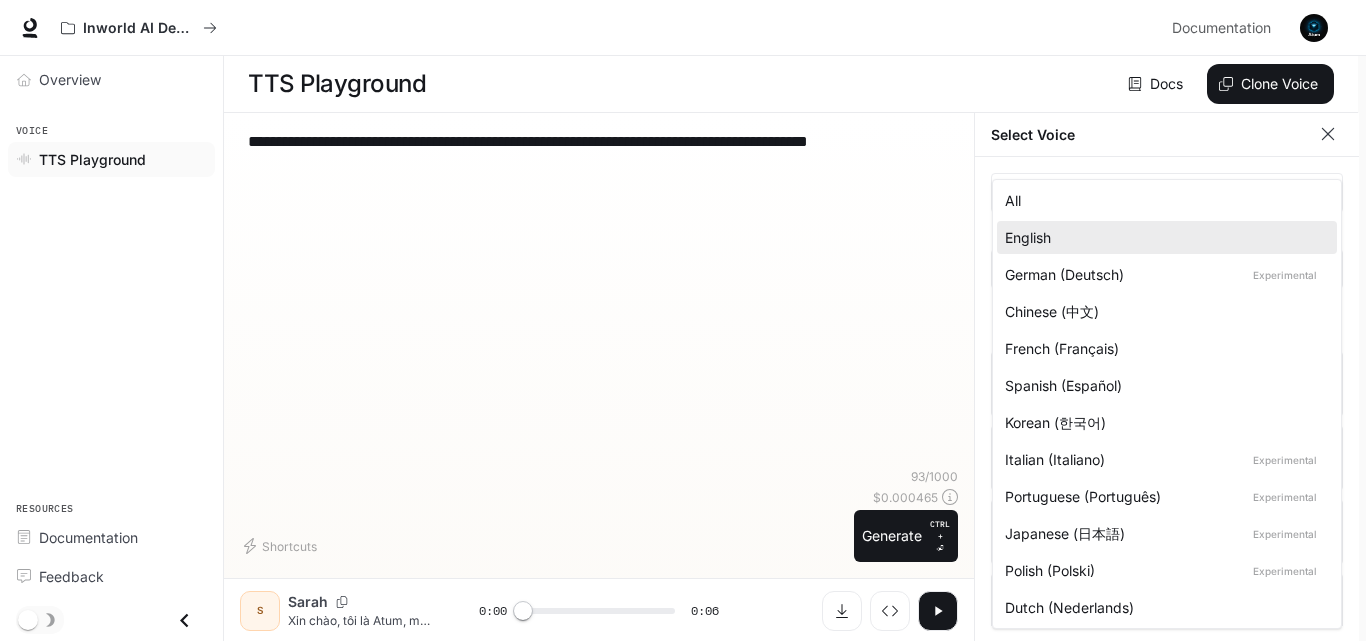 click on "Chinese (中文)" at bounding box center [1163, 311] 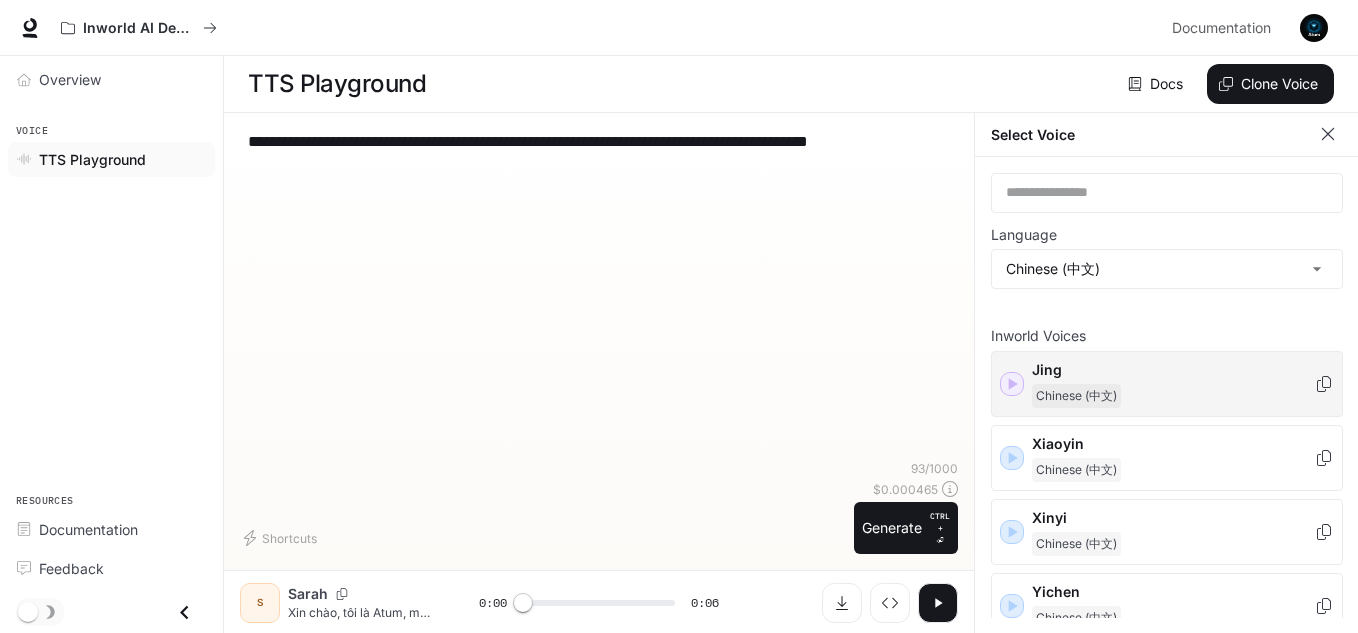 click 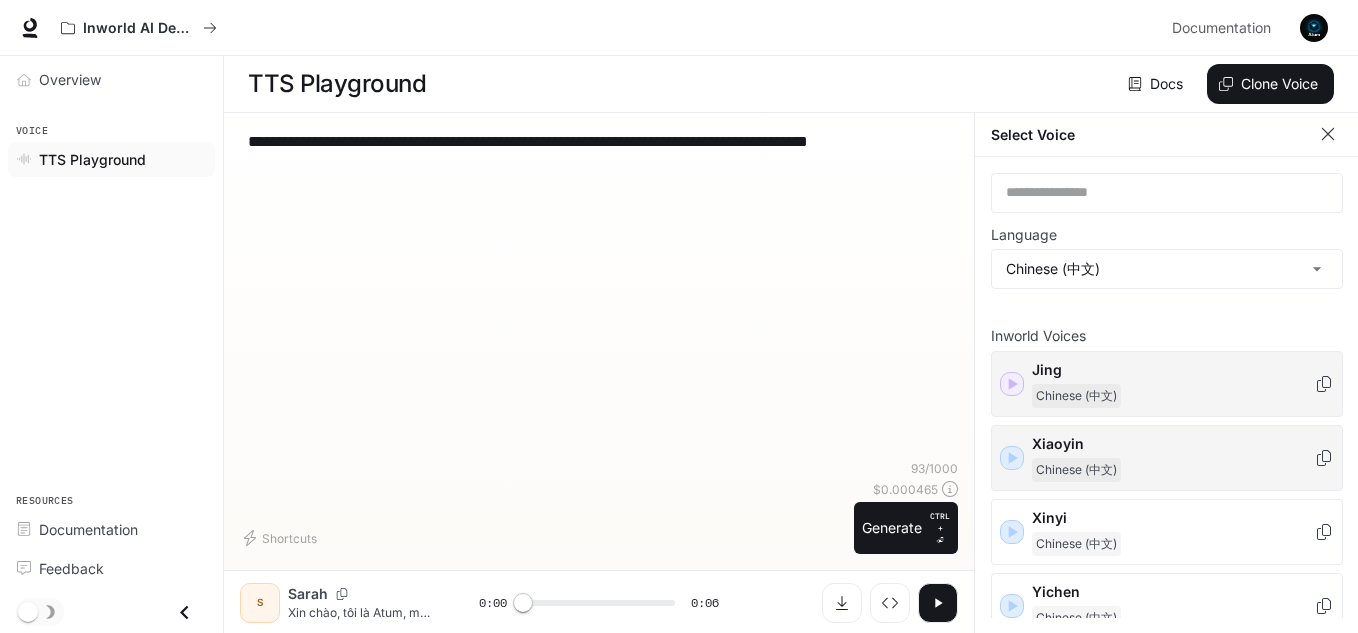 click 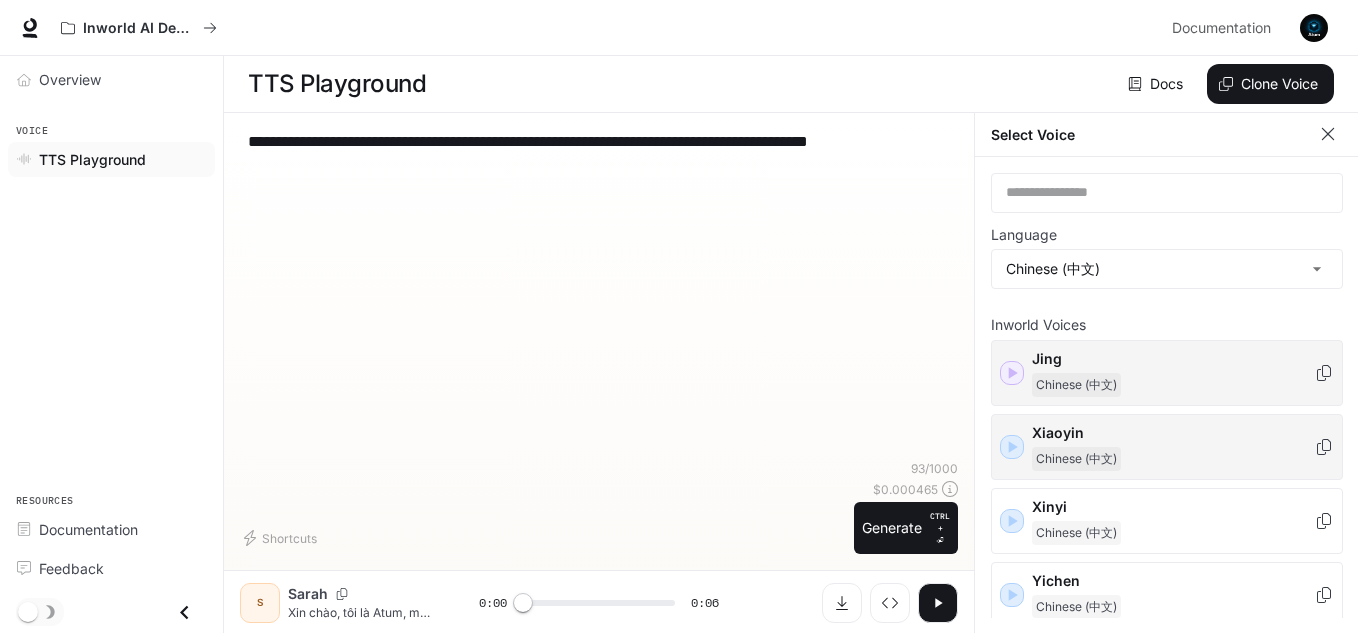 scroll, scrollTop: 13, scrollLeft: 0, axis: vertical 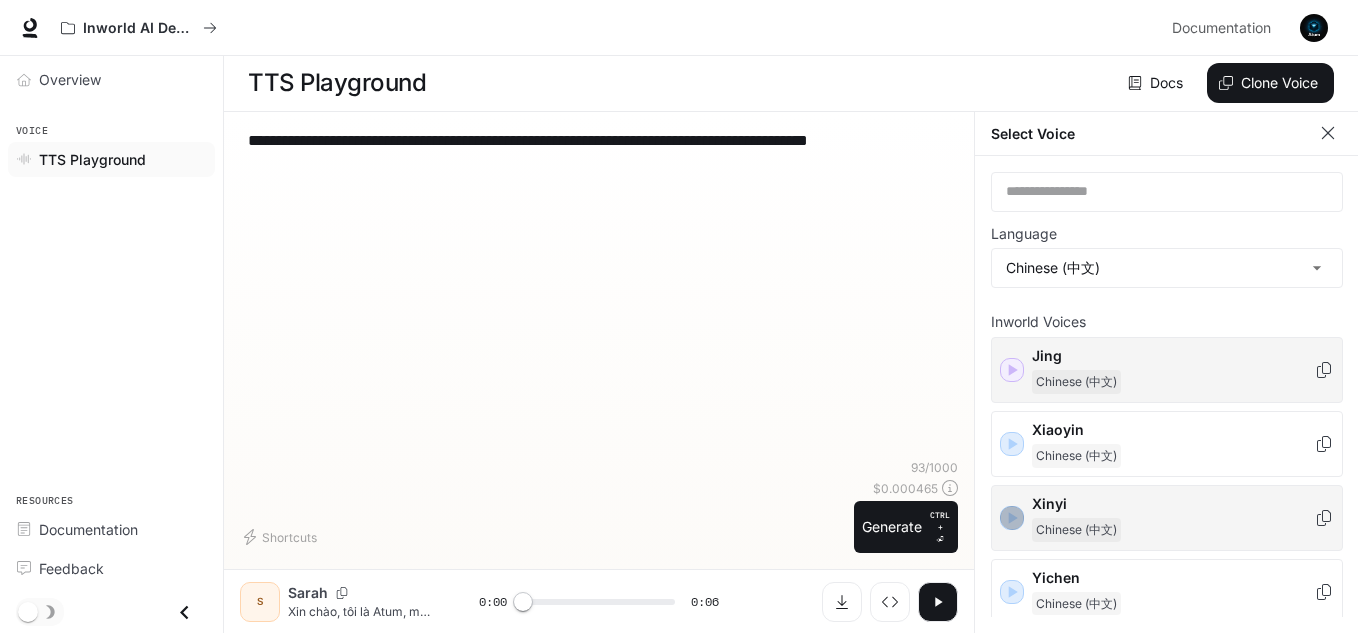 click 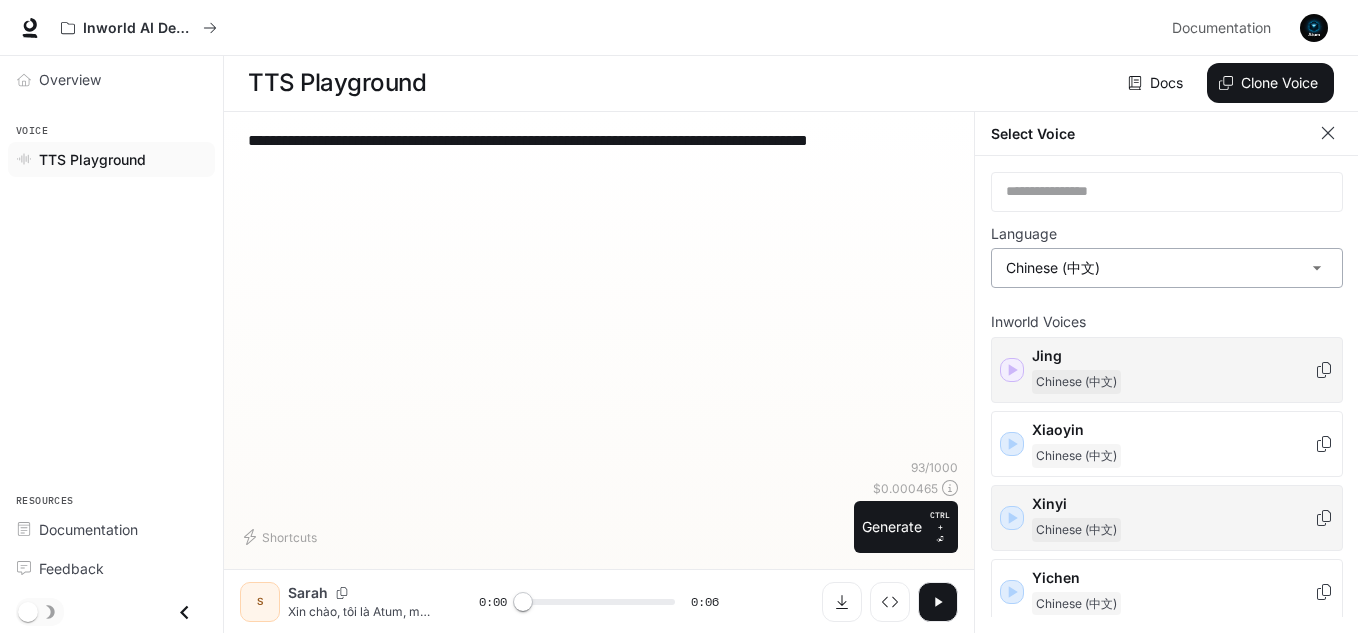 scroll, scrollTop: 1, scrollLeft: 0, axis: vertical 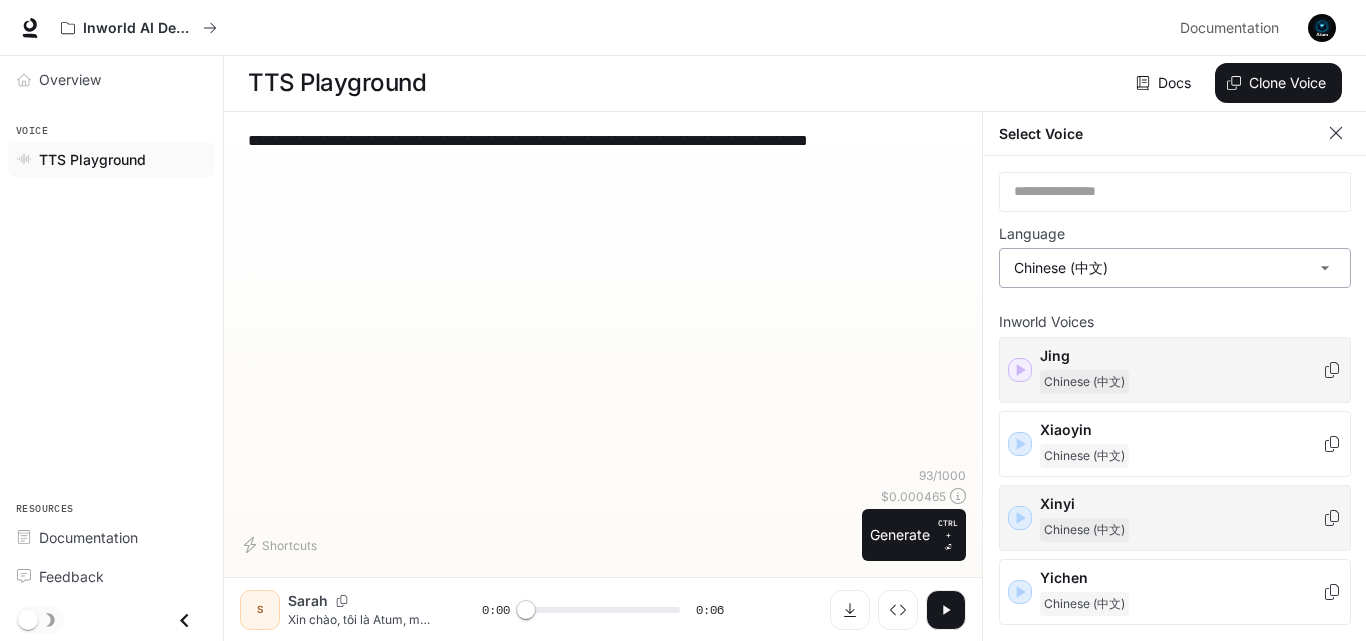 click on "**********" at bounding box center (683, 320) 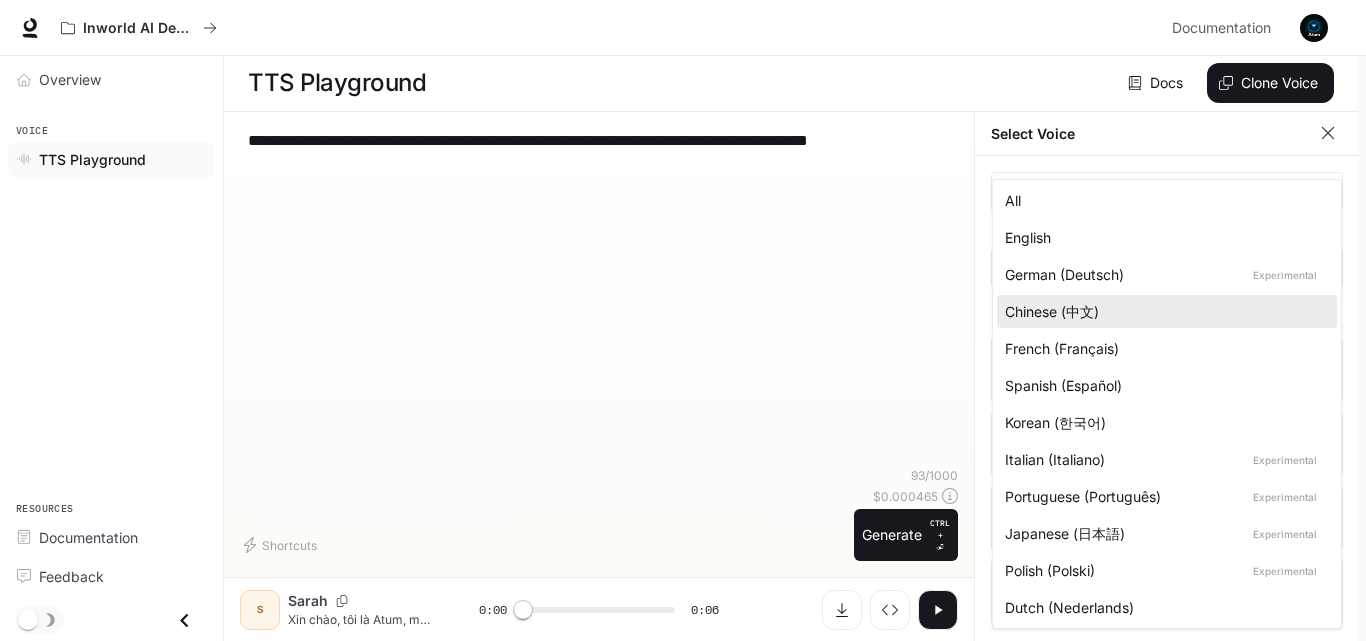click on "English" at bounding box center [1163, 237] 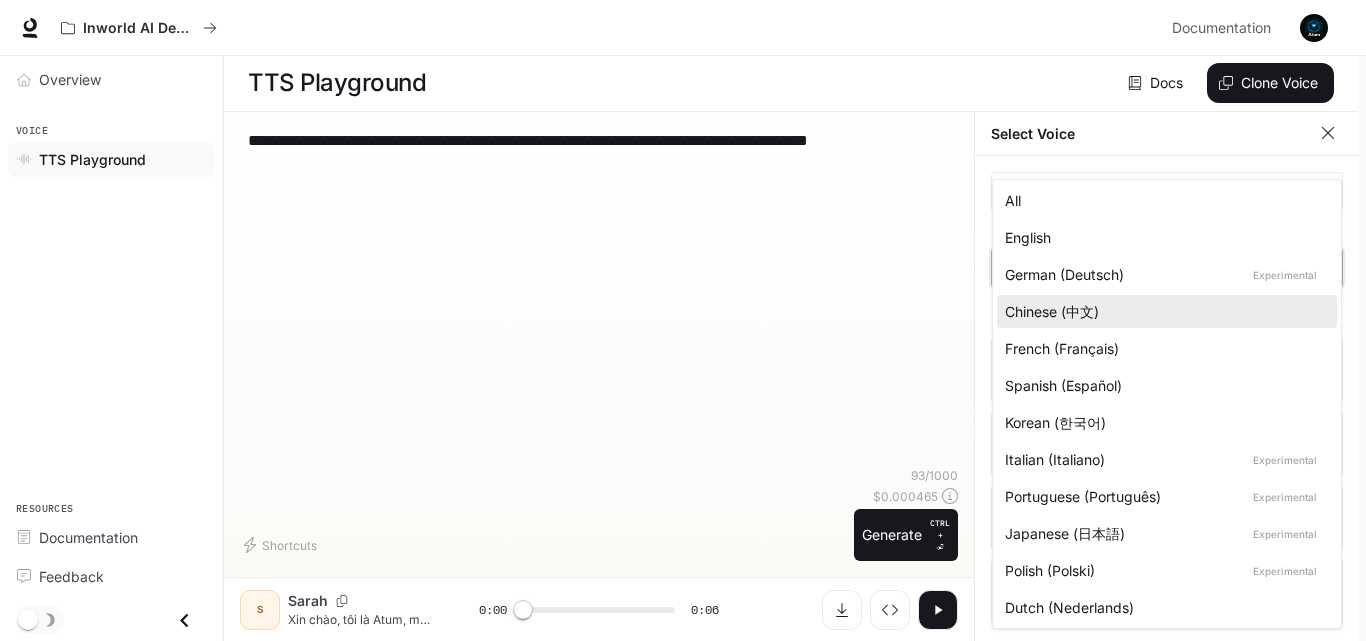 type on "*****" 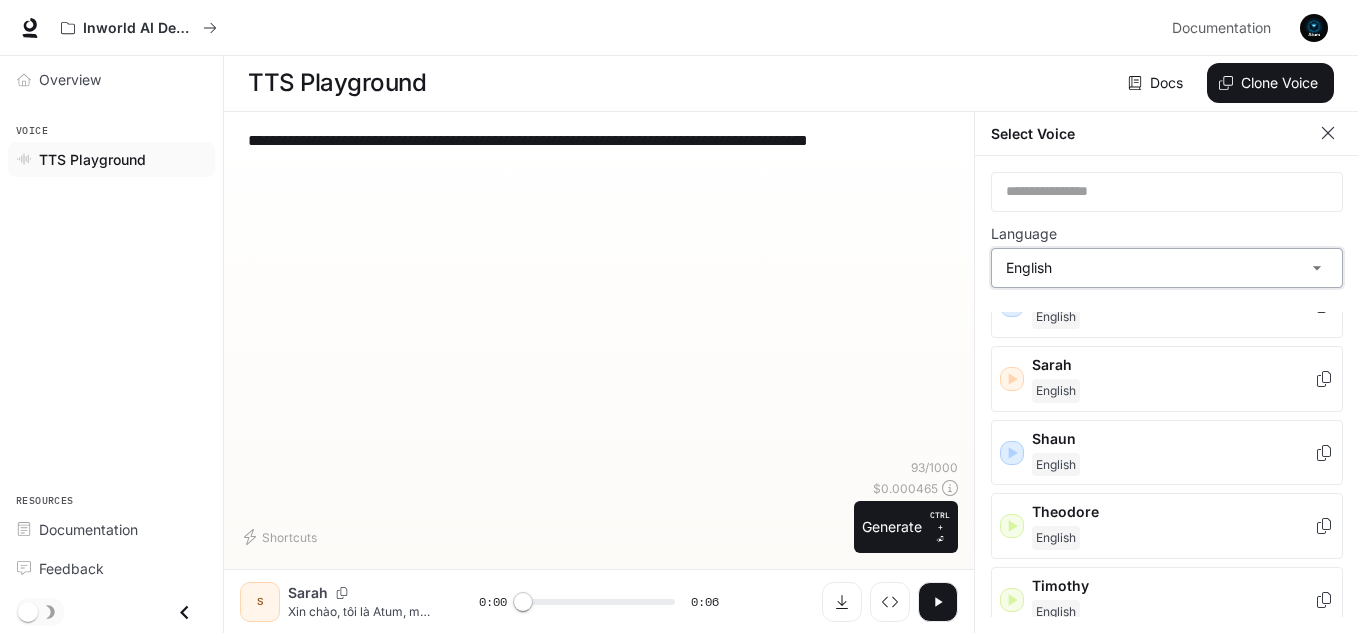 scroll, scrollTop: 1195, scrollLeft: 0, axis: vertical 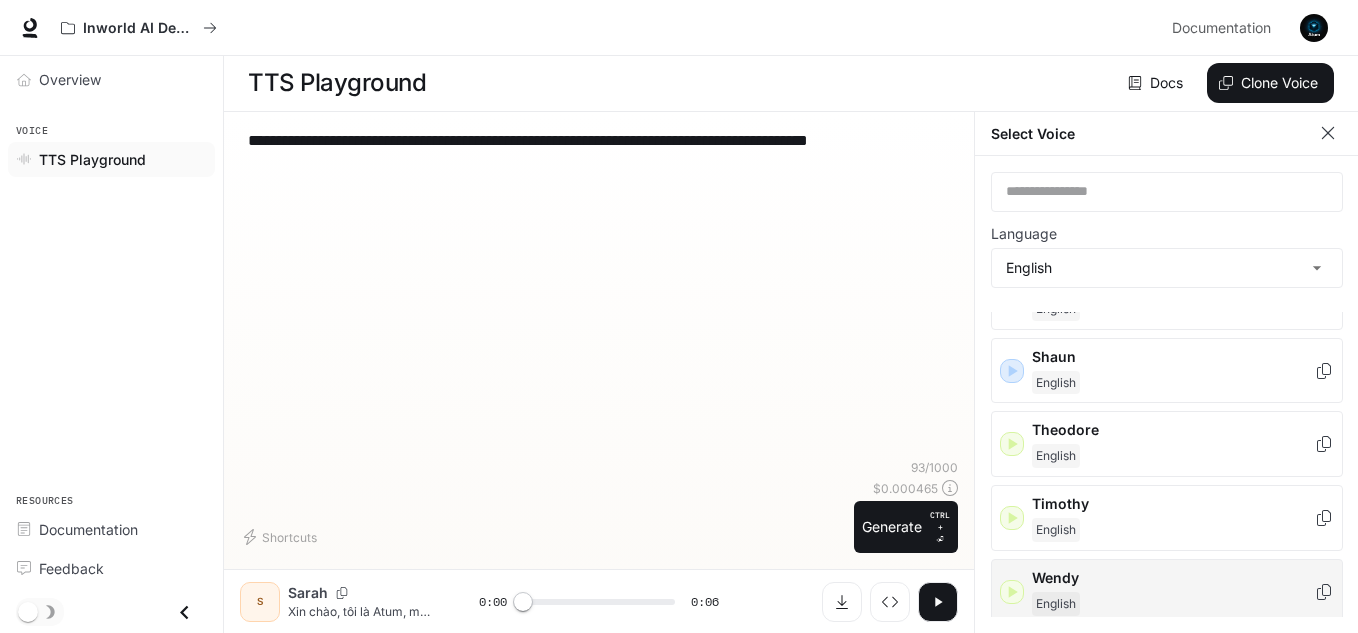 click at bounding box center (1012, 592) 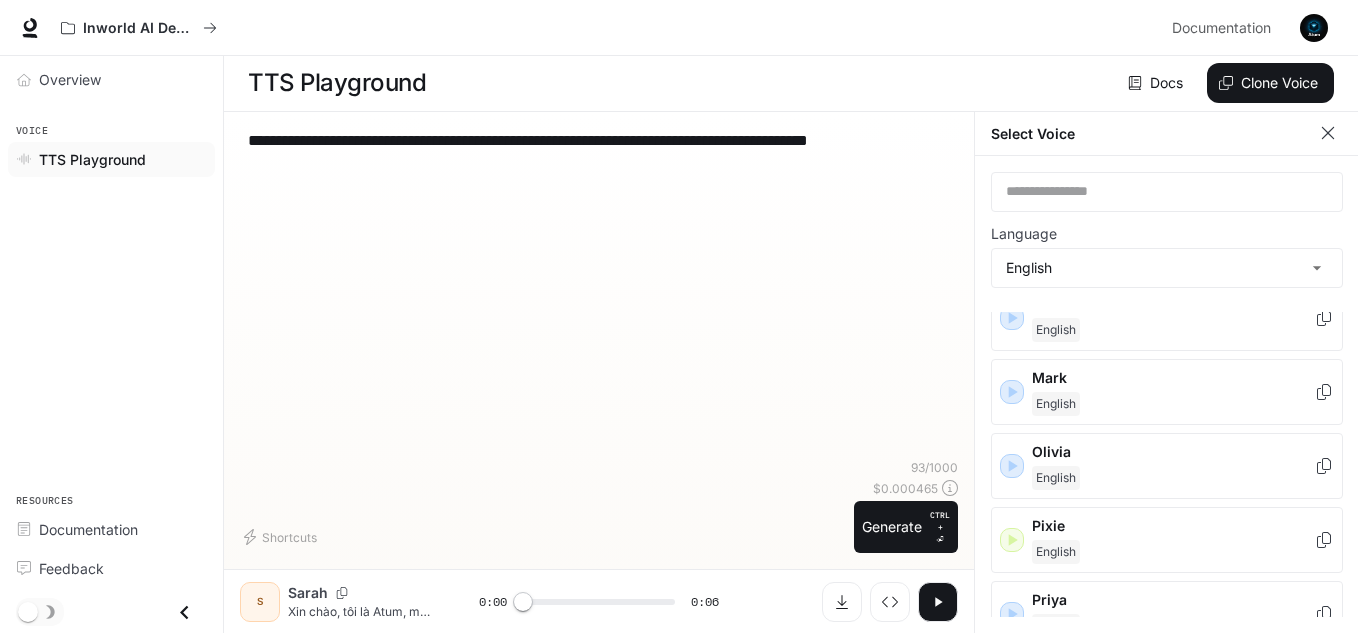 scroll, scrollTop: 695, scrollLeft: 0, axis: vertical 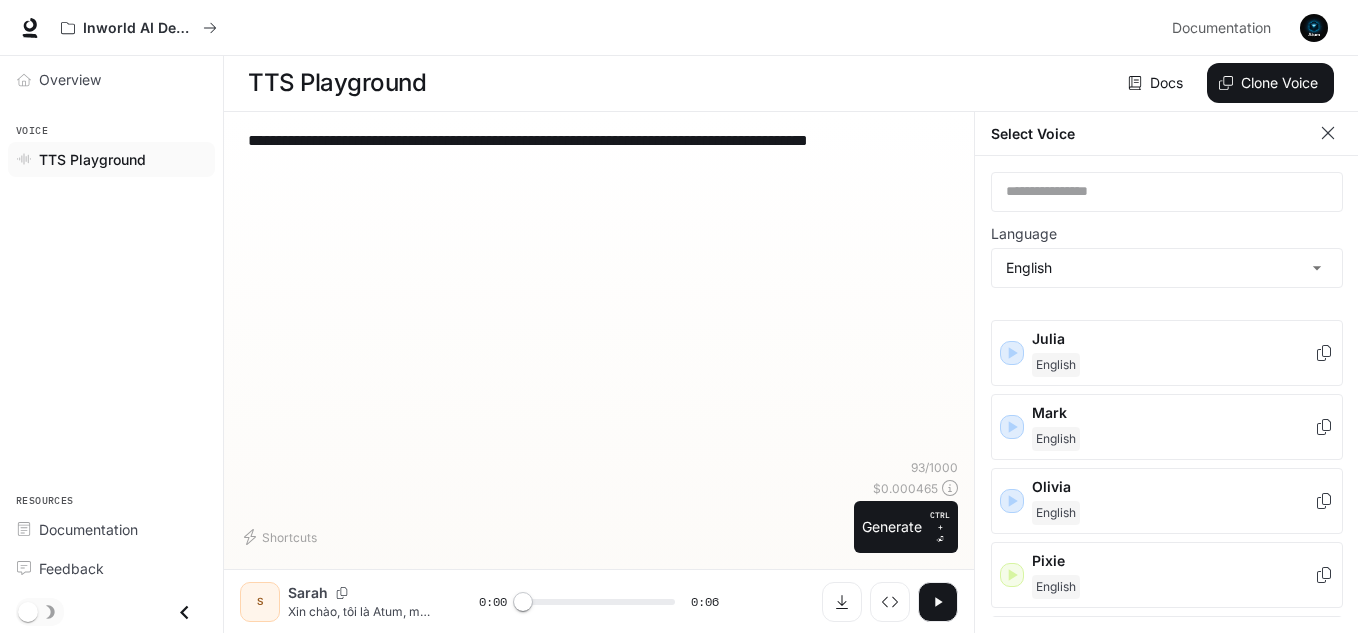 click 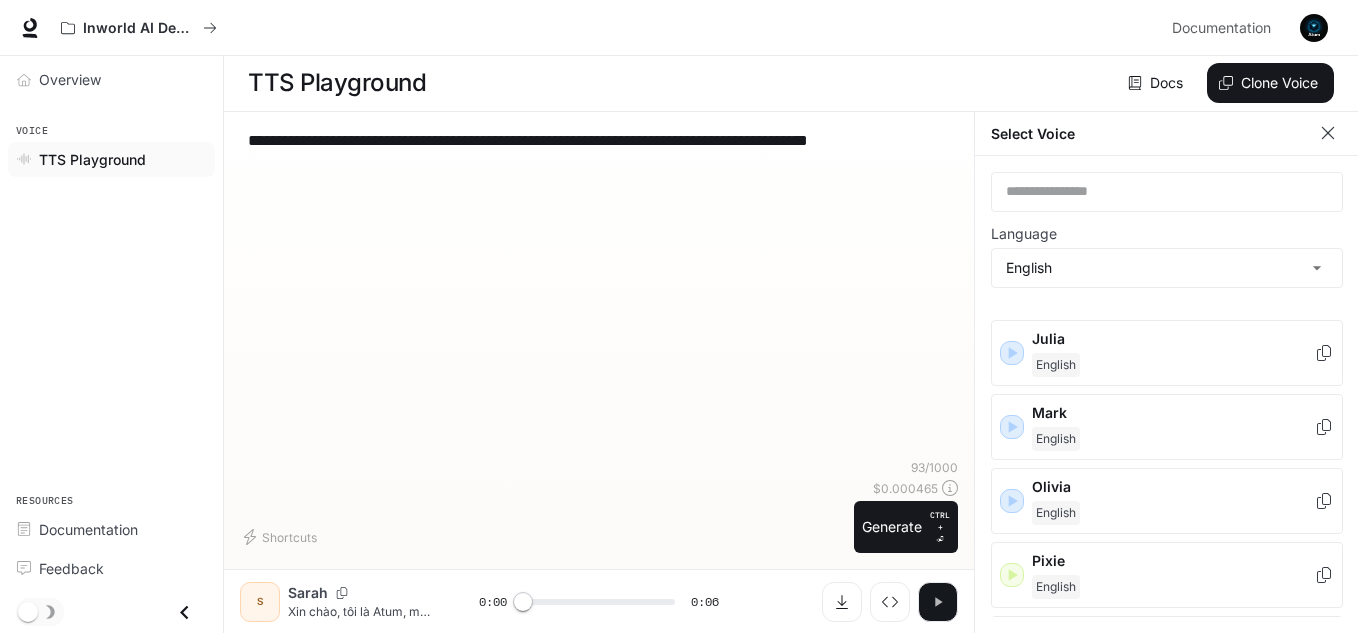 click 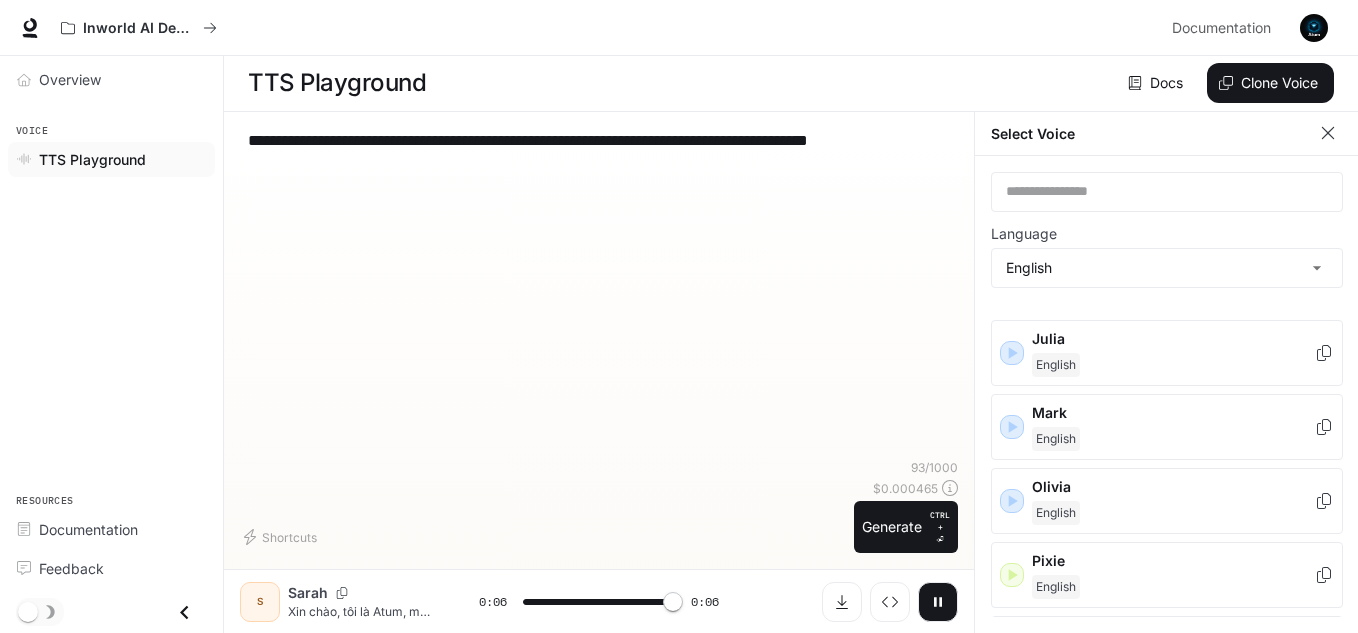 type on "*" 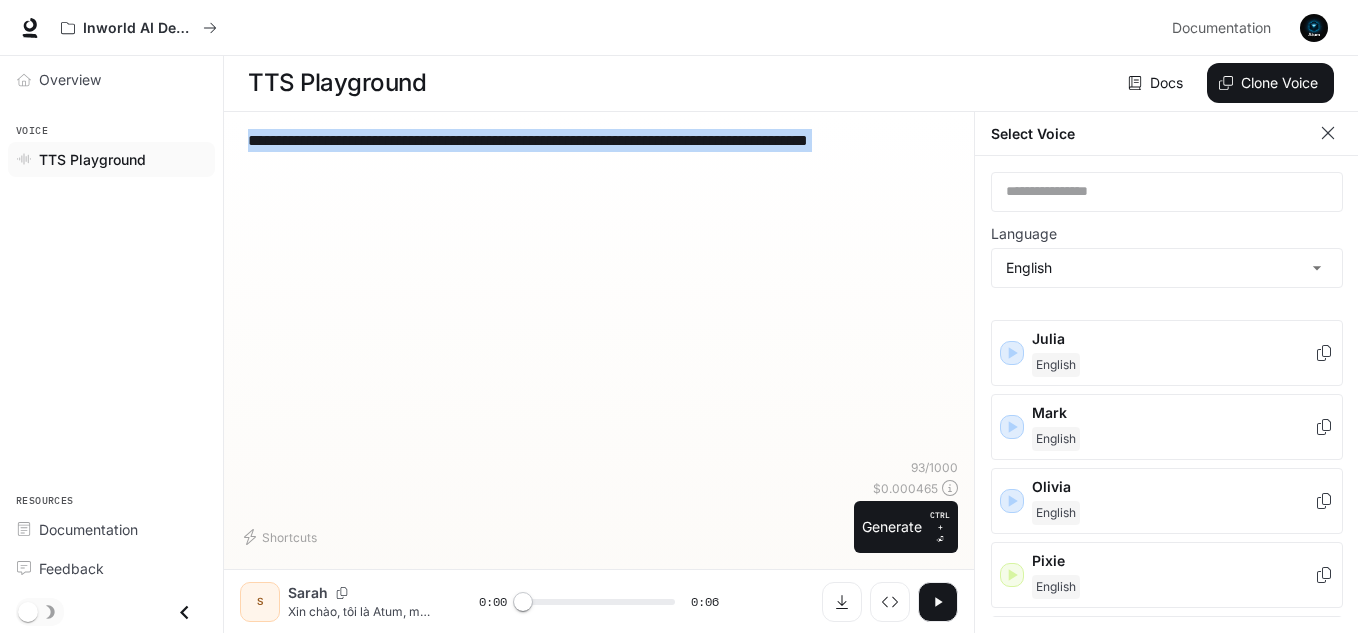 drag, startPoint x: 308, startPoint y: 159, endPoint x: 235, endPoint y: 120, distance: 82.764725 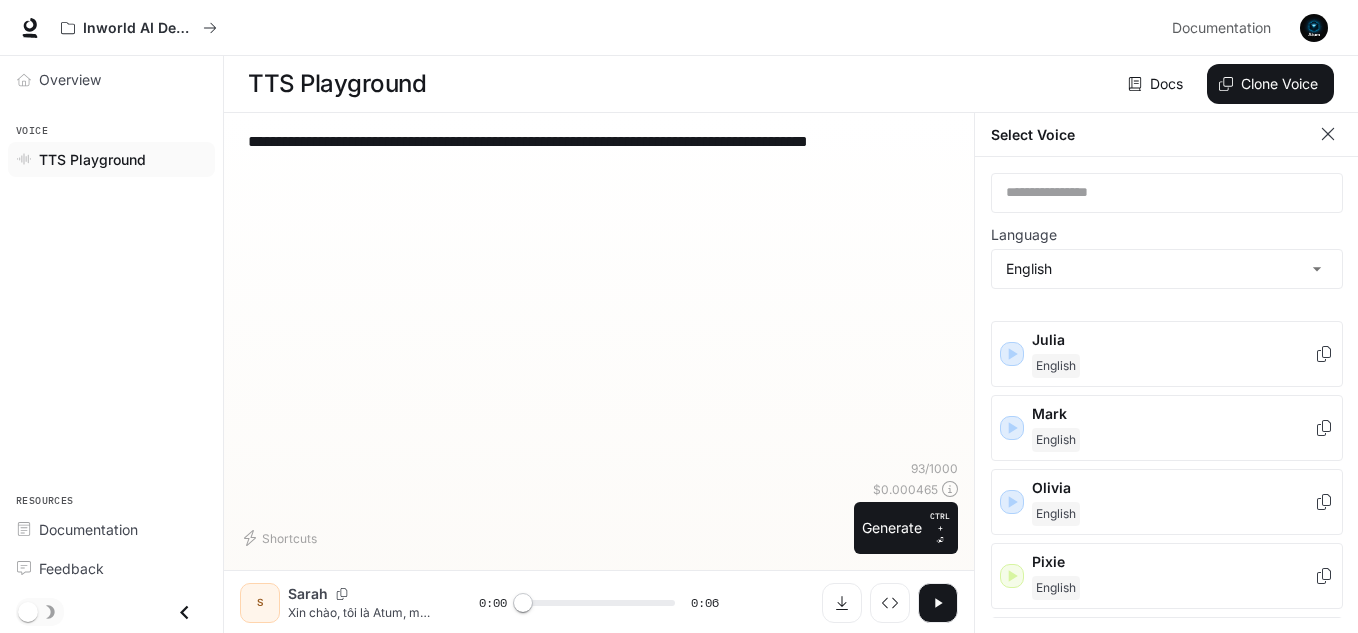 click on "**********" at bounding box center [599, 294] 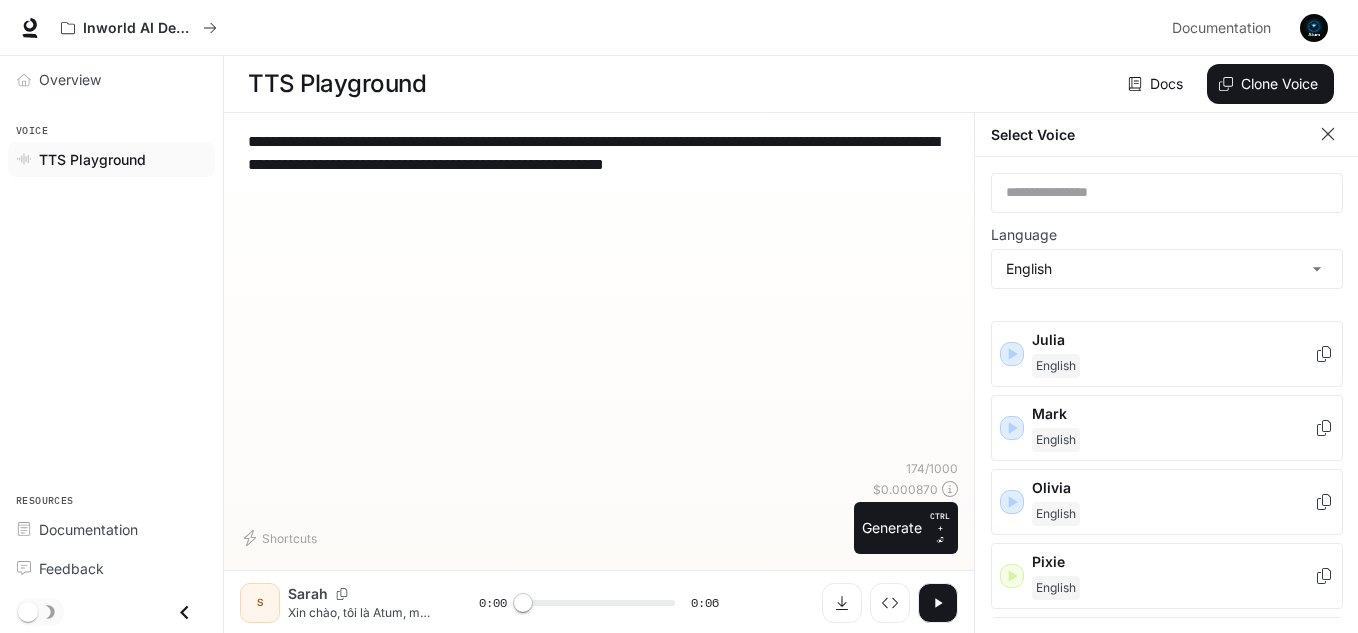 drag, startPoint x: 294, startPoint y: 165, endPoint x: 235, endPoint y: 118, distance: 75.43209 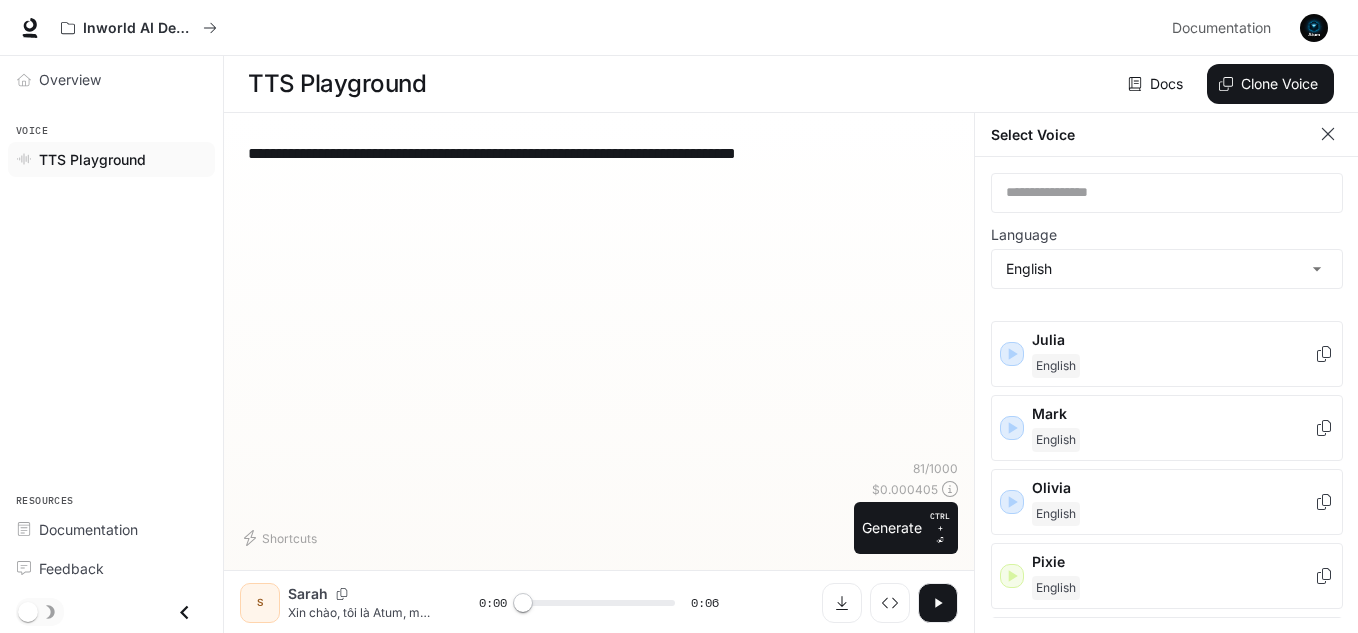 click on "**********" at bounding box center (599, 294) 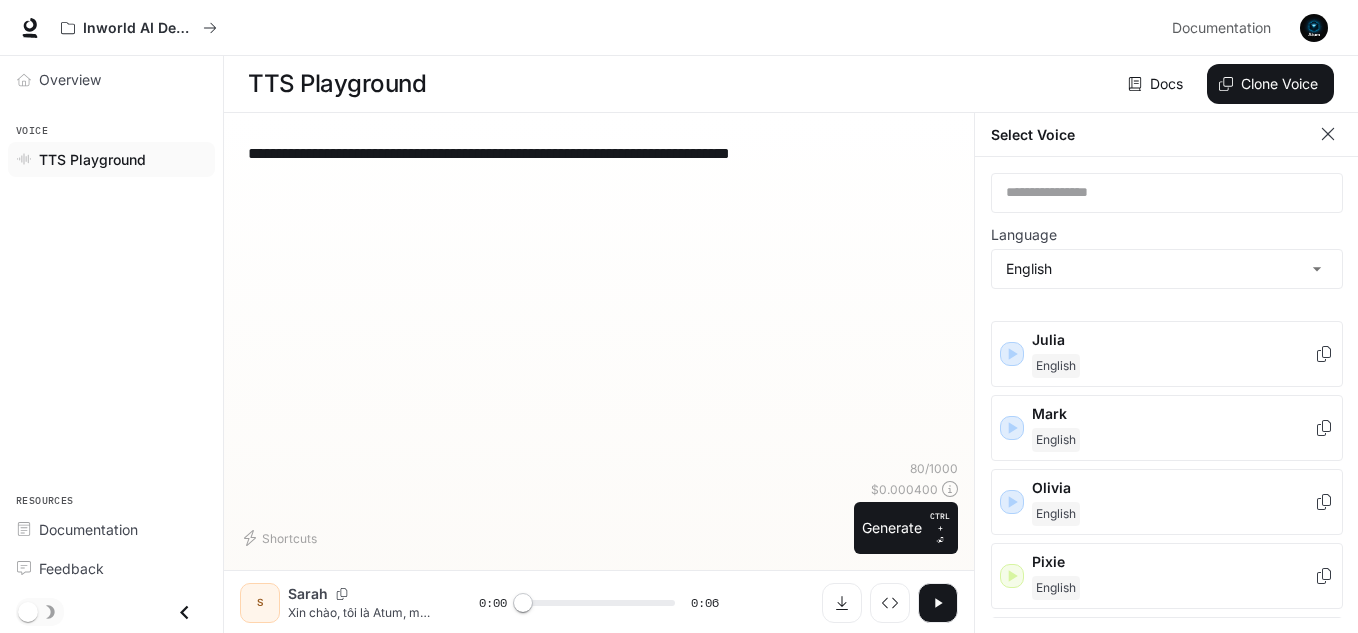 click on "**********" at bounding box center (599, 153) 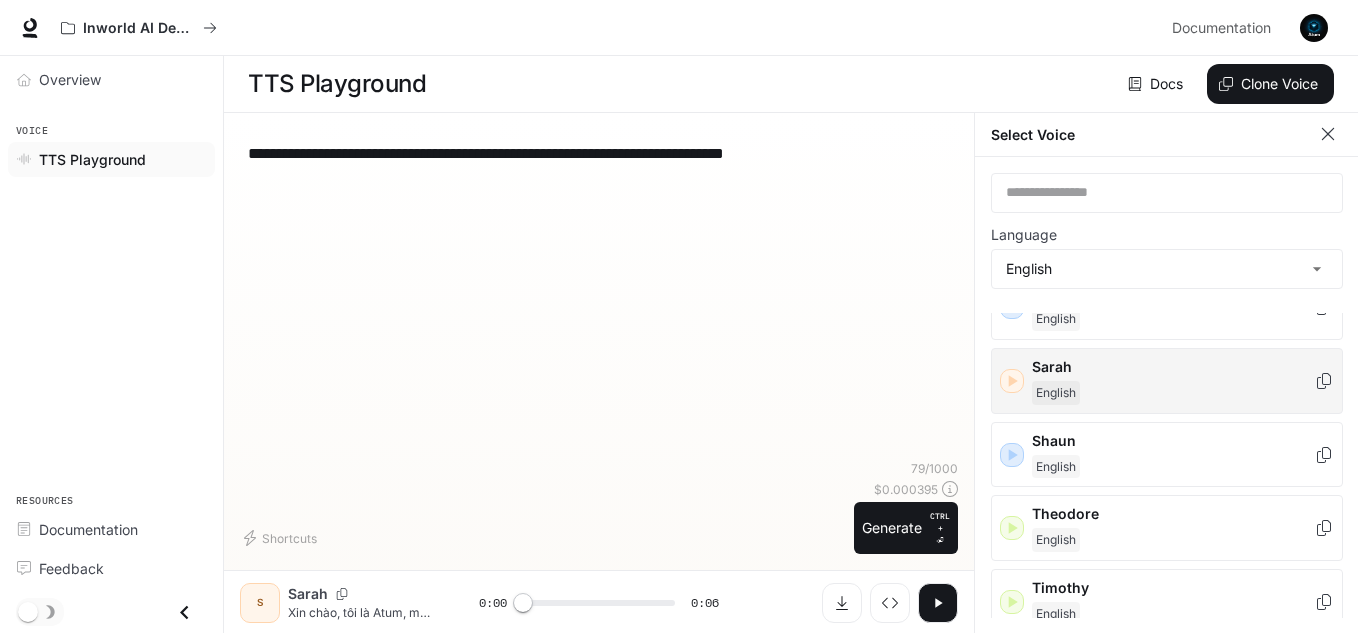 scroll, scrollTop: 1195, scrollLeft: 0, axis: vertical 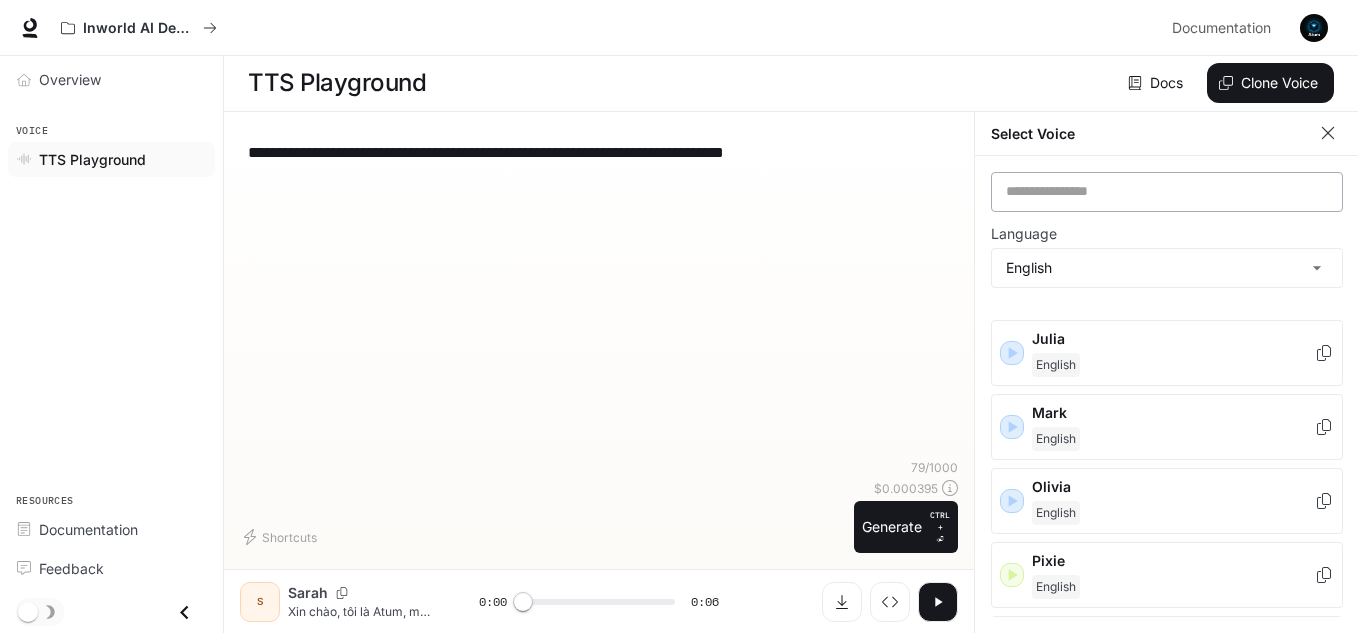 type on "**********" 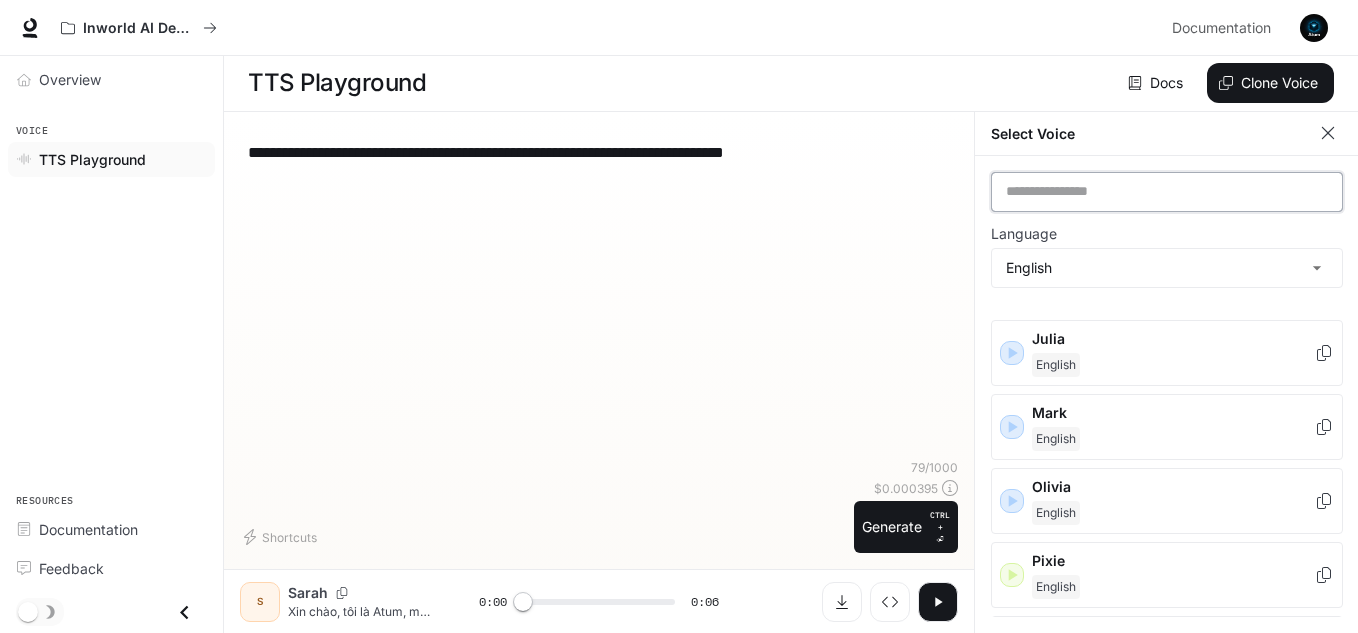 click at bounding box center [1167, 192] 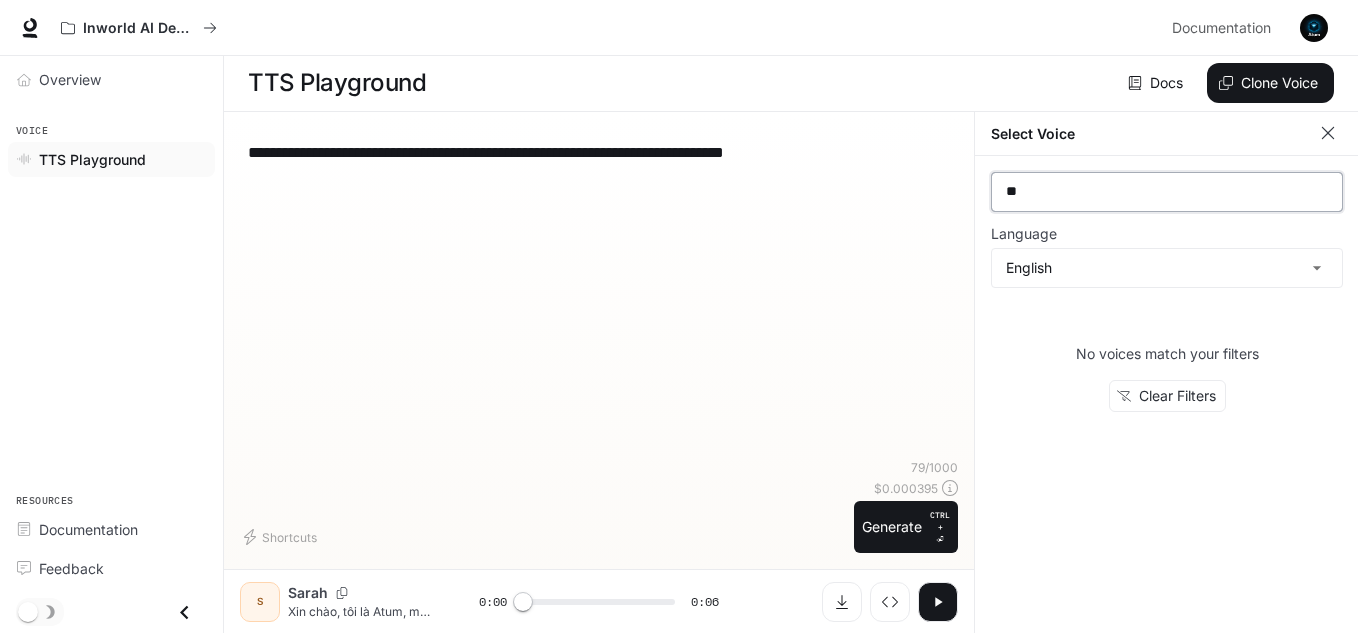 scroll, scrollTop: 0, scrollLeft: 0, axis: both 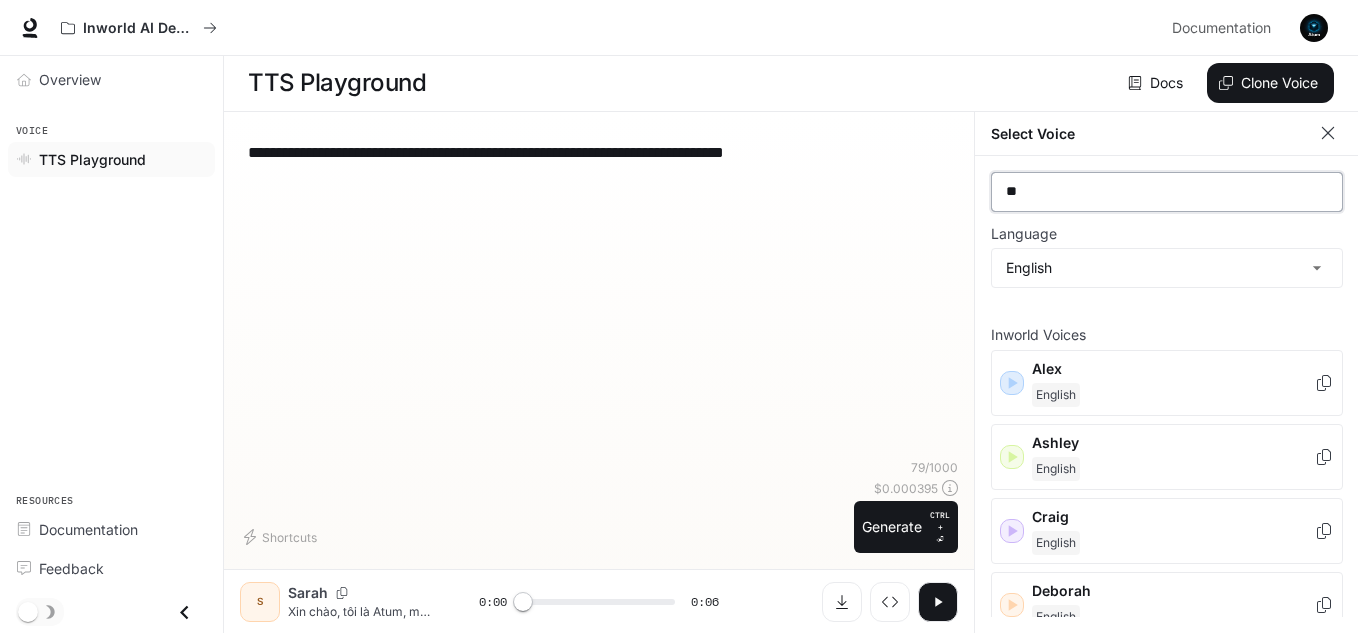 type on "*" 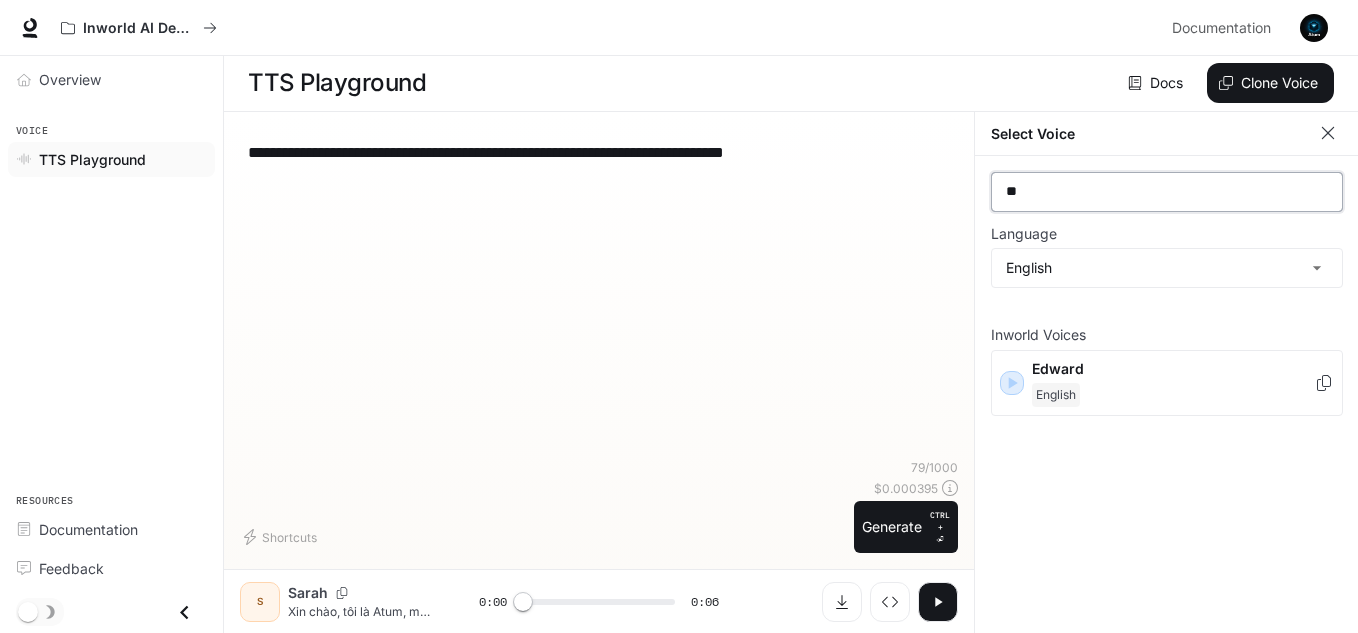 type on "*" 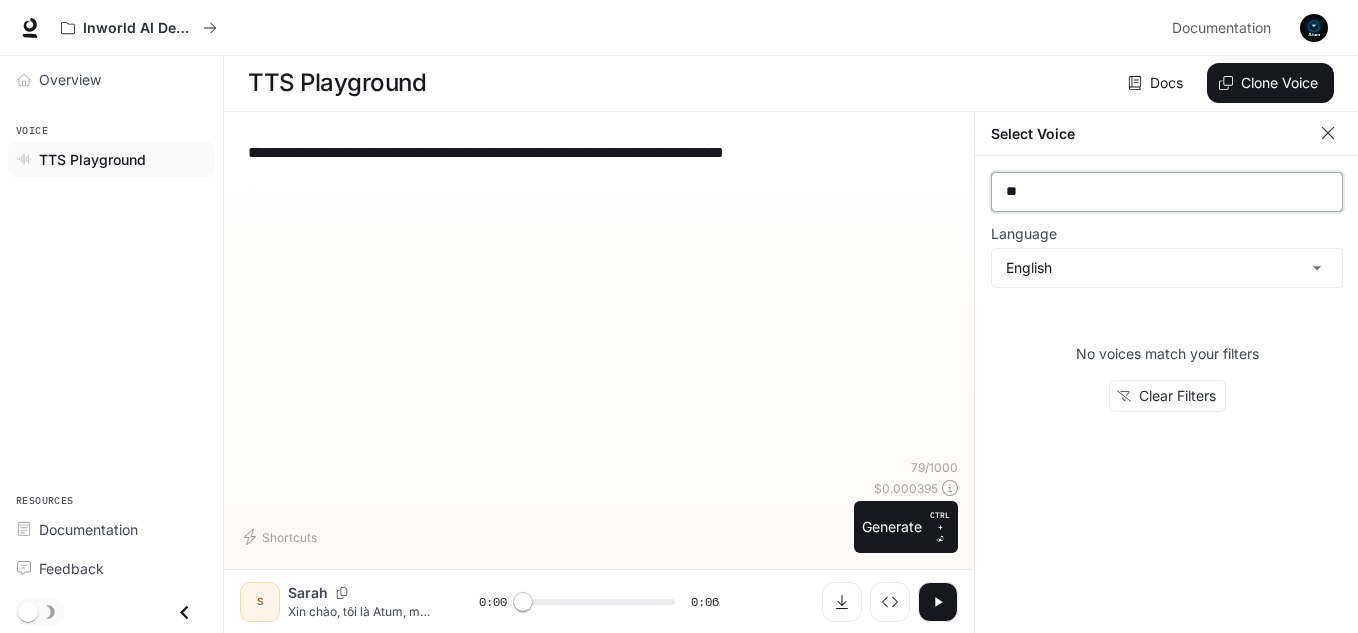 type on "*" 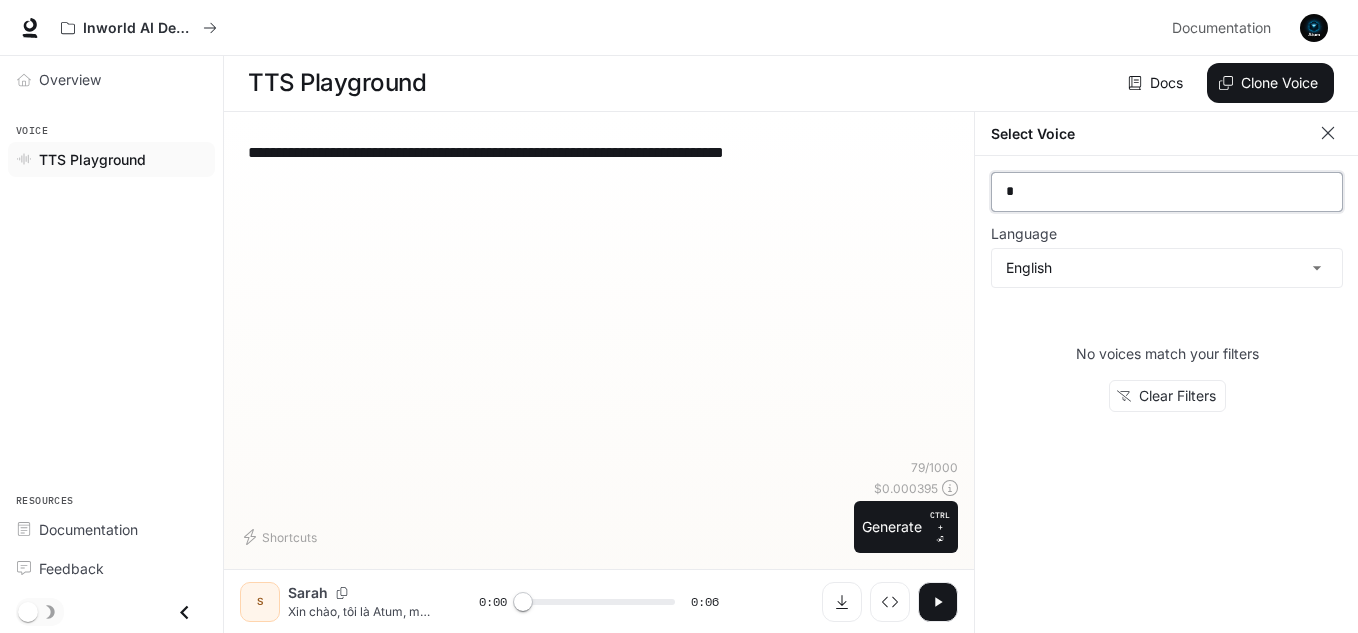 type 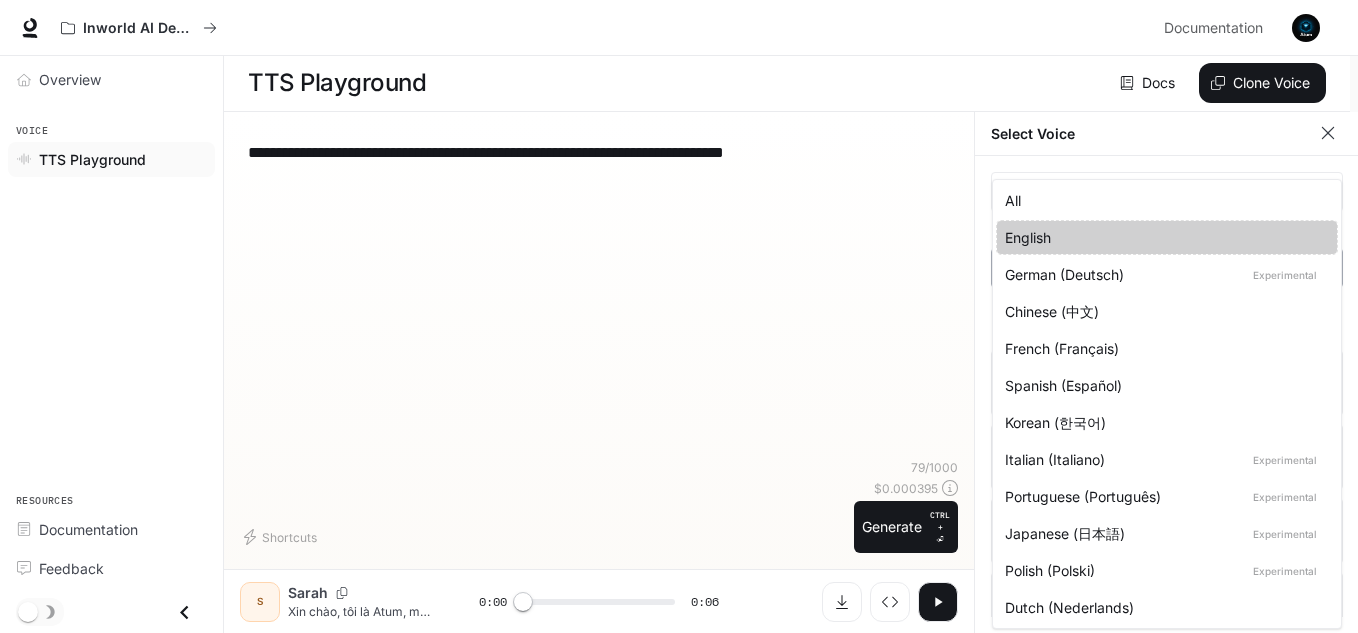 click on "**********" at bounding box center [679, 316] 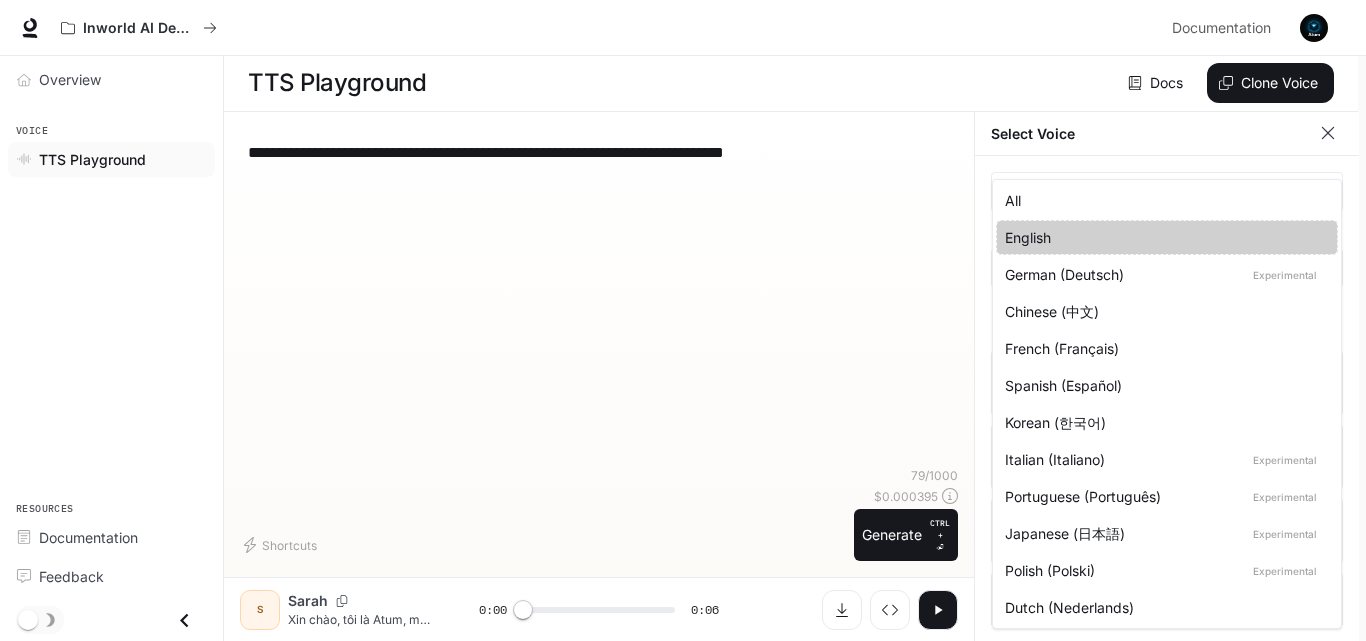 click on "All" at bounding box center (1163, 200) 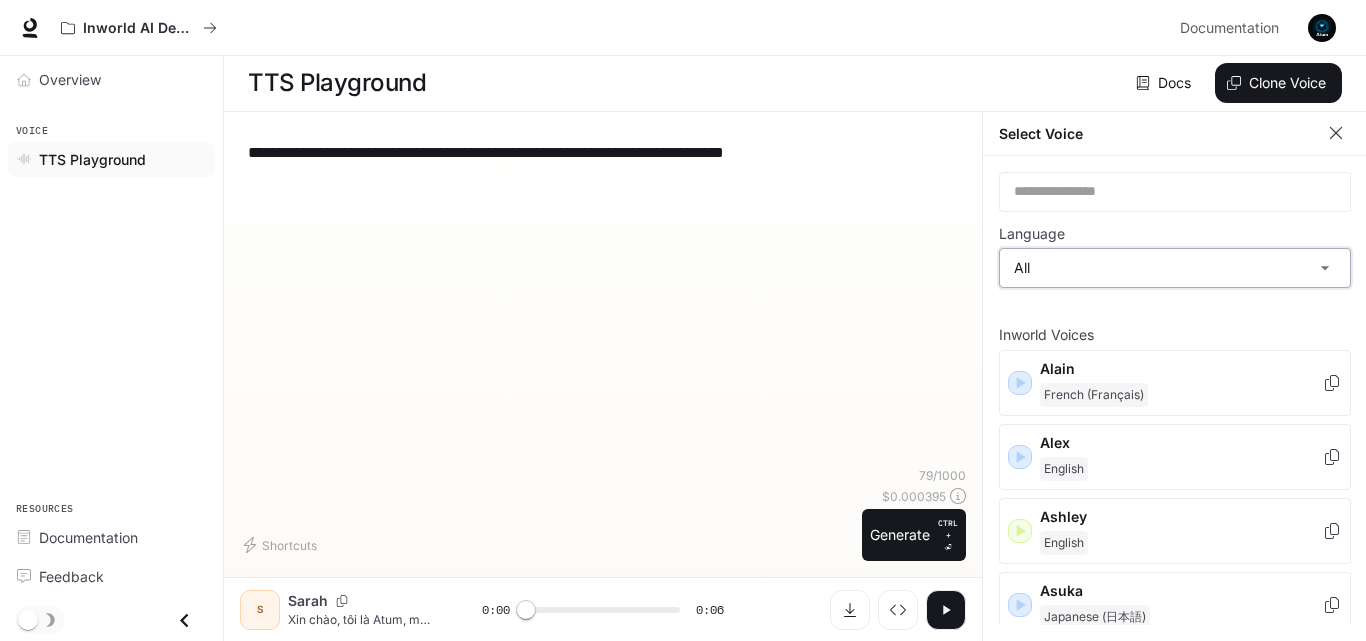type on "**********" 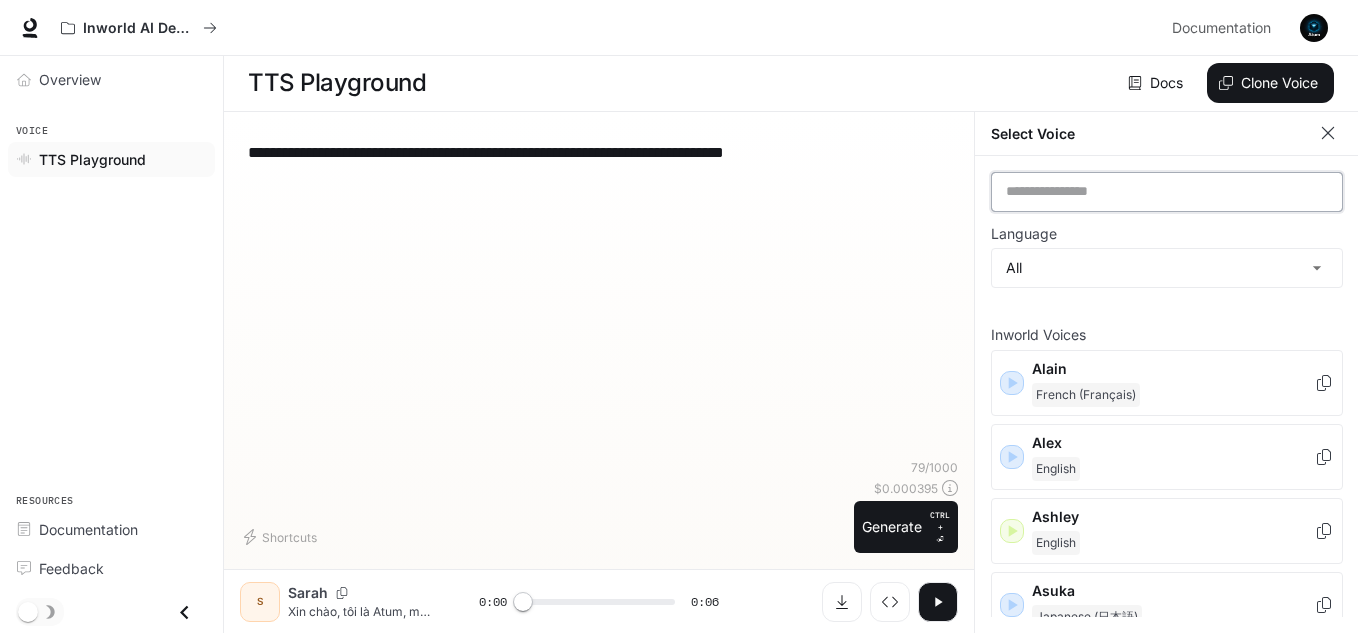 click at bounding box center [1167, 192] 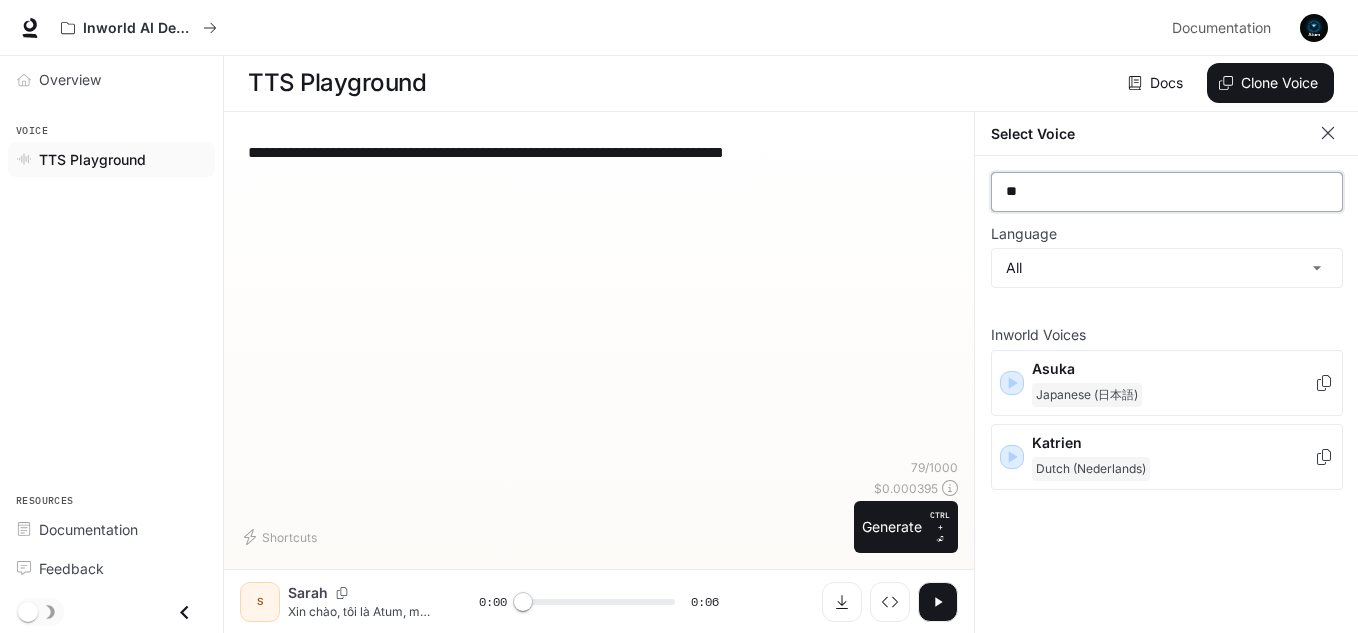 type on "*" 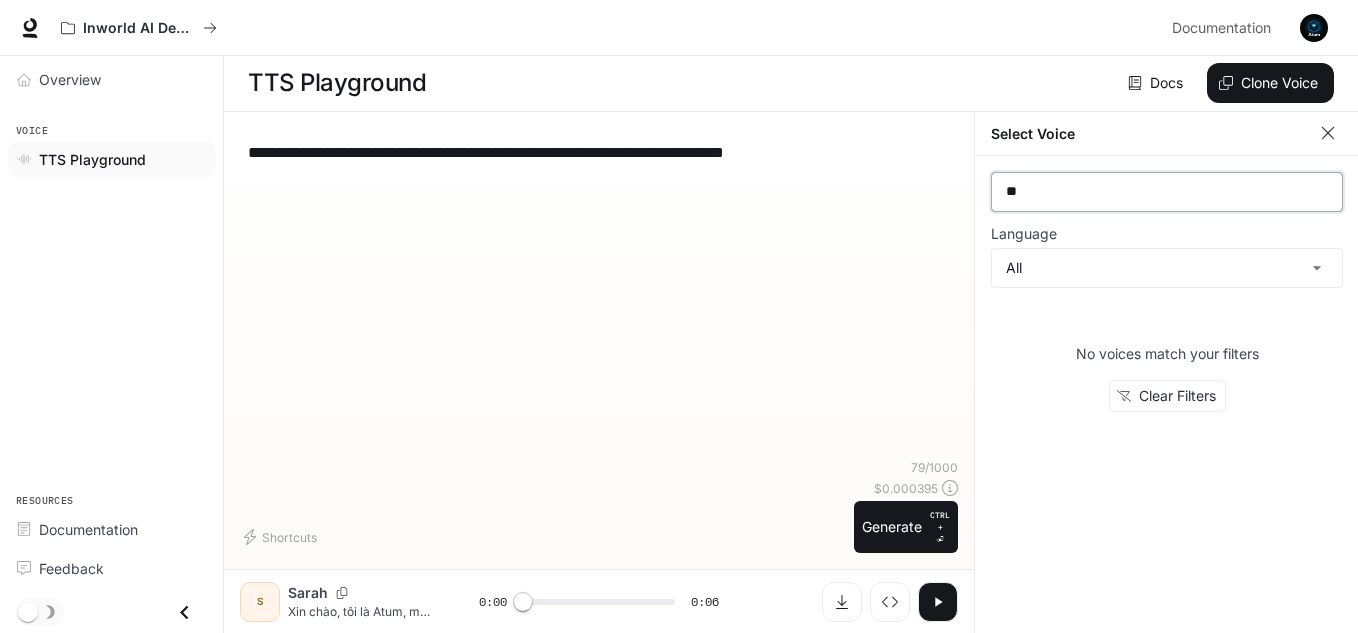 type on "*" 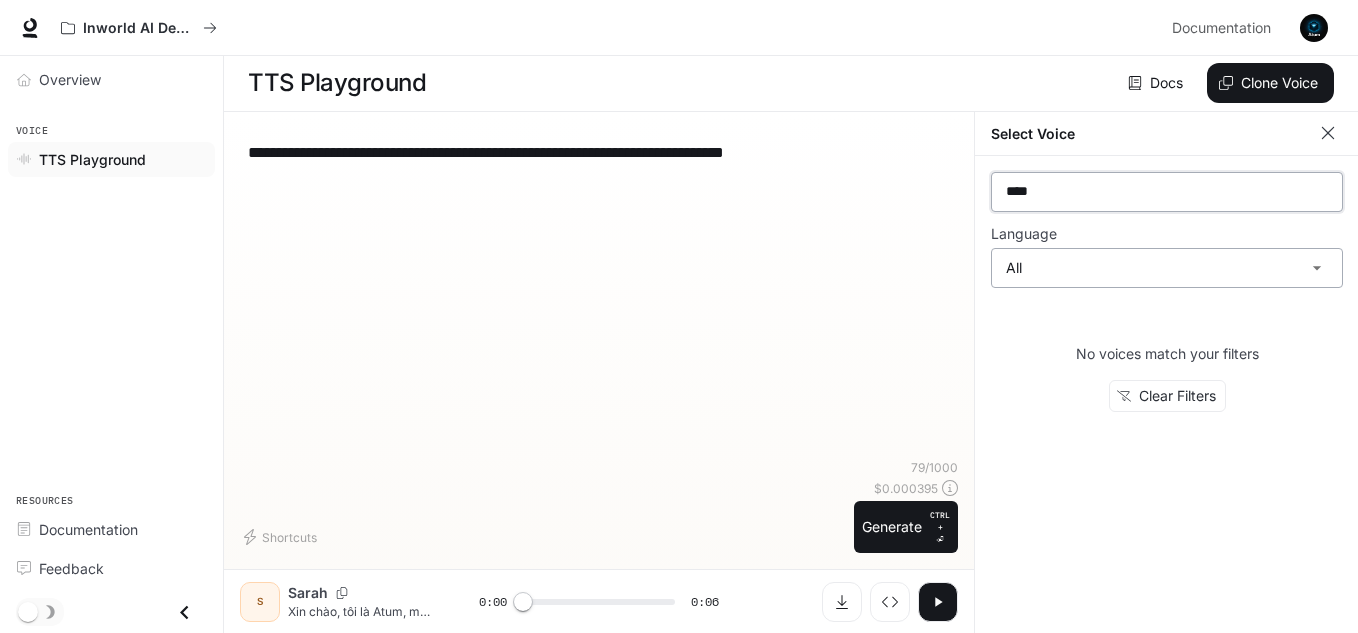 type on "****" 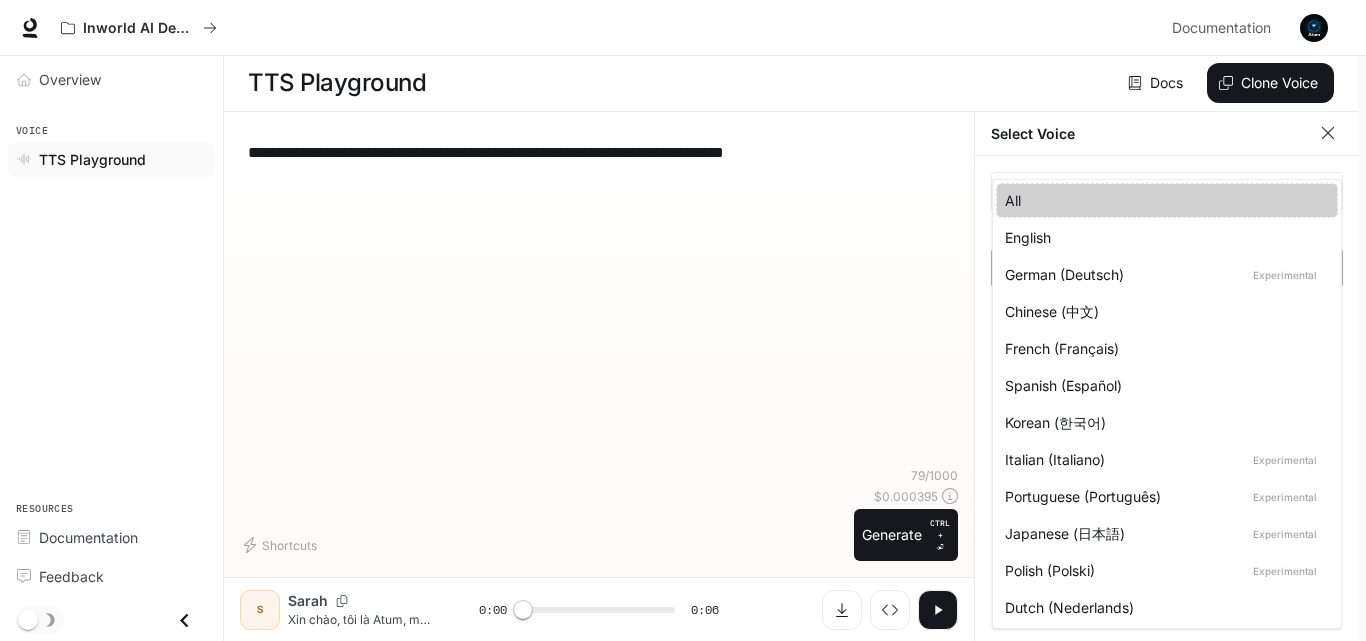 click on "**********" at bounding box center (683, 320) 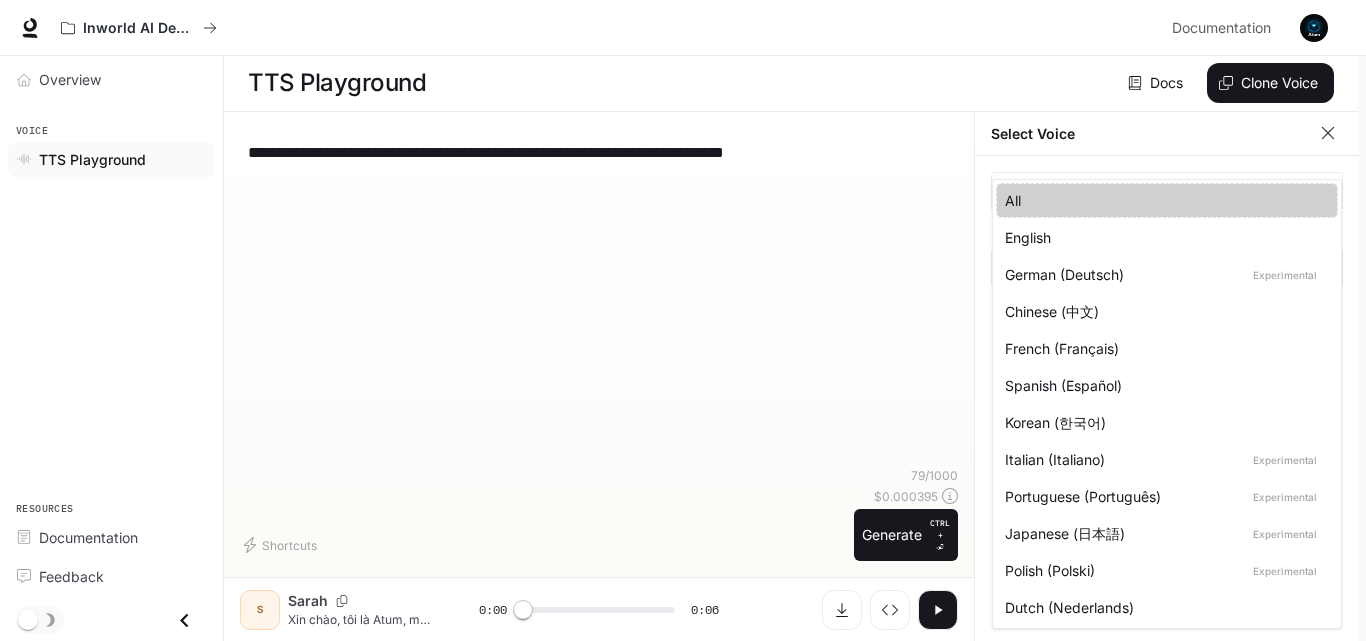 click on "English" at bounding box center [1163, 237] 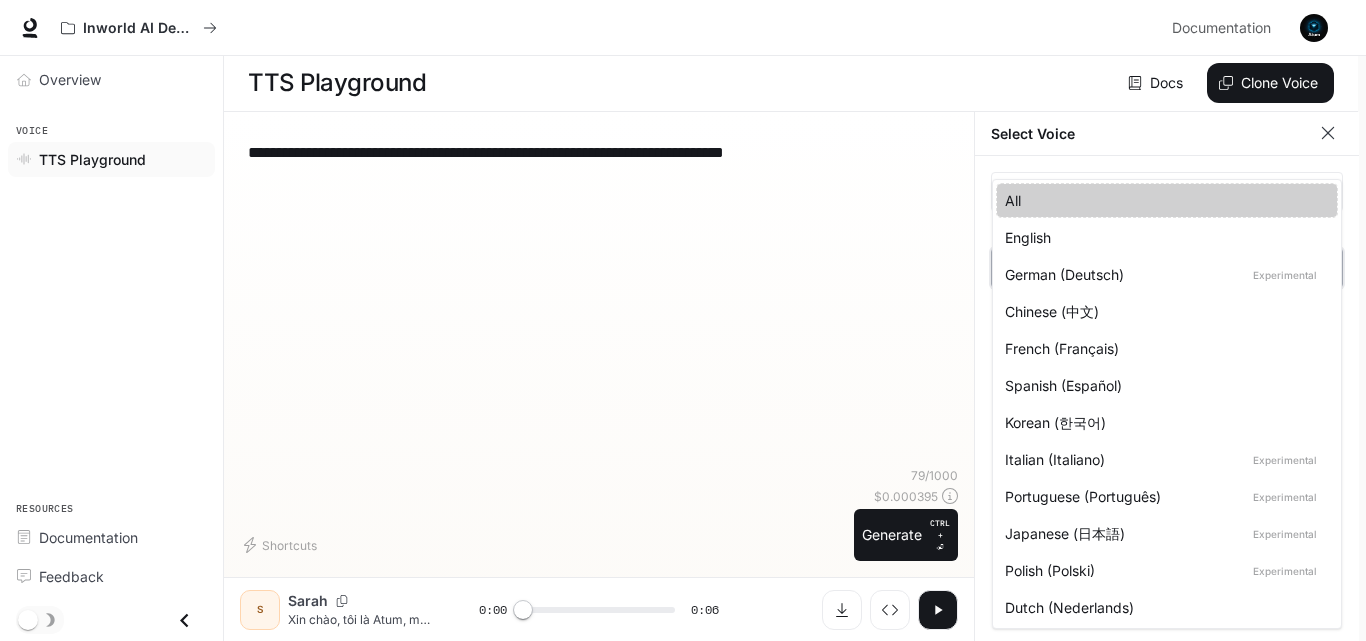 type on "*****" 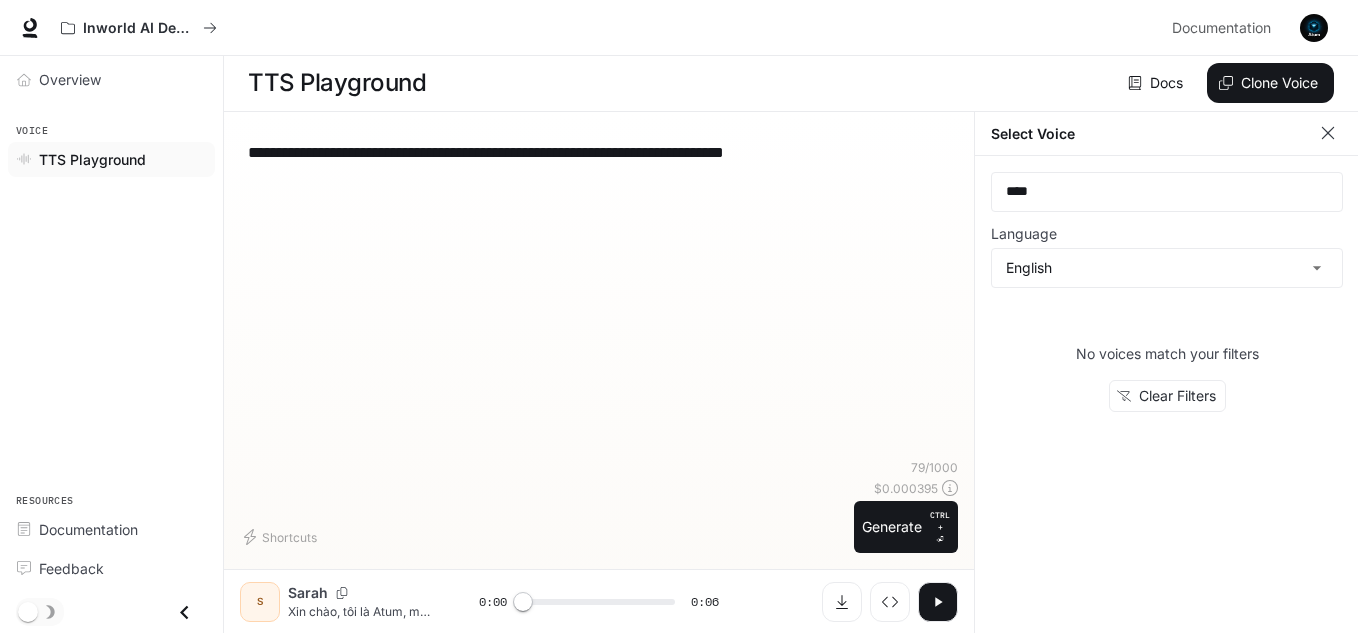 drag, startPoint x: 1070, startPoint y: 202, endPoint x: 982, endPoint y: 200, distance: 88.02273 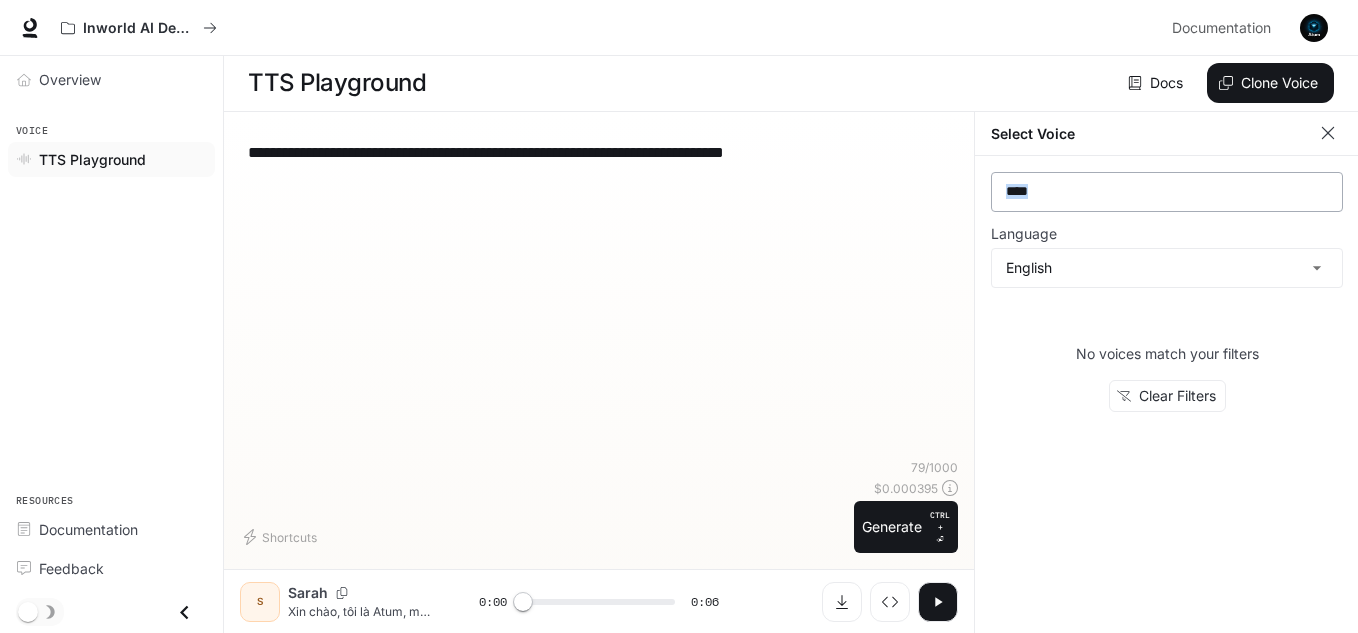 drag, startPoint x: 1217, startPoint y: 211, endPoint x: 1150, endPoint y: 206, distance: 67.18631 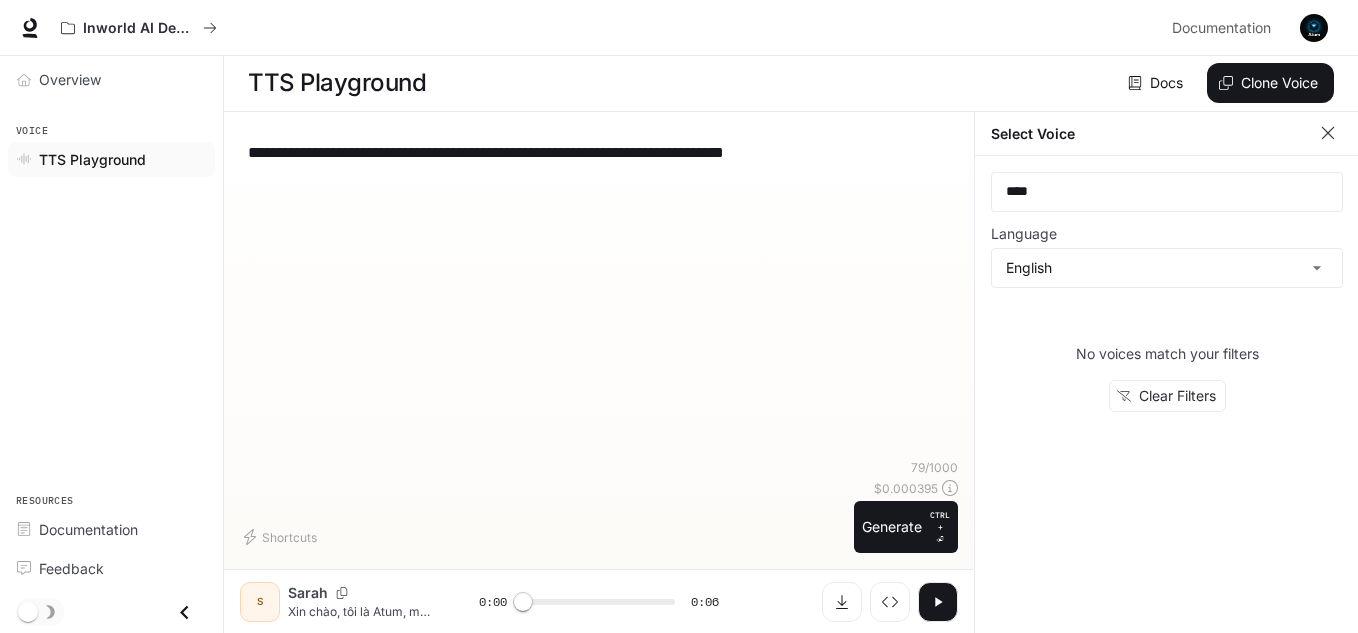 click on "**********" at bounding box center [599, 293] 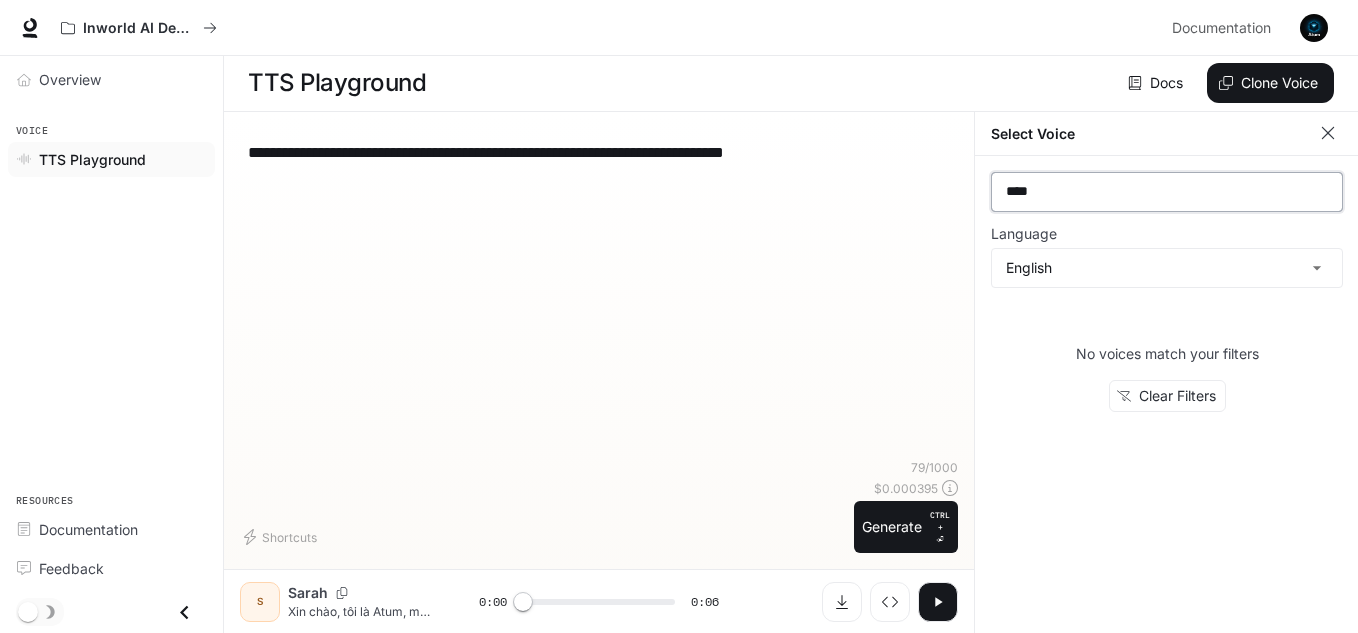 click on "****" at bounding box center (1167, 192) 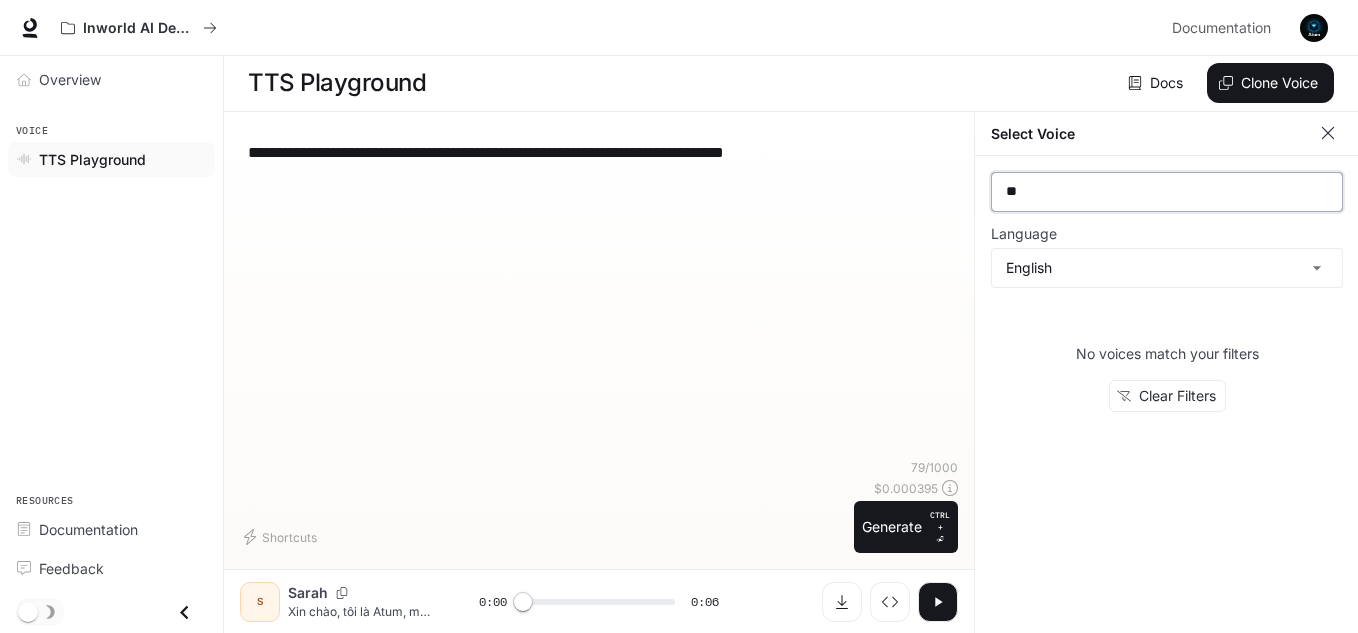 type on "*" 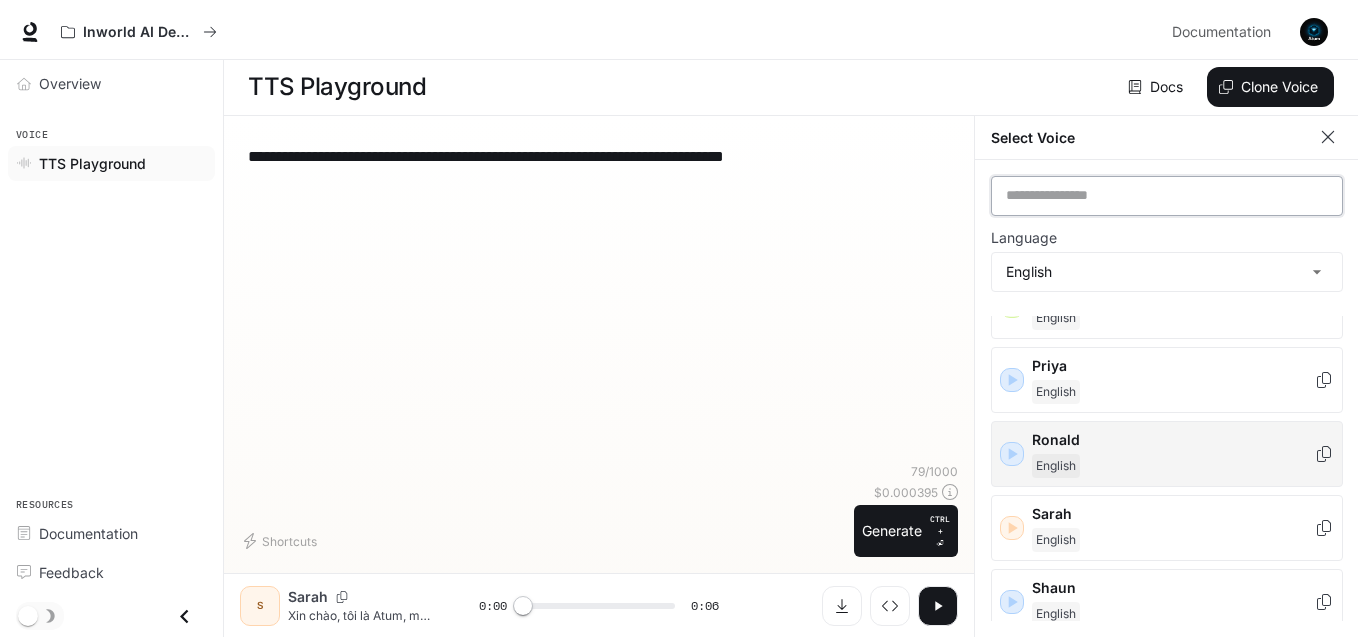 scroll, scrollTop: 1000, scrollLeft: 0, axis: vertical 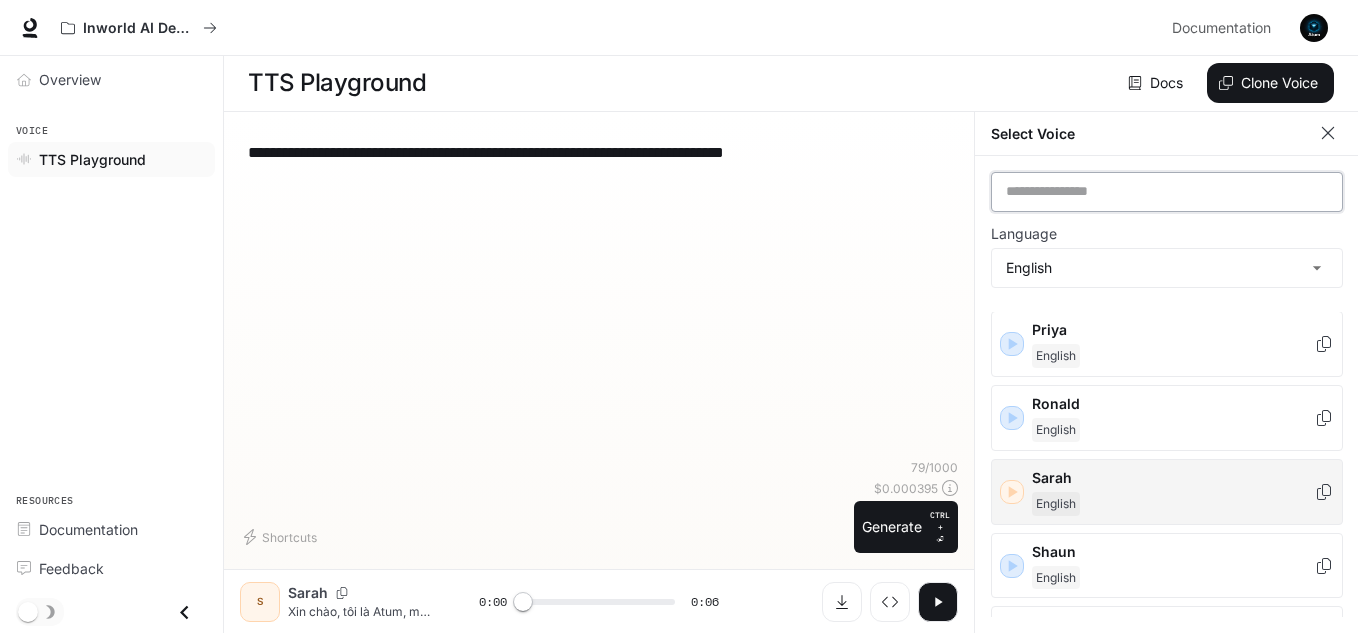 type 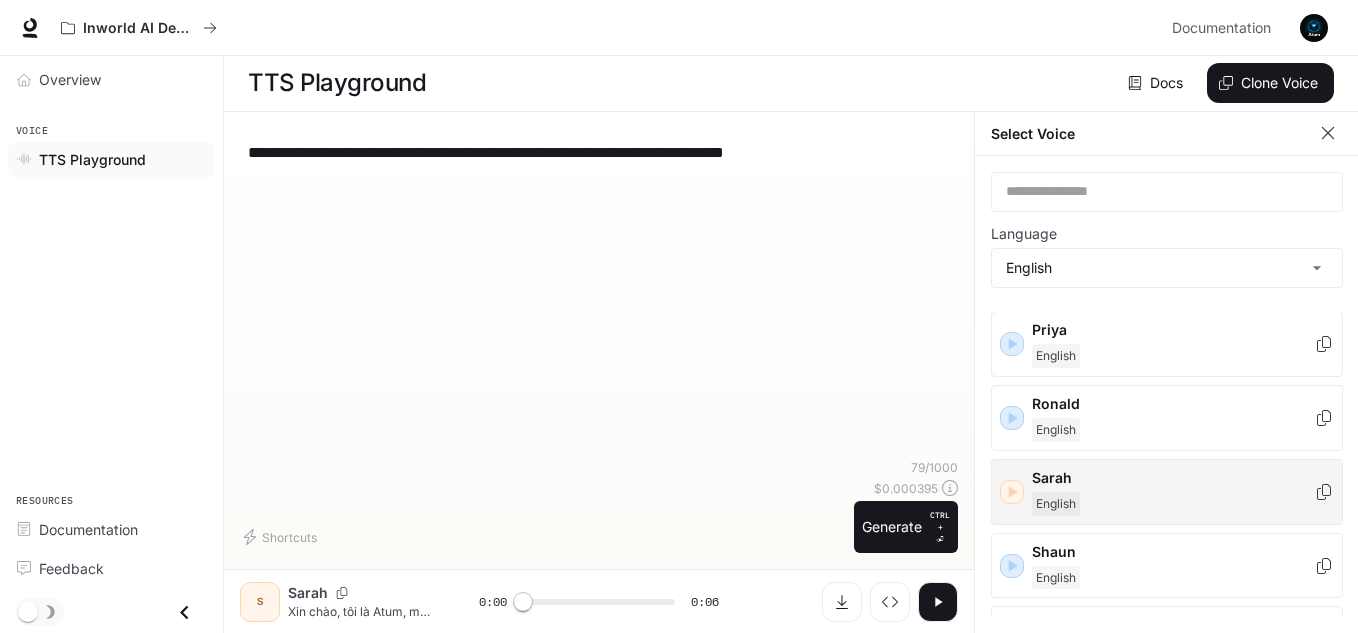 click 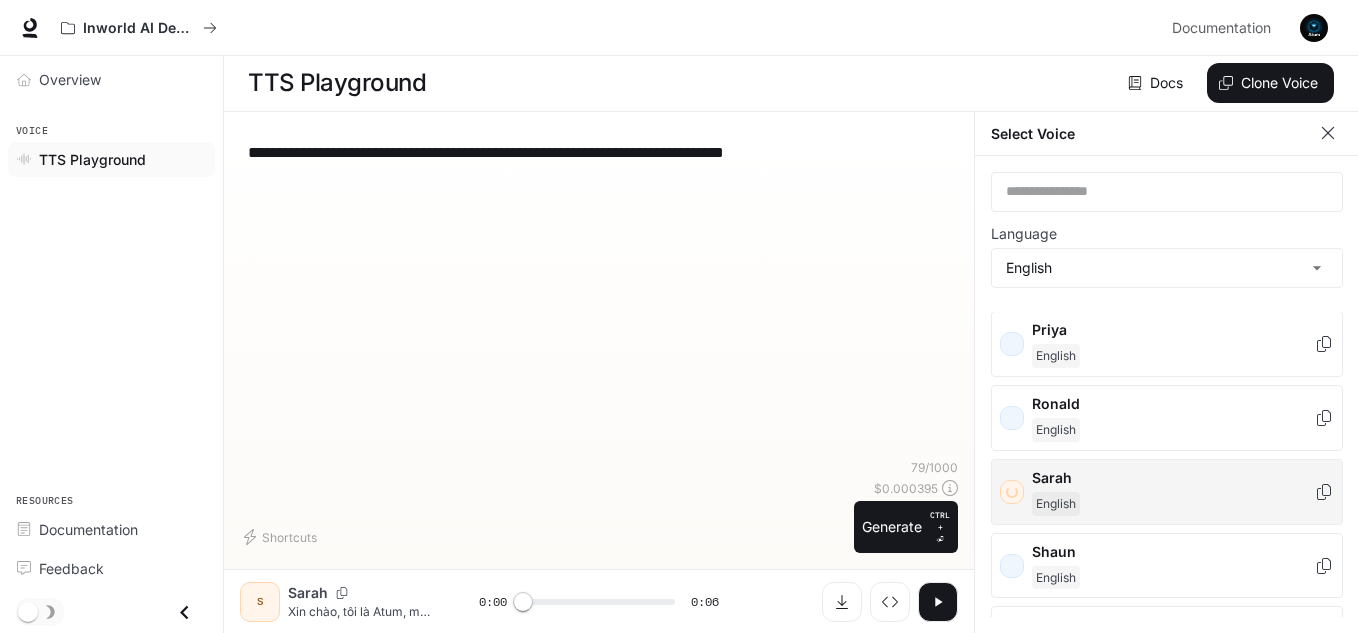 click on "Sarah" at bounding box center (1173, 478) 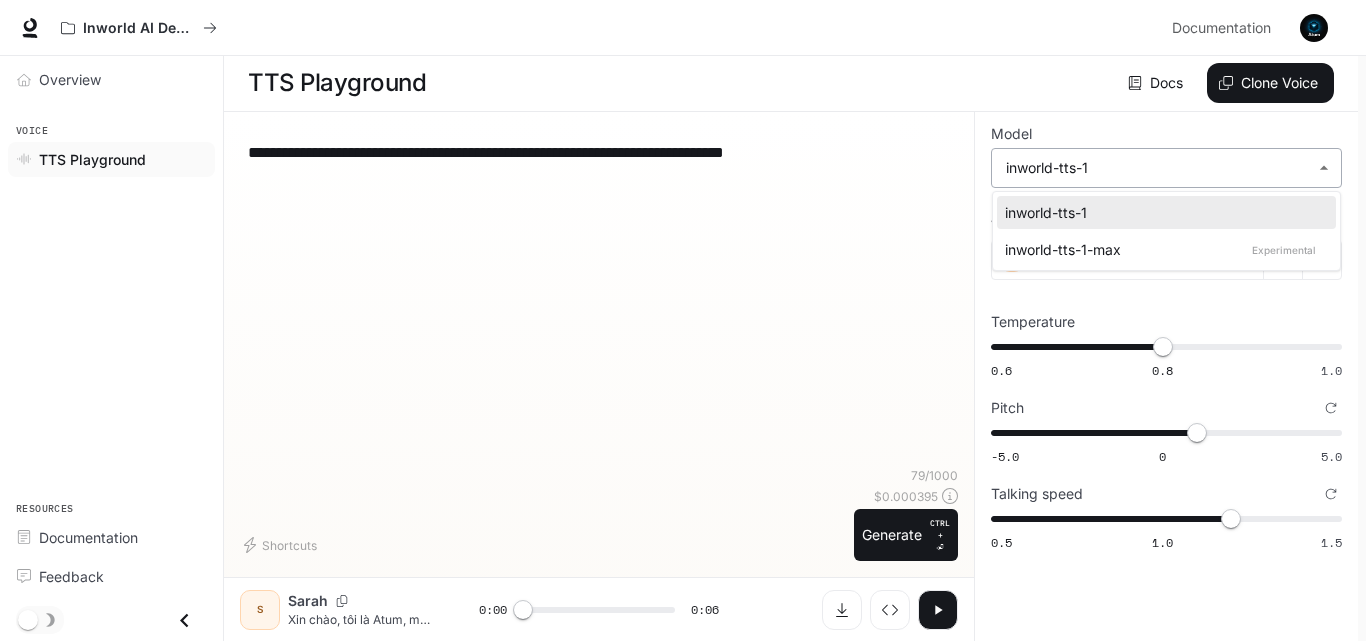 click on "**********" at bounding box center [683, 320] 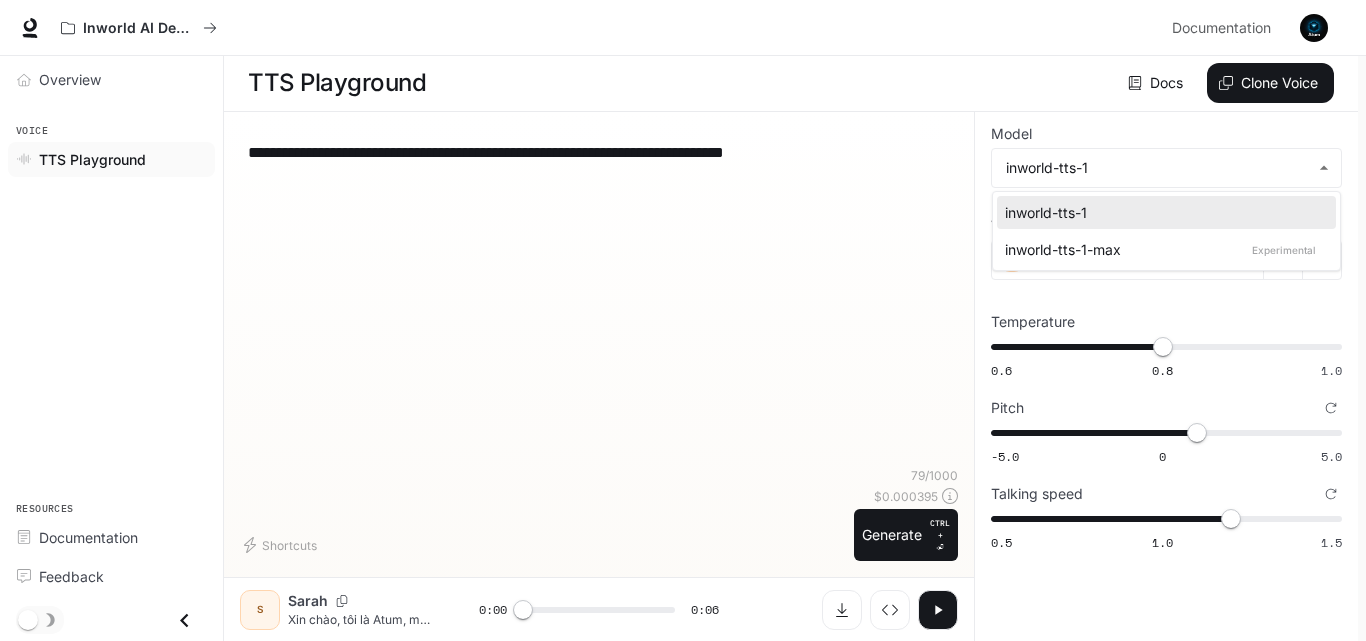 click at bounding box center [683, 320] 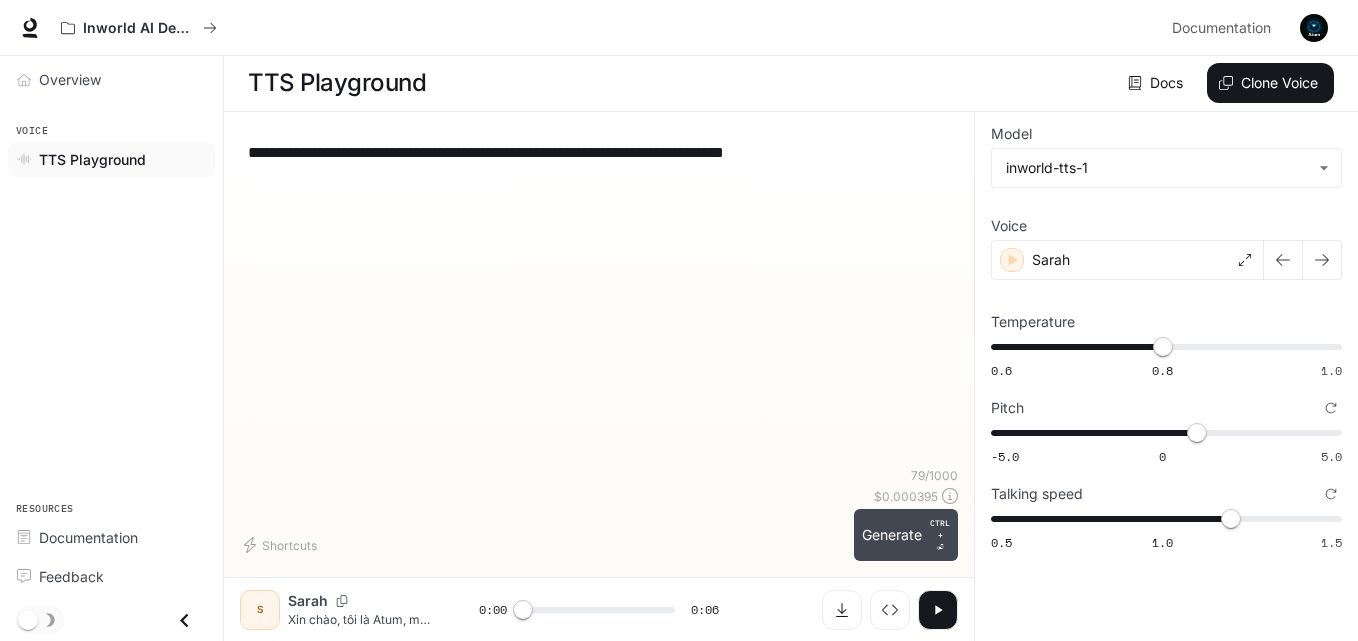 click on "Generate CTRL +  ⏎" at bounding box center [906, 535] 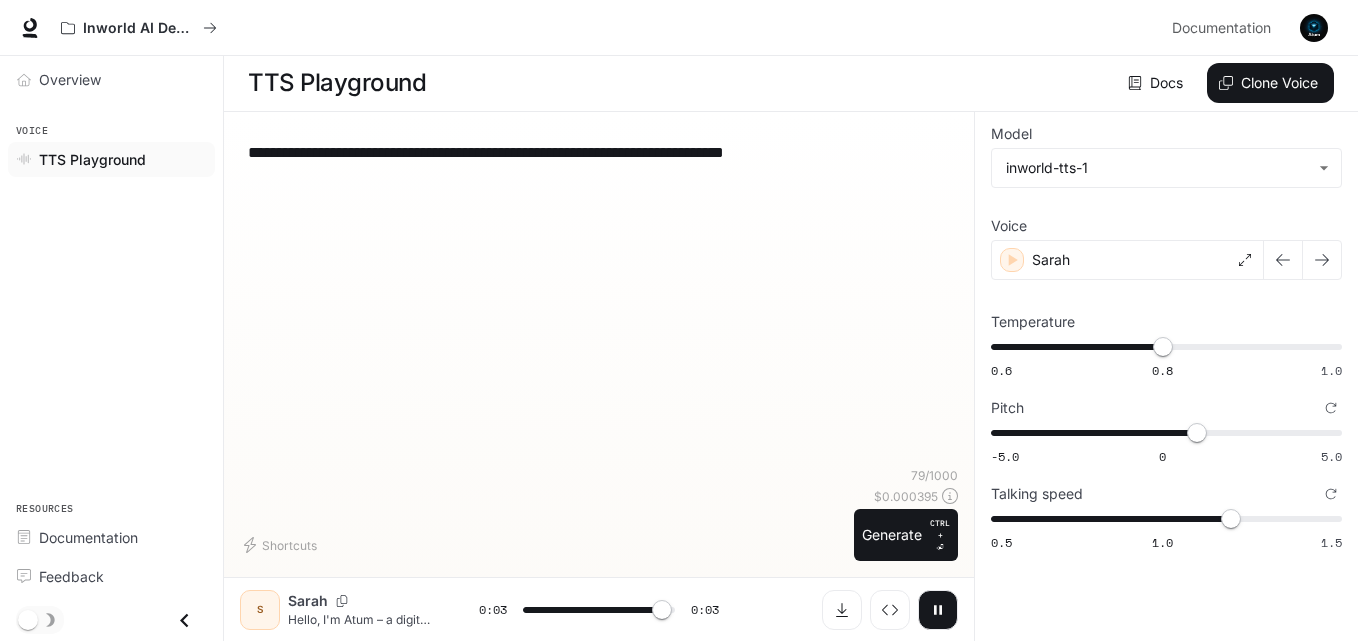type on "*" 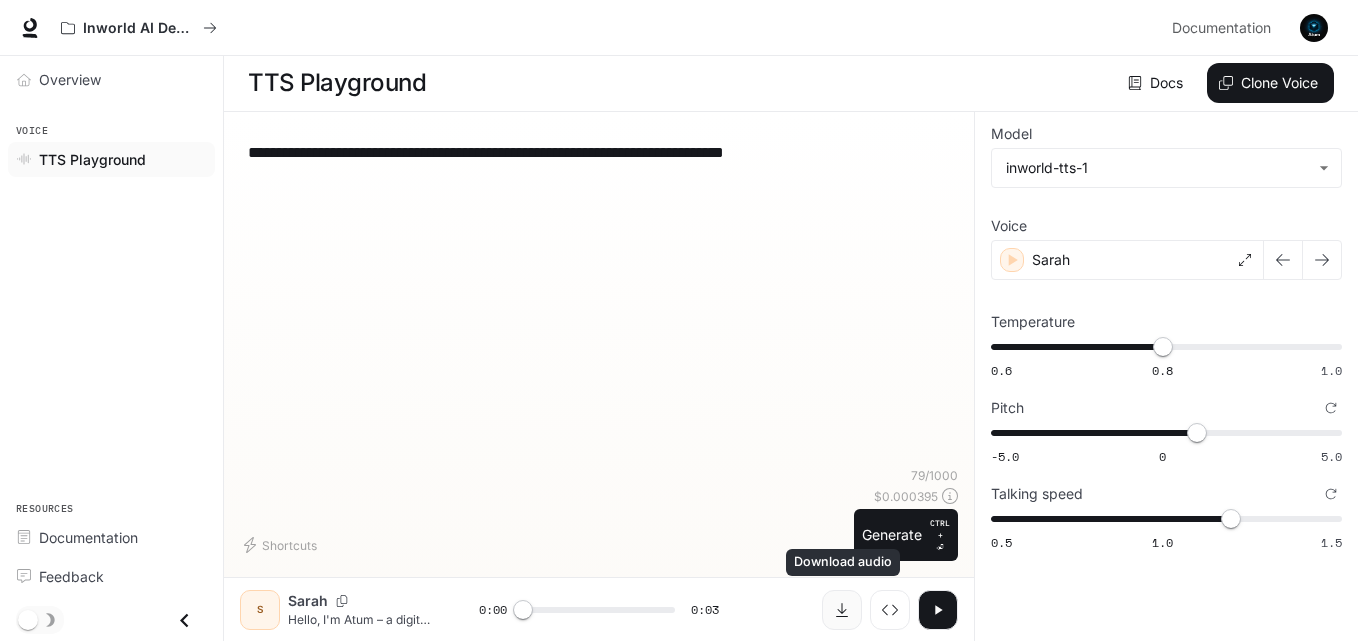 click 